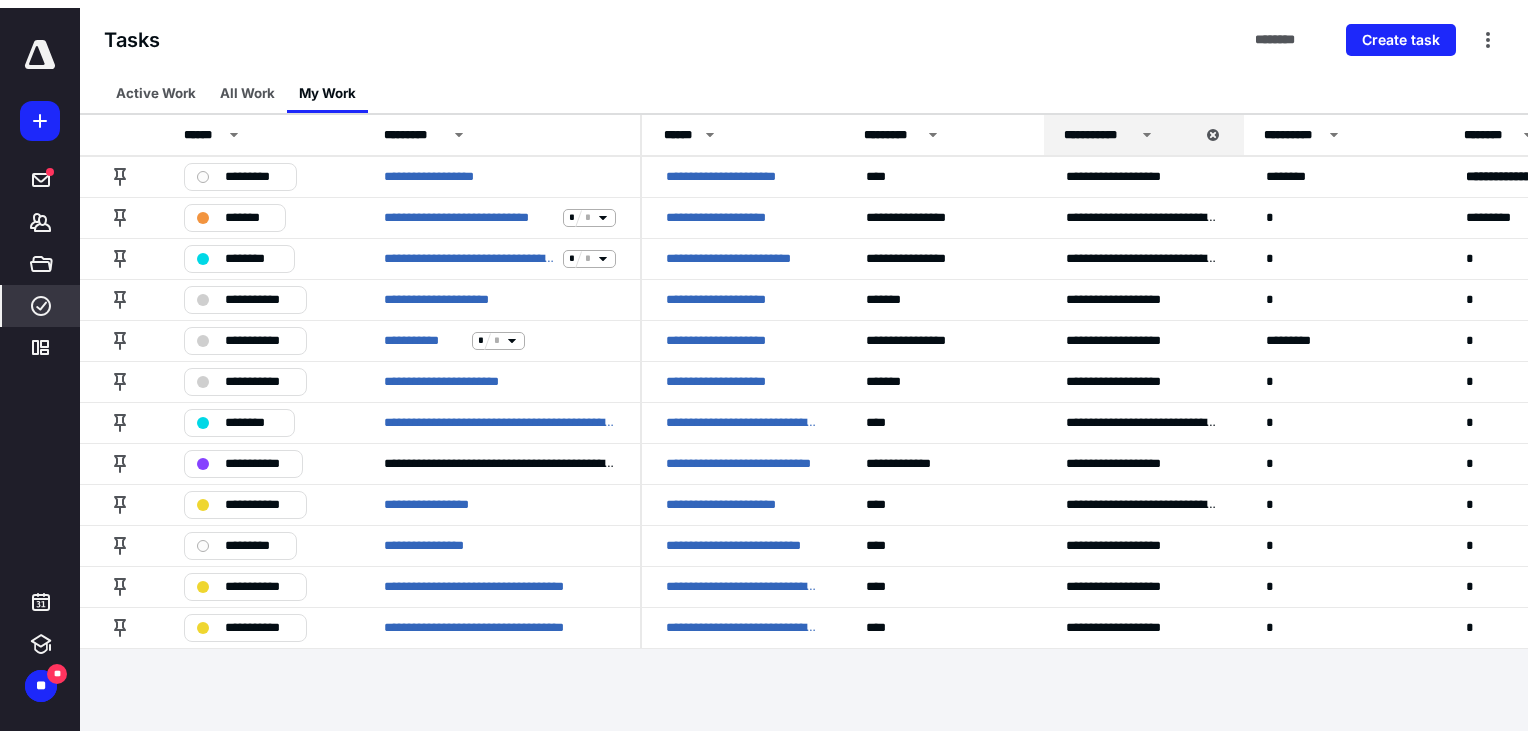 scroll, scrollTop: 0, scrollLeft: 0, axis: both 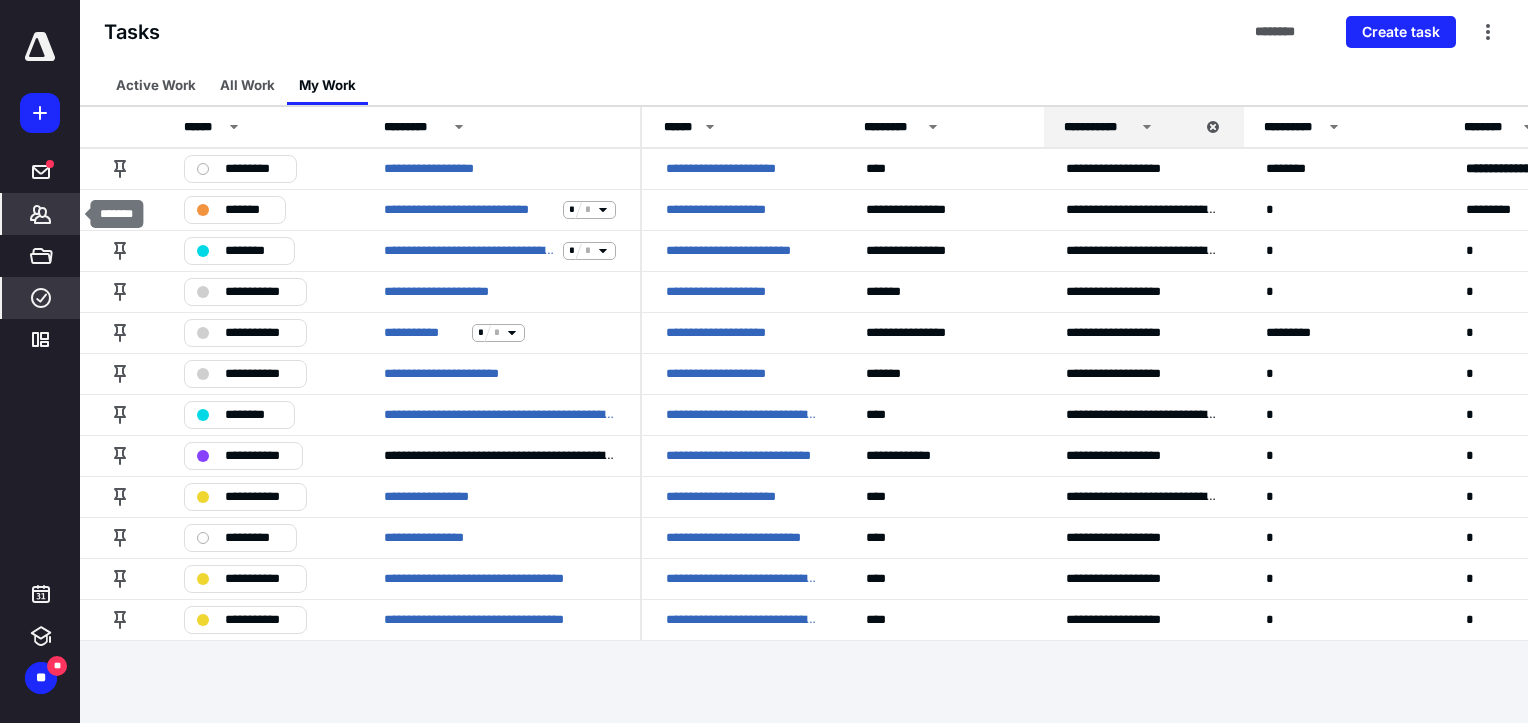 click 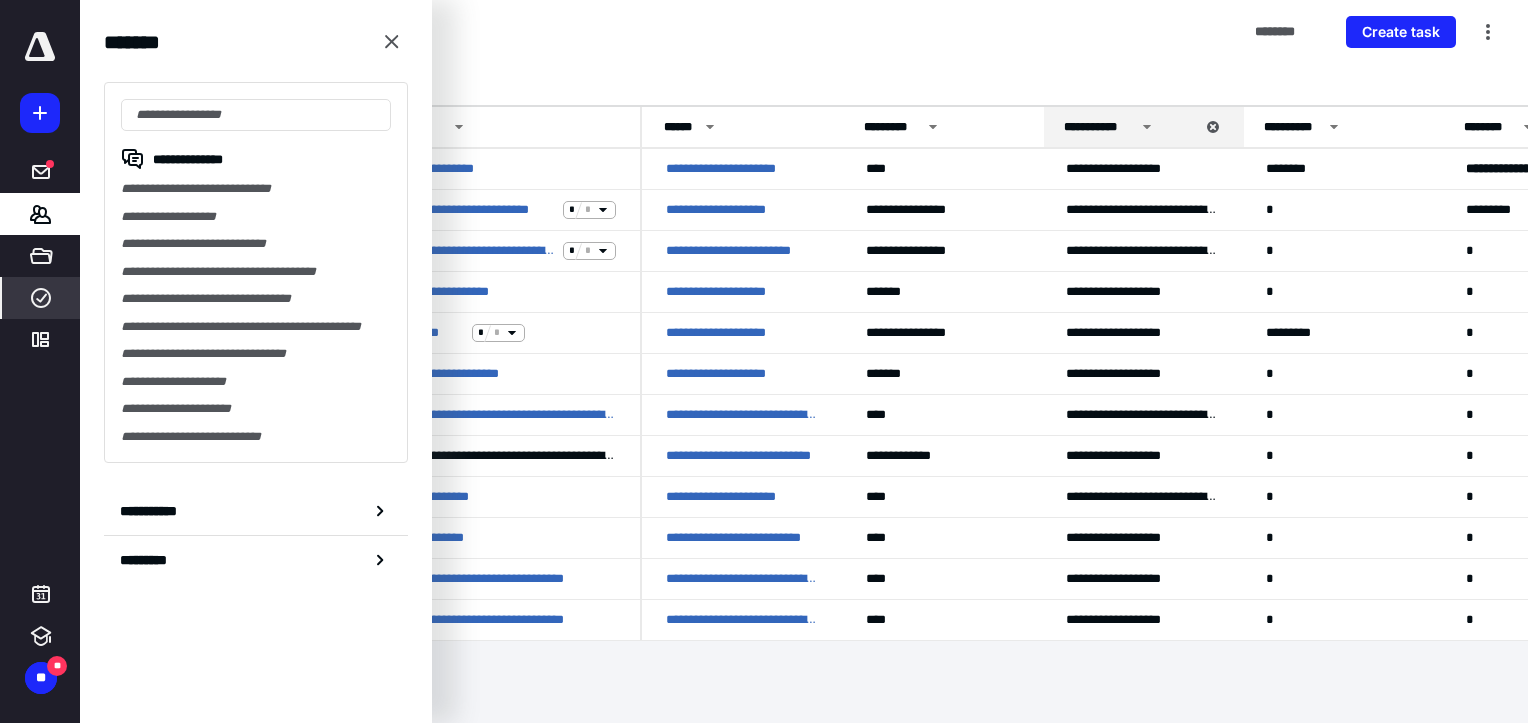 click on "**********" at bounding box center (256, 244) 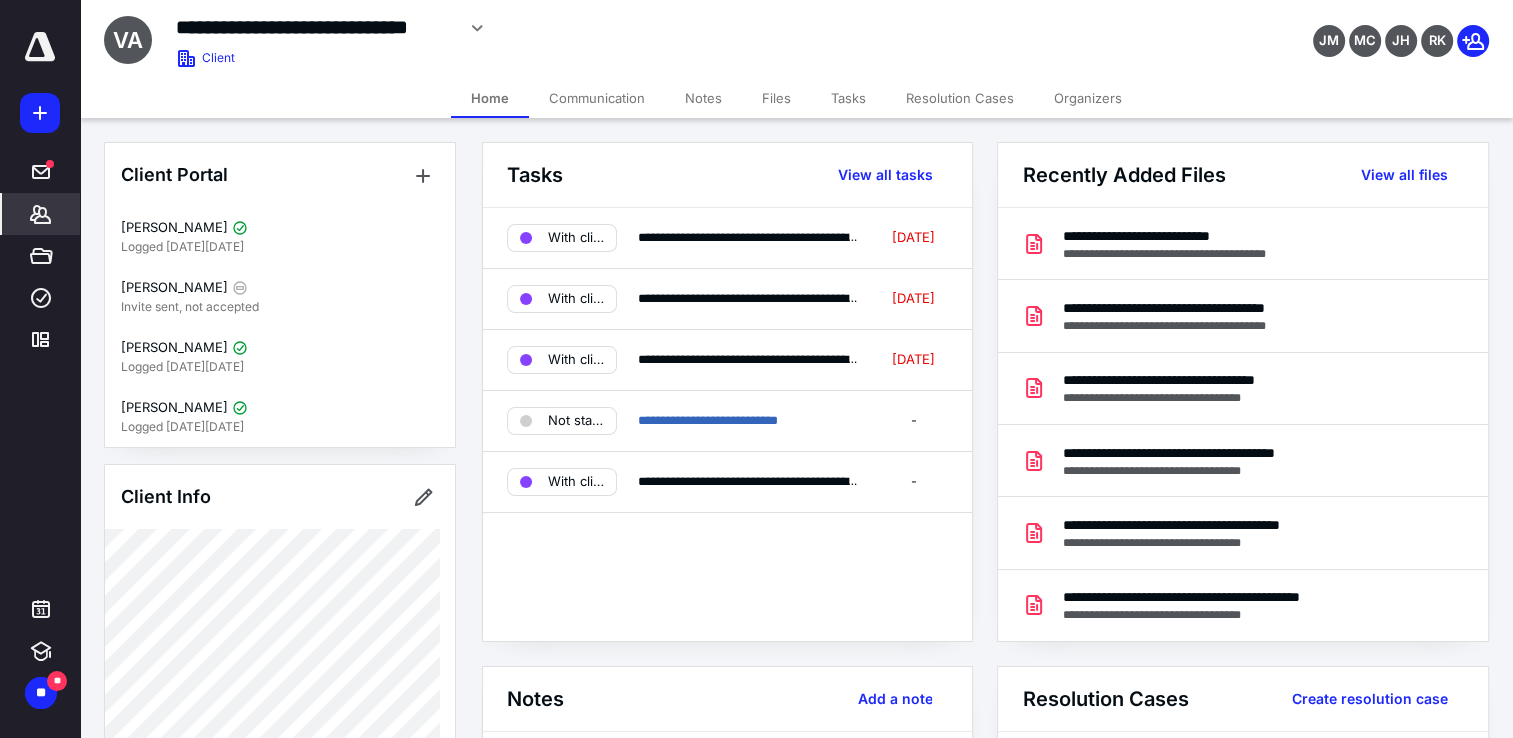 click on "Files" at bounding box center (776, 98) 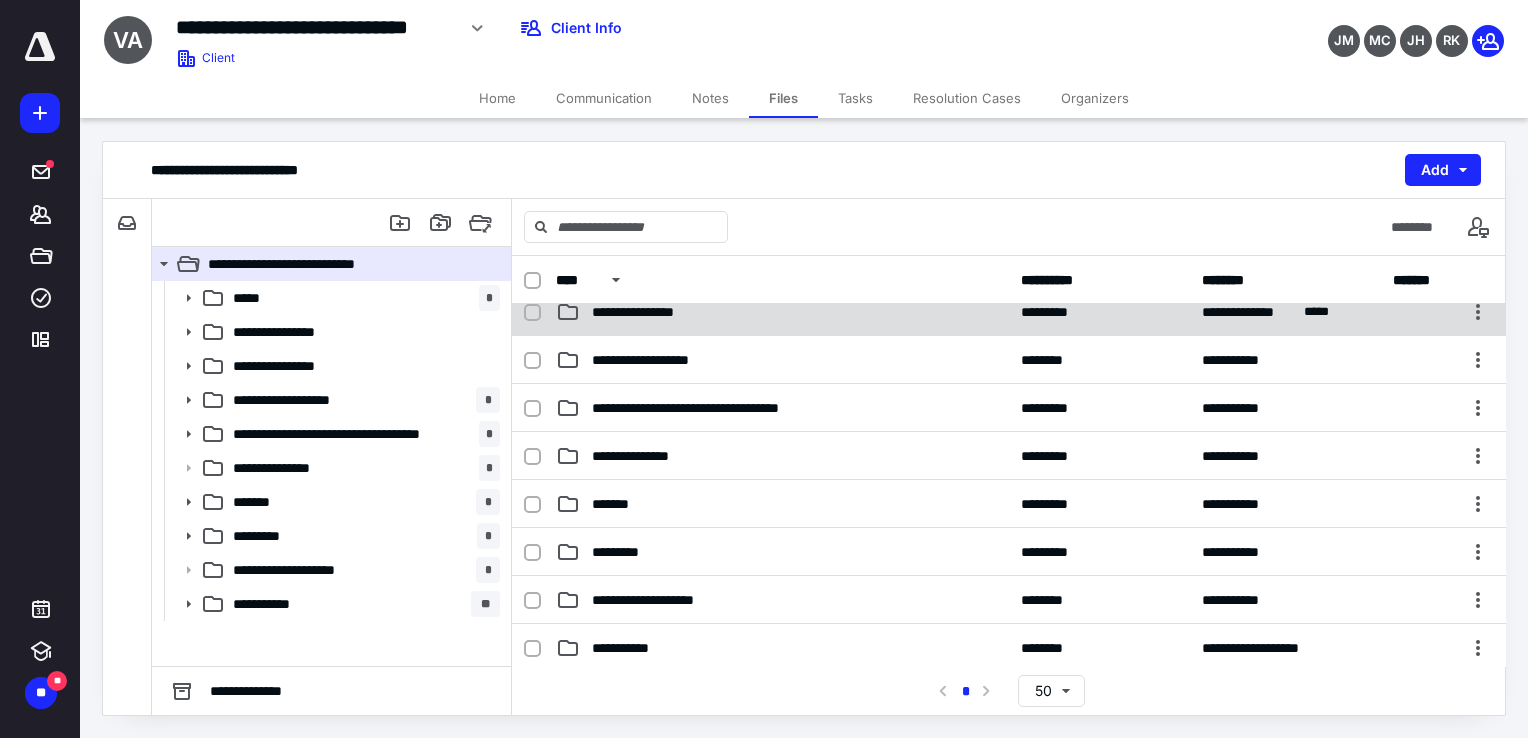 scroll, scrollTop: 0, scrollLeft: 0, axis: both 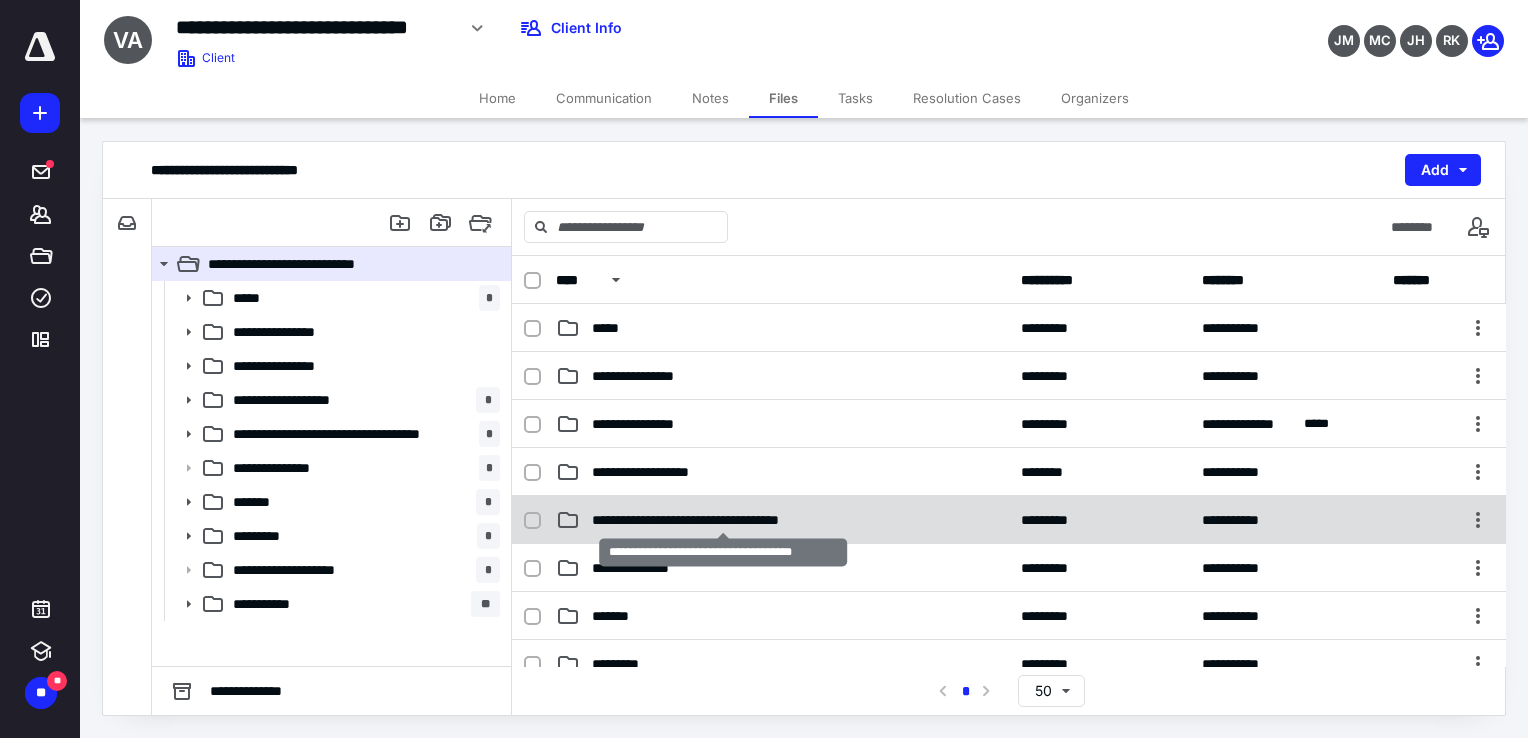 click on "**********" at bounding box center [723, 520] 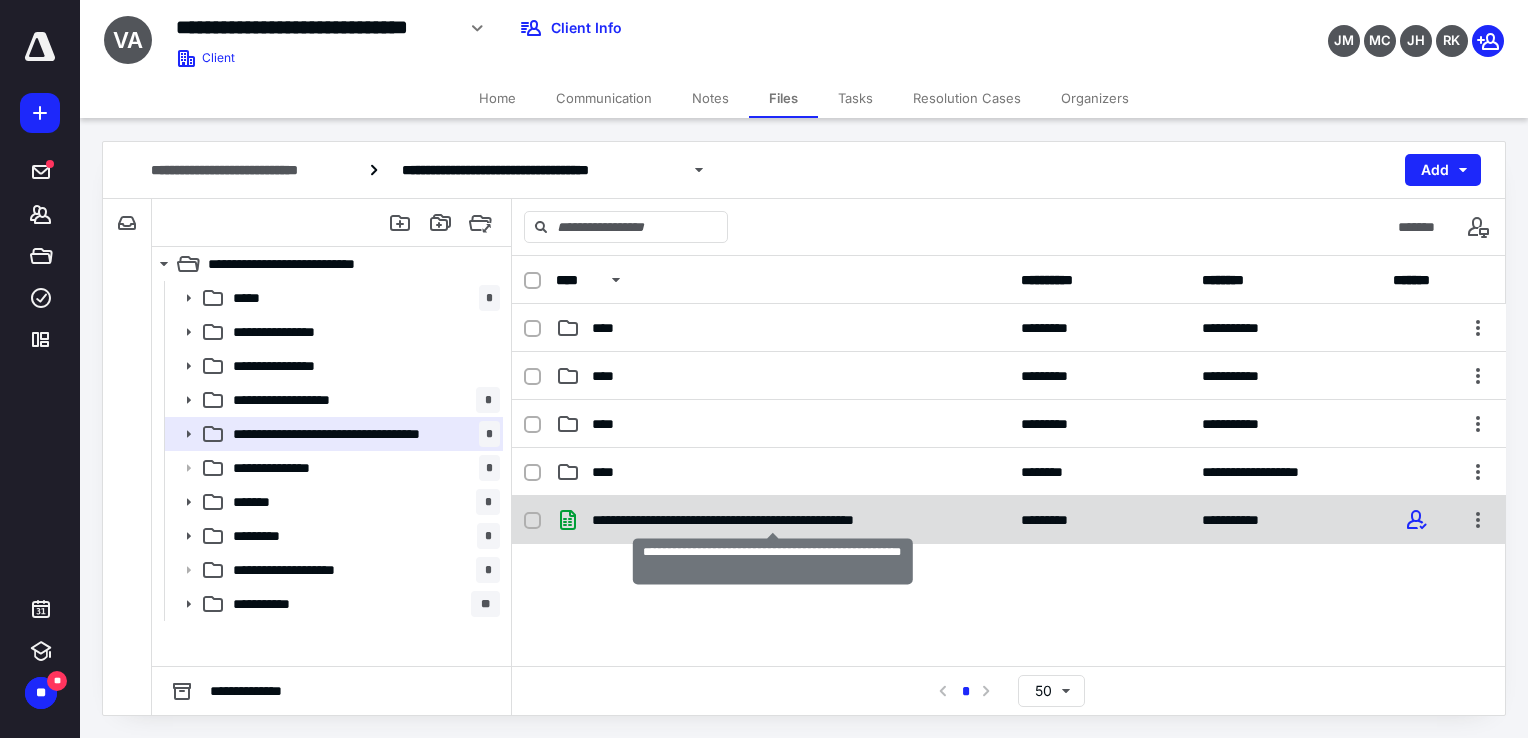 click on "**********" at bounding box center [773, 520] 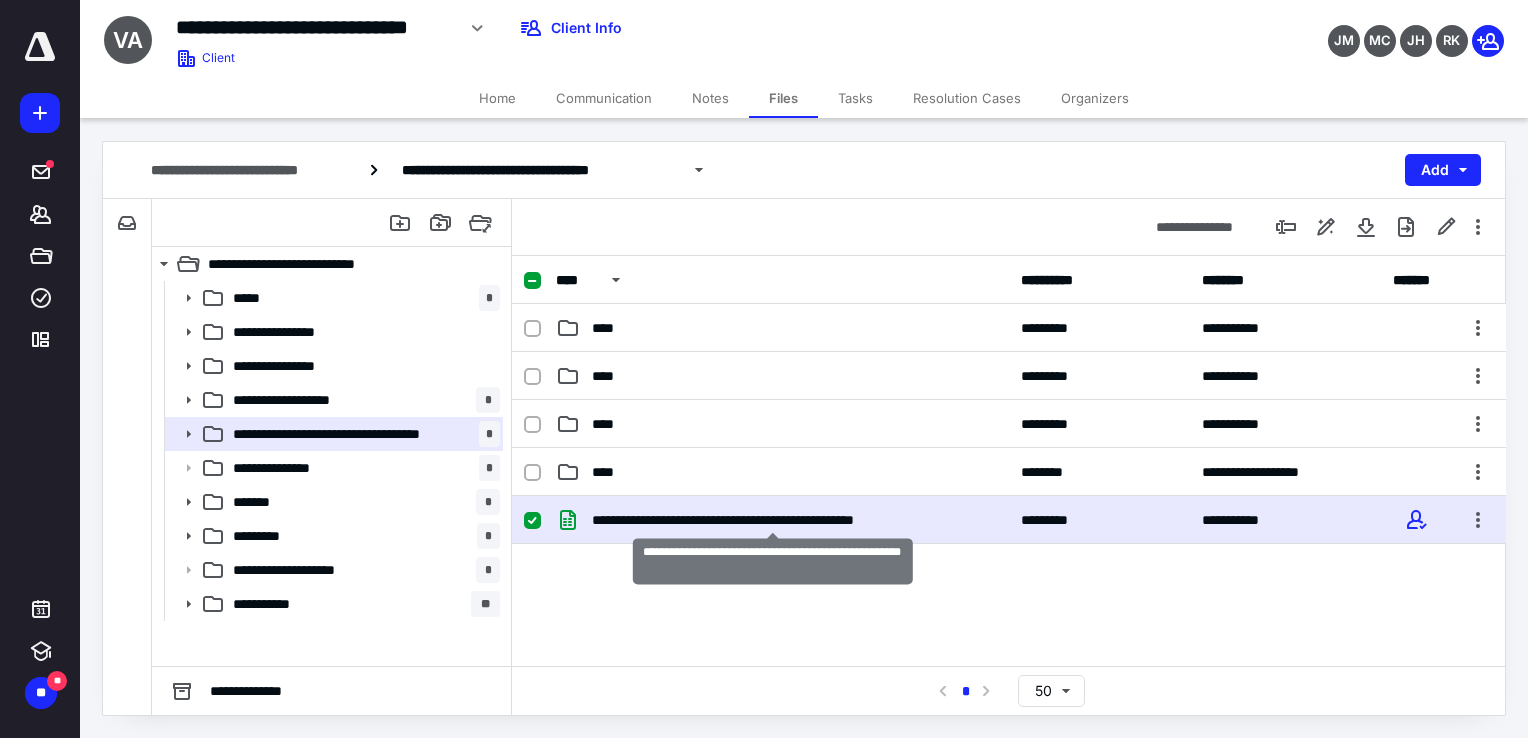 click on "**********" at bounding box center (773, 520) 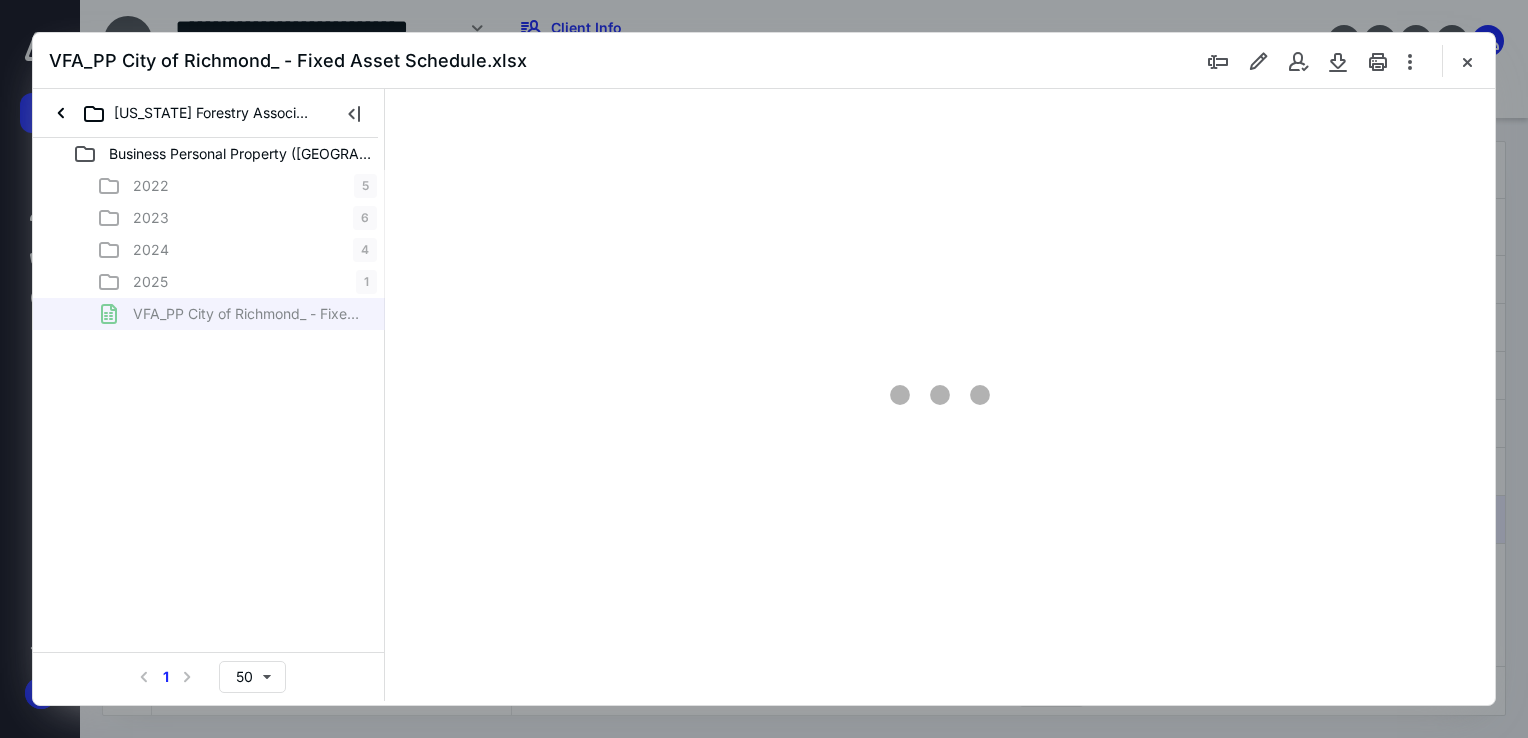 scroll, scrollTop: 0, scrollLeft: 0, axis: both 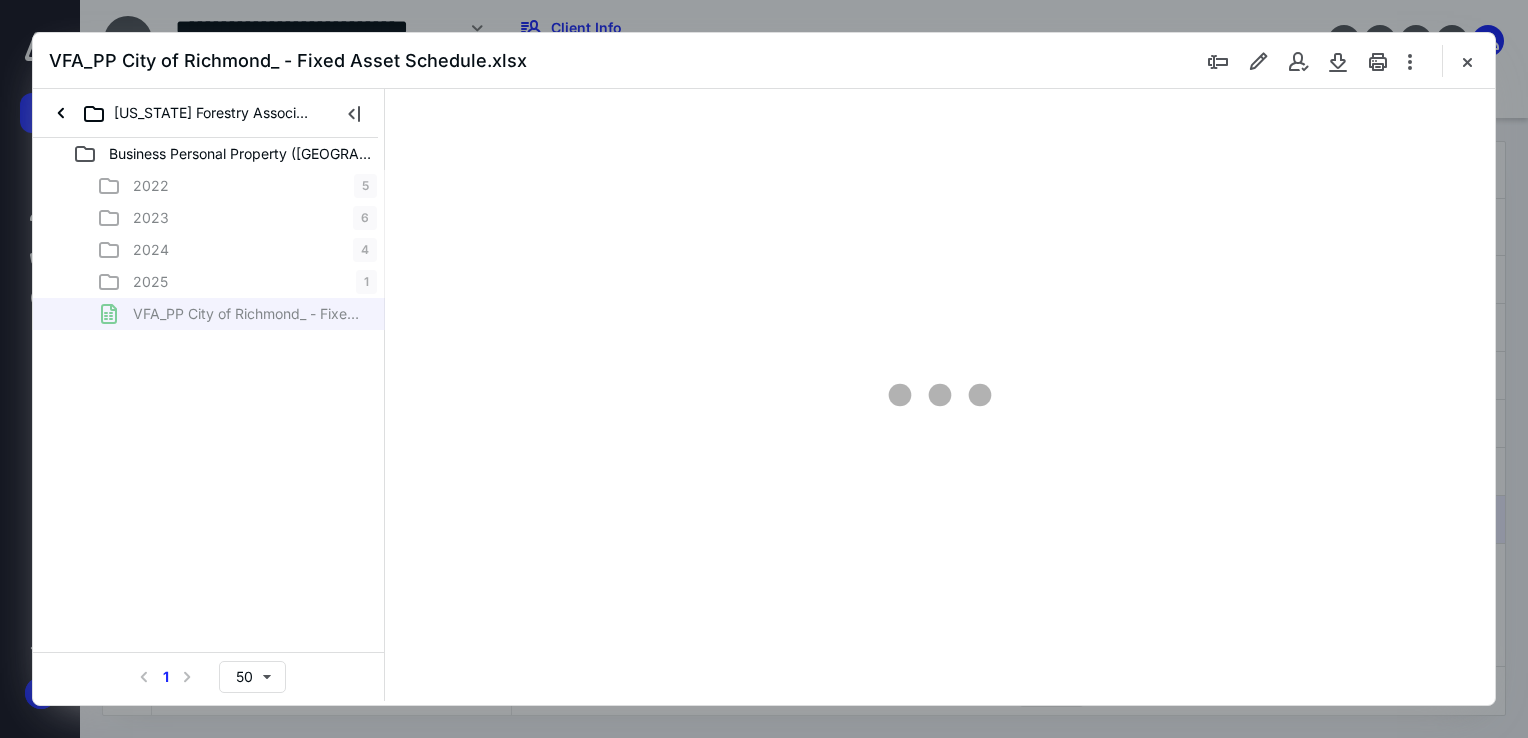 type on "42" 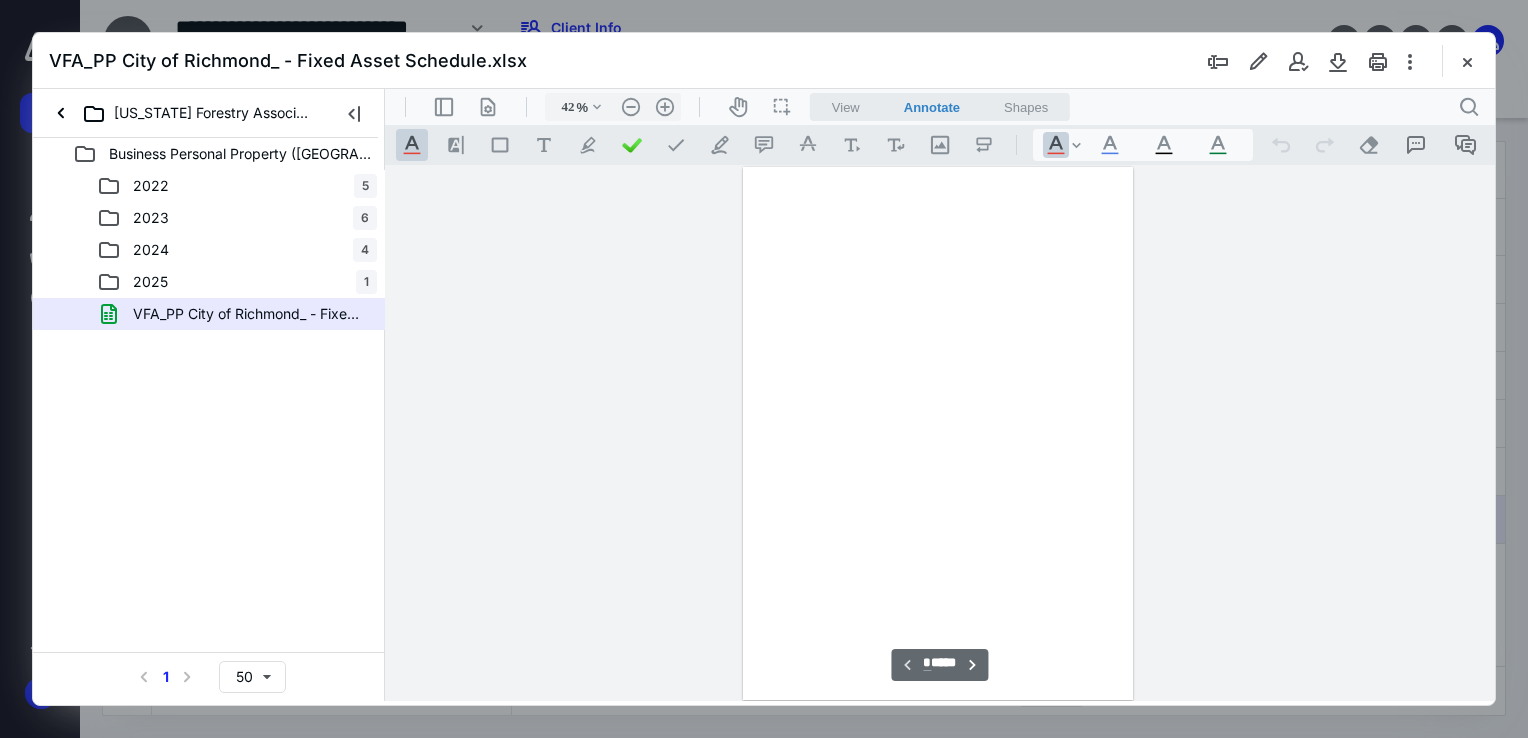 scroll, scrollTop: 78, scrollLeft: 0, axis: vertical 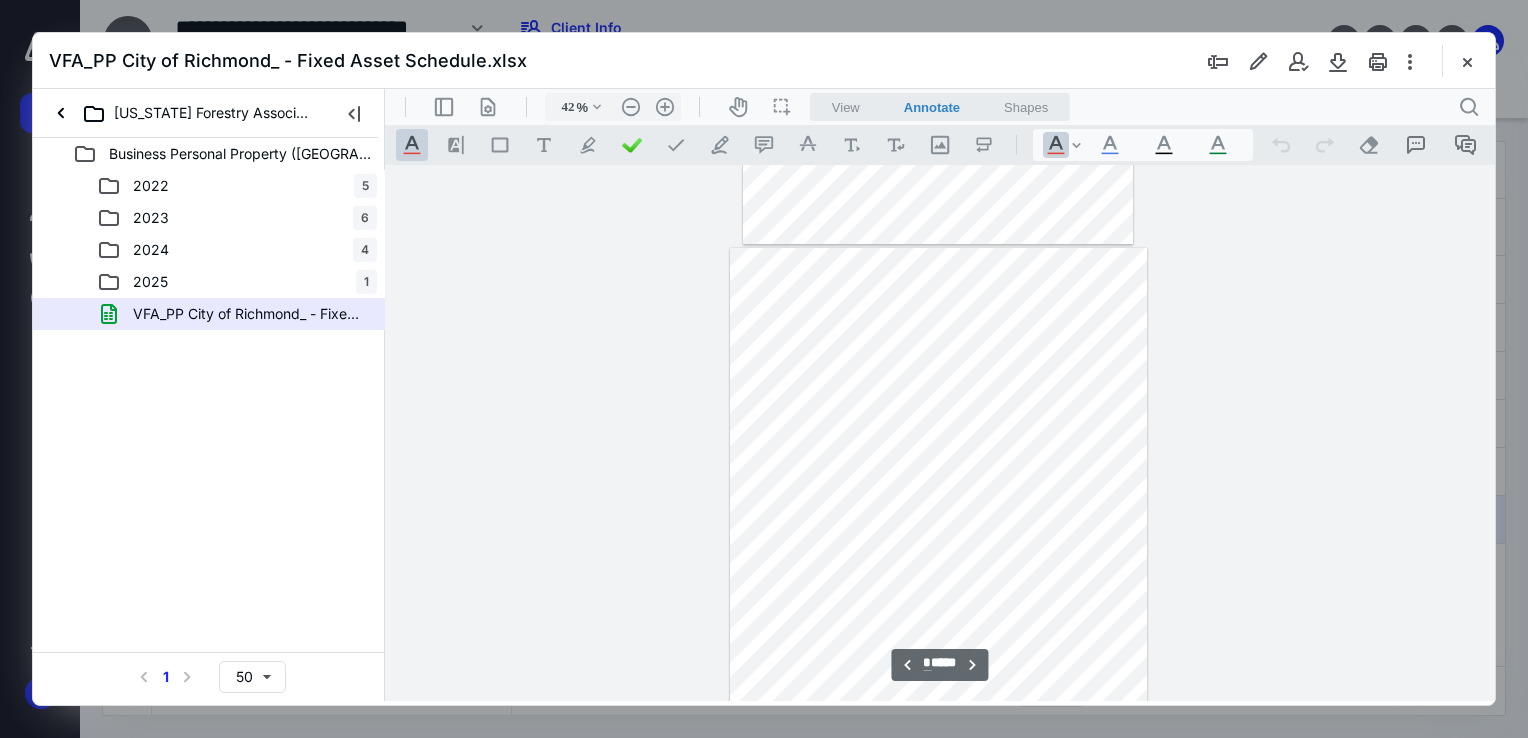 type on "*" 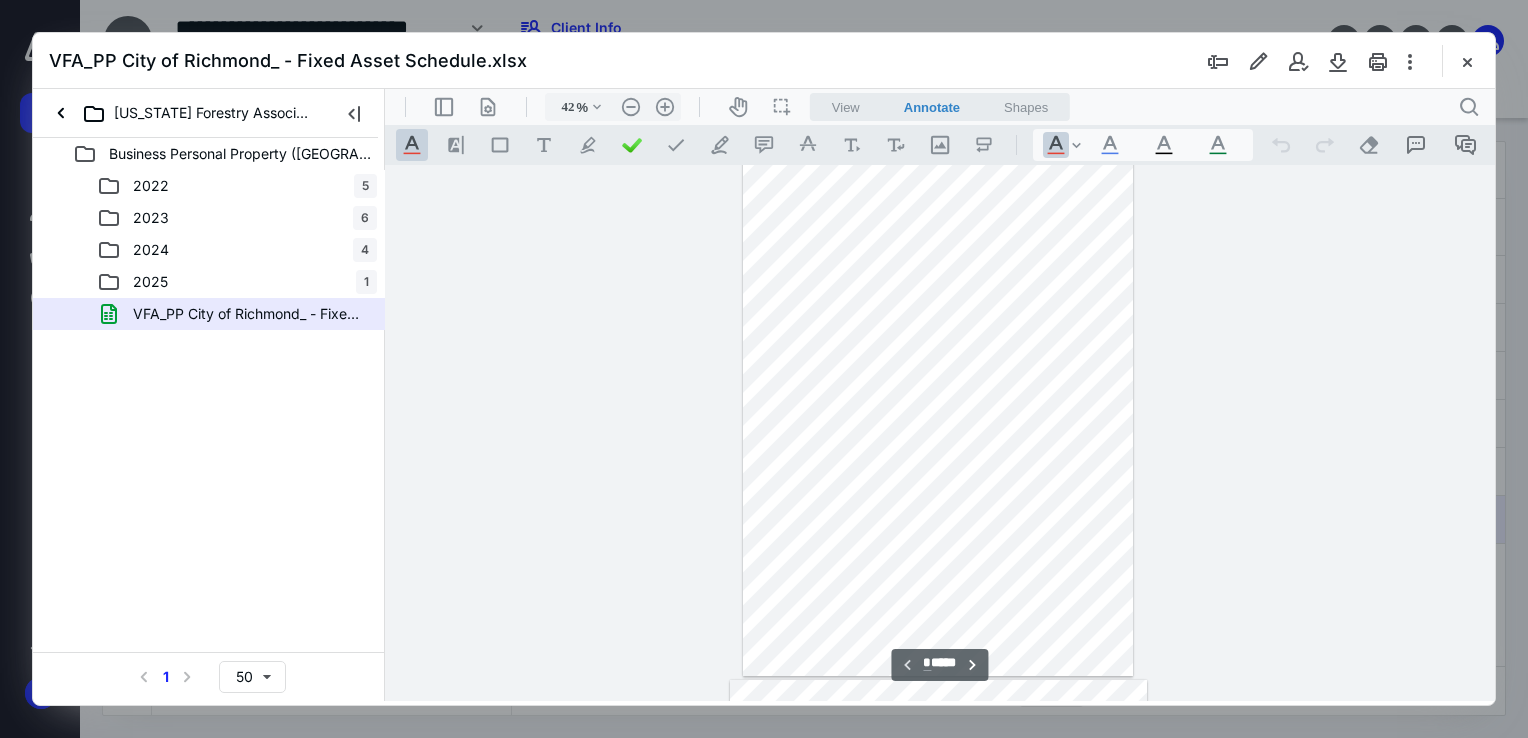 scroll, scrollTop: 0, scrollLeft: 0, axis: both 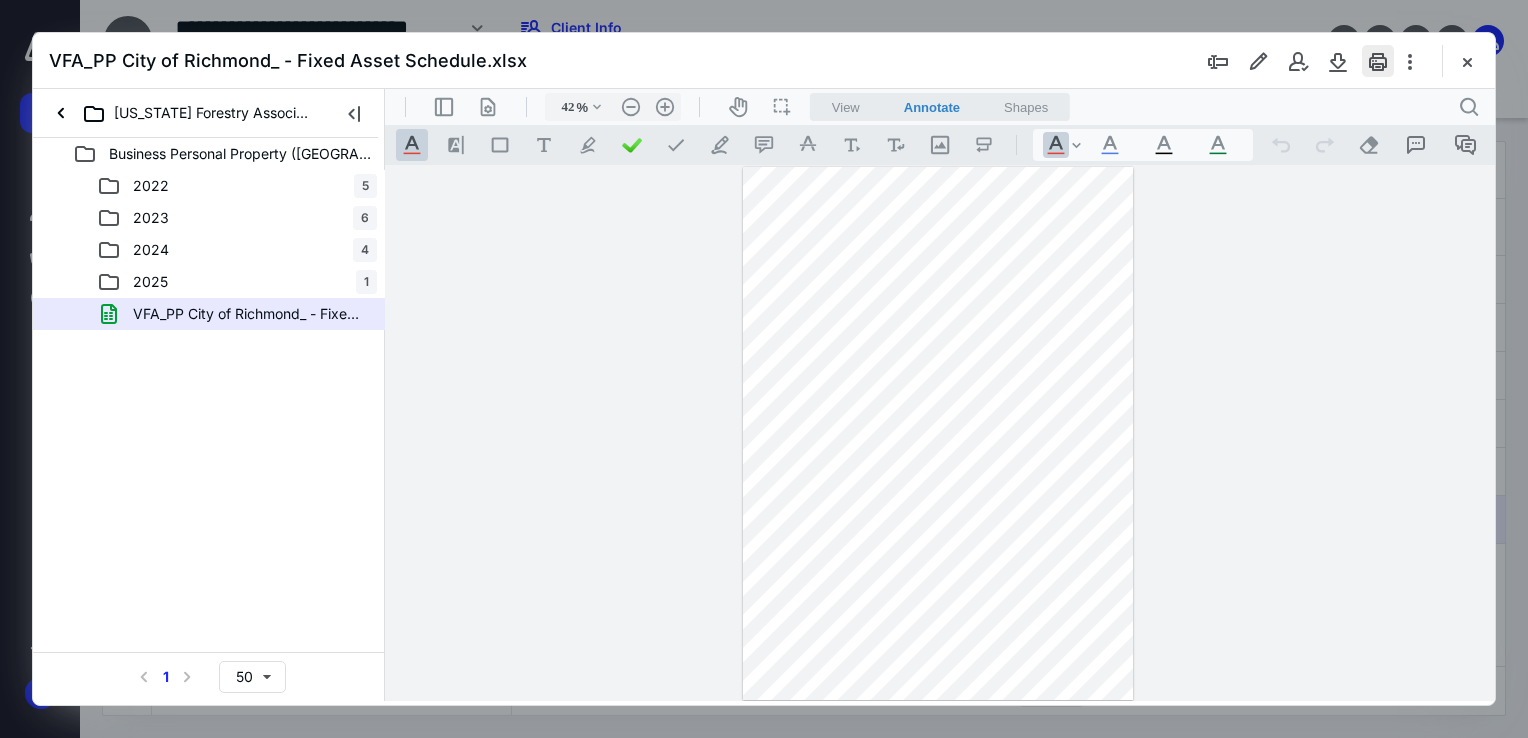click at bounding box center [1378, 61] 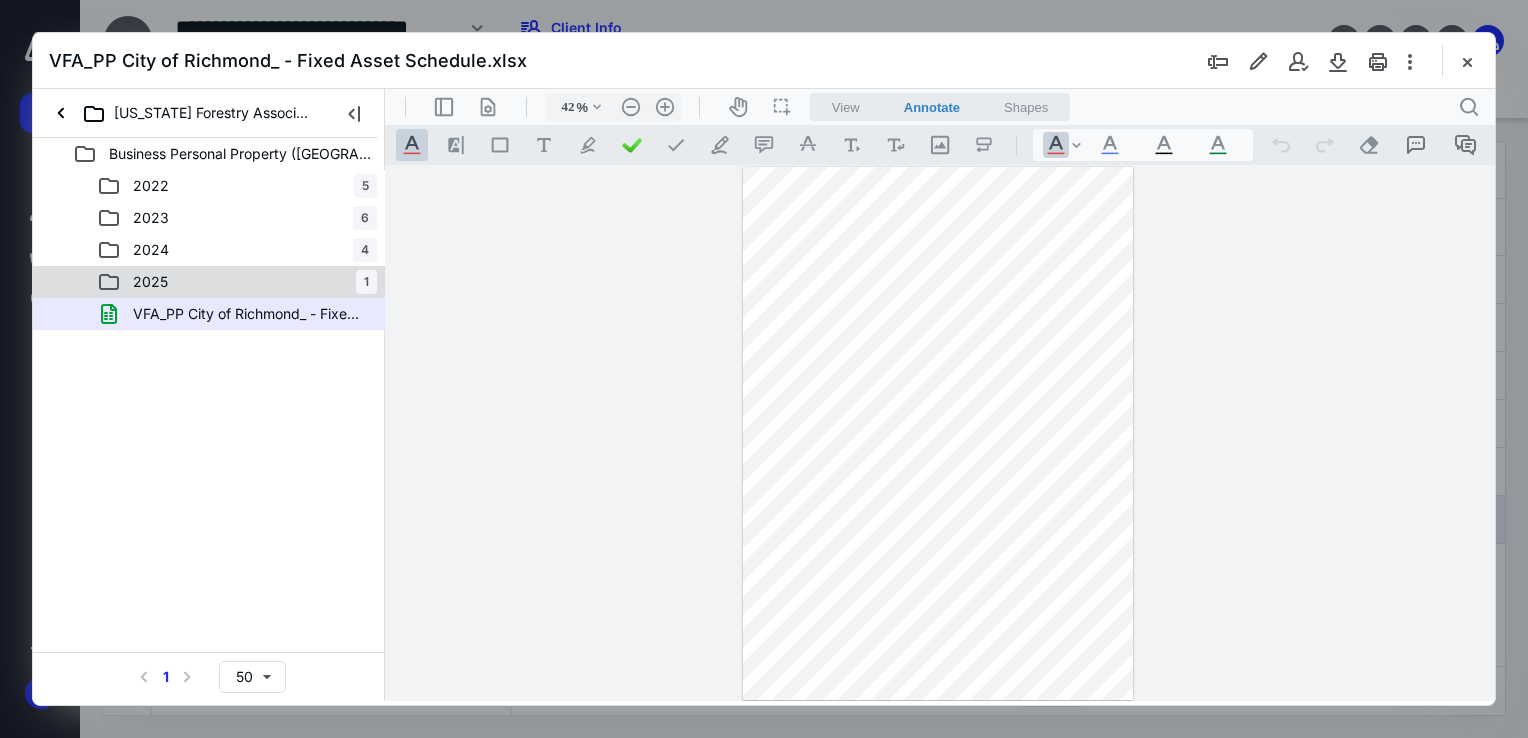 click on "2025 1" at bounding box center (237, 282) 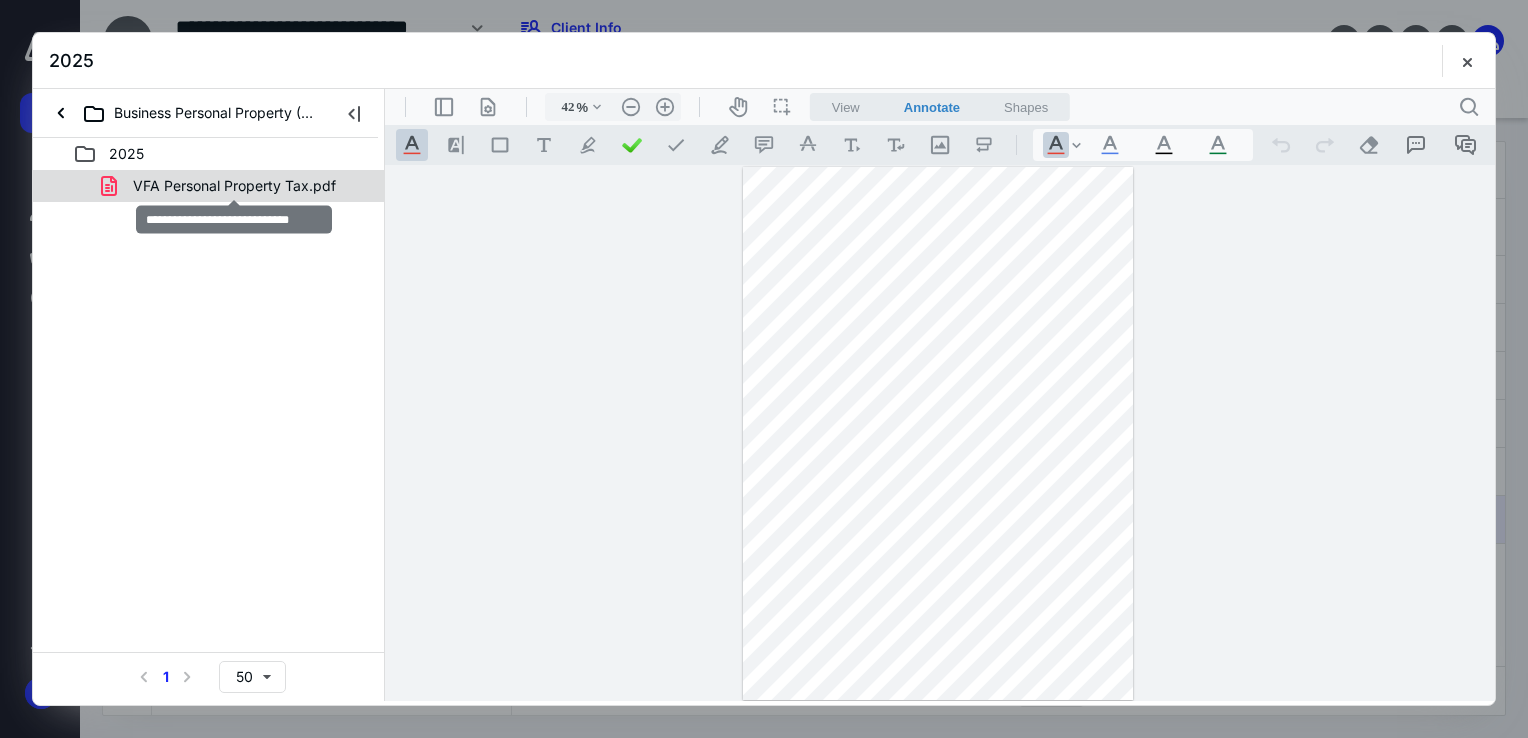 click on "VFA Personal Property Tax.pdf" at bounding box center [234, 186] 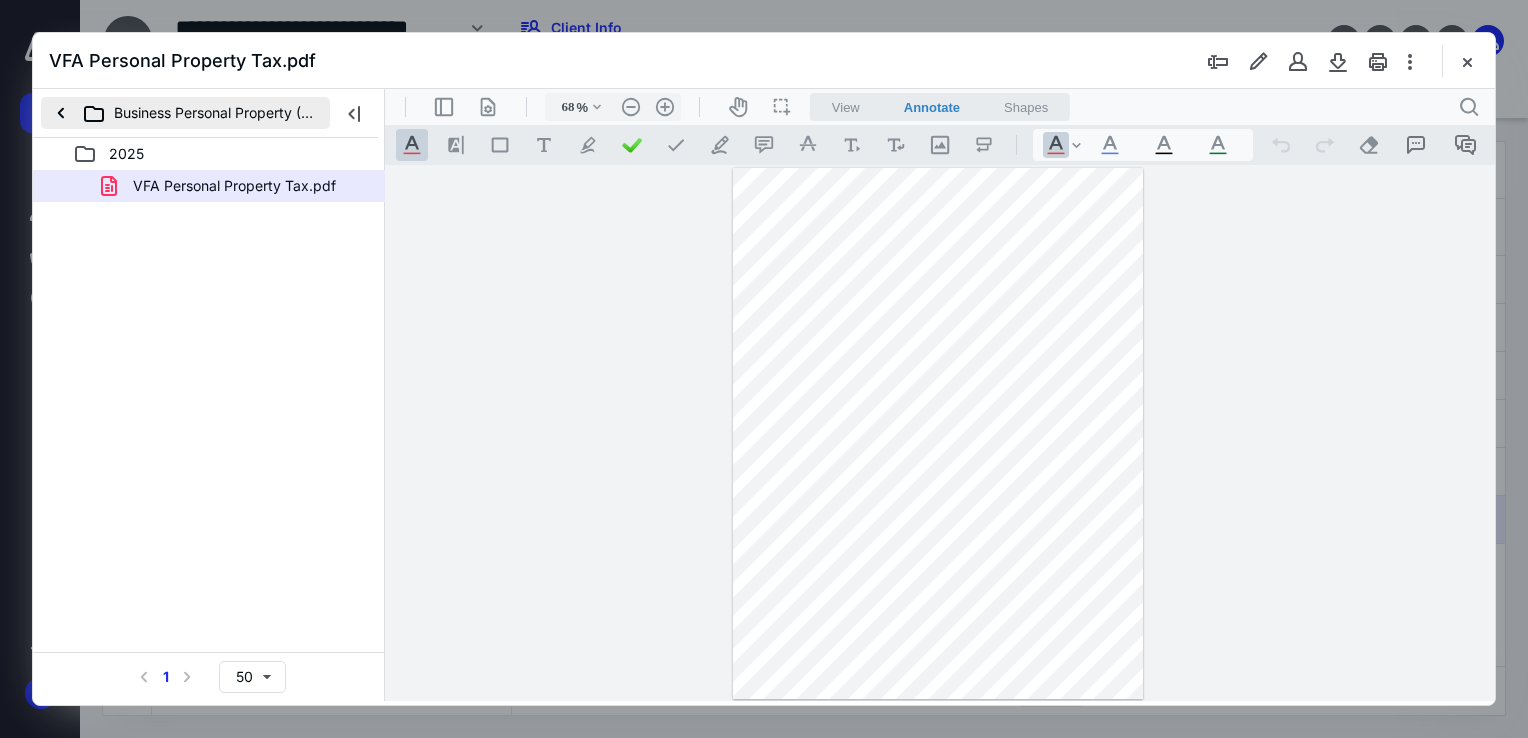 click on "Business Personal Property ([GEOGRAPHIC_DATA])" at bounding box center [185, 113] 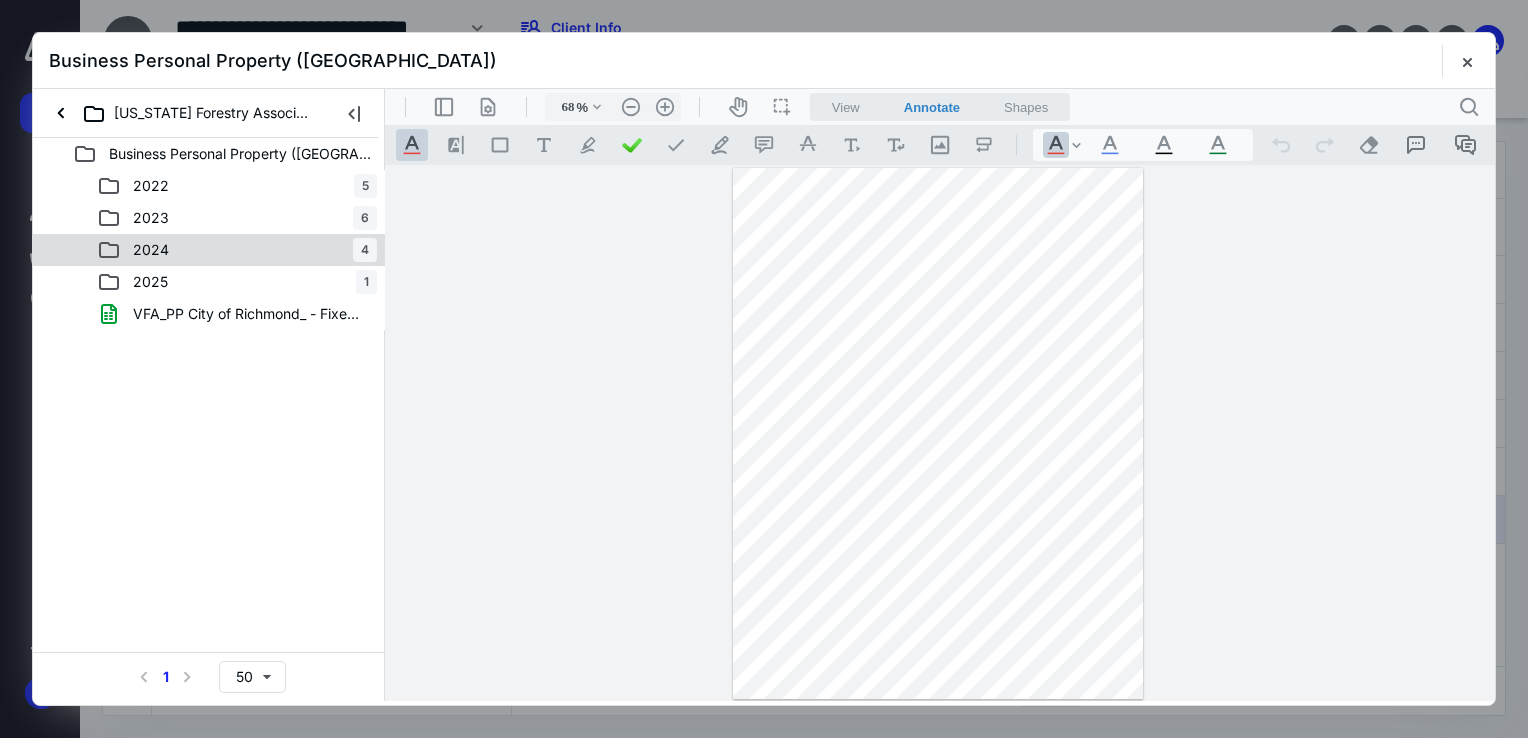 click on "2024" at bounding box center (151, 250) 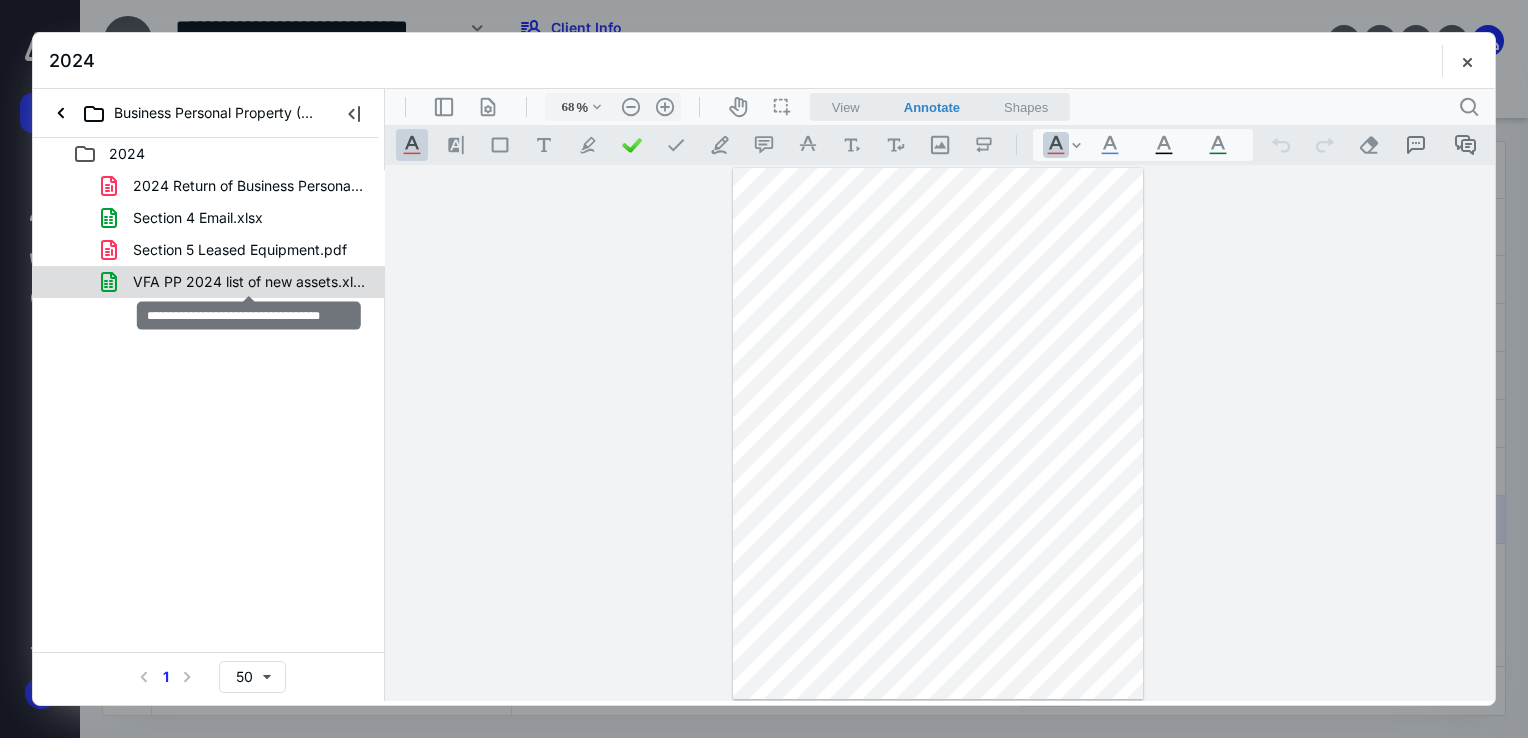 click on "VFA PP 2024 list of new assets.xlsx" at bounding box center [249, 282] 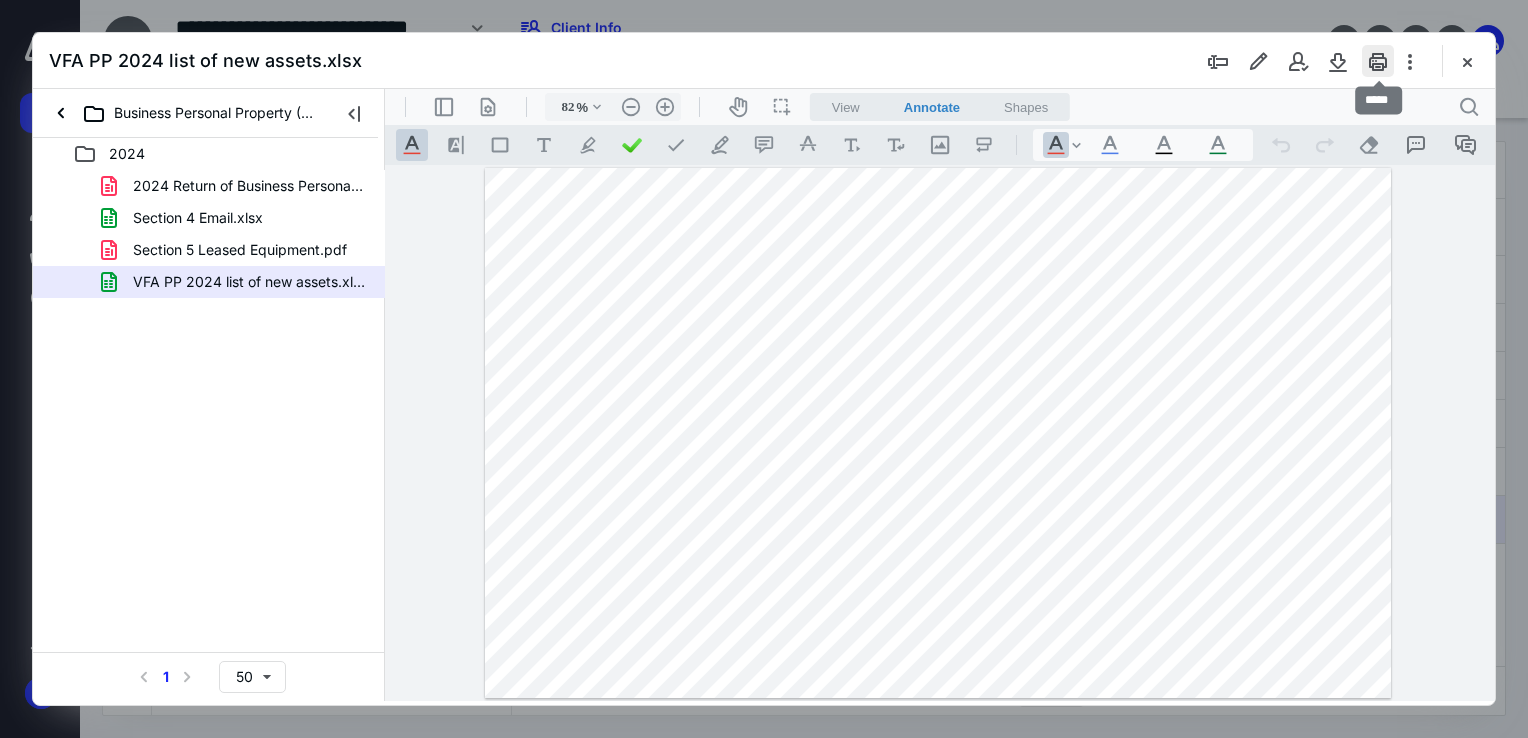 click at bounding box center [1378, 61] 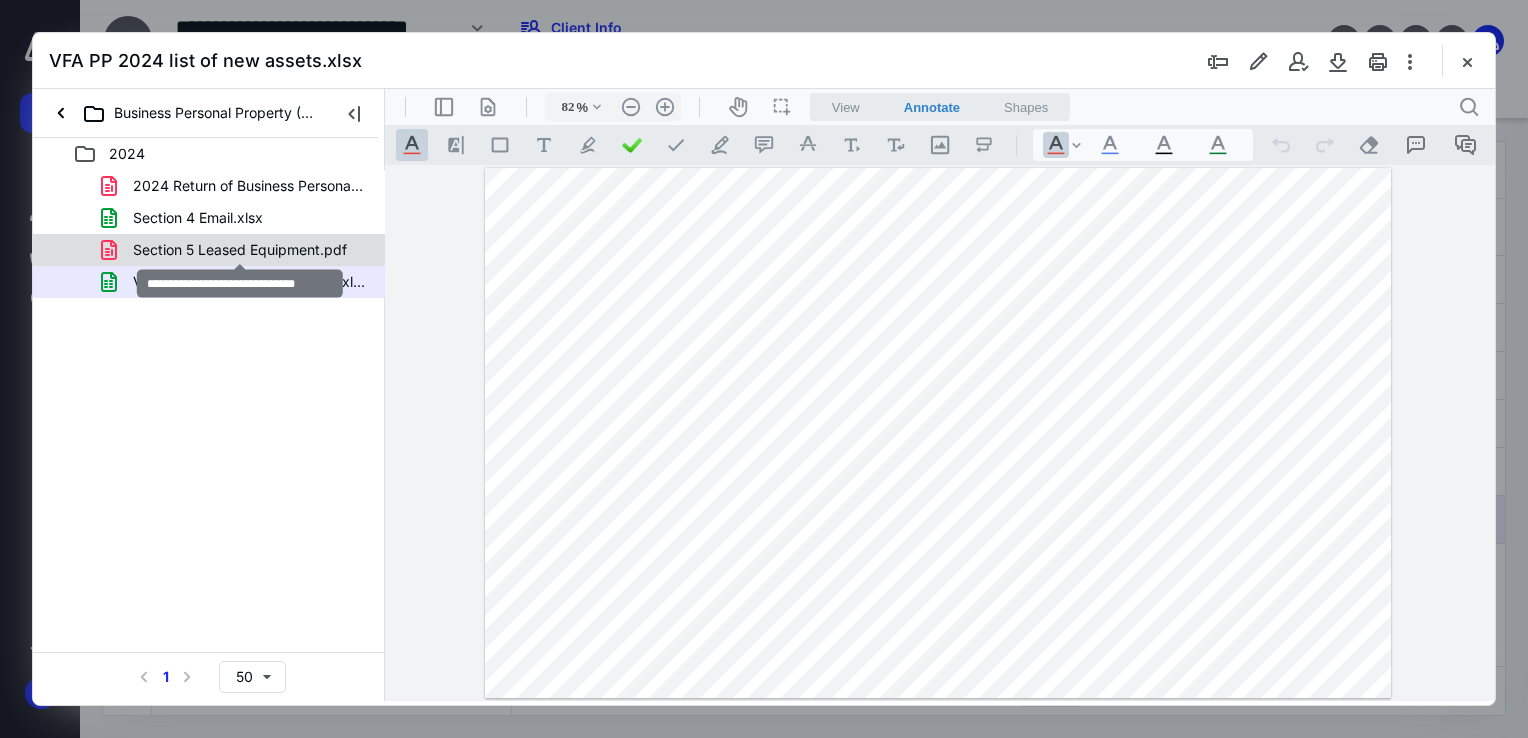 click on "Section 5 Leased Equipment.pdf" at bounding box center [240, 250] 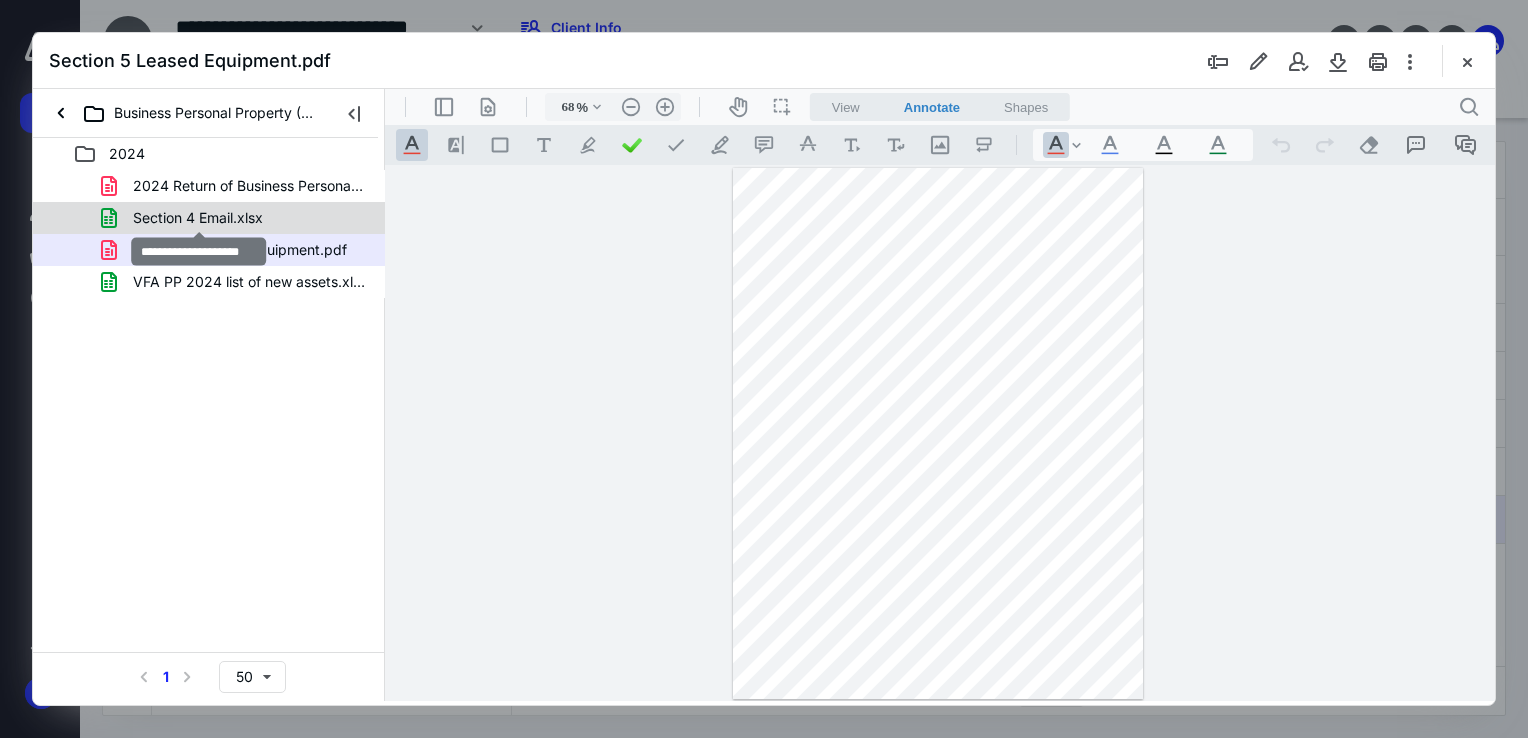 click on "Section 4 Email.xlsx" at bounding box center (198, 218) 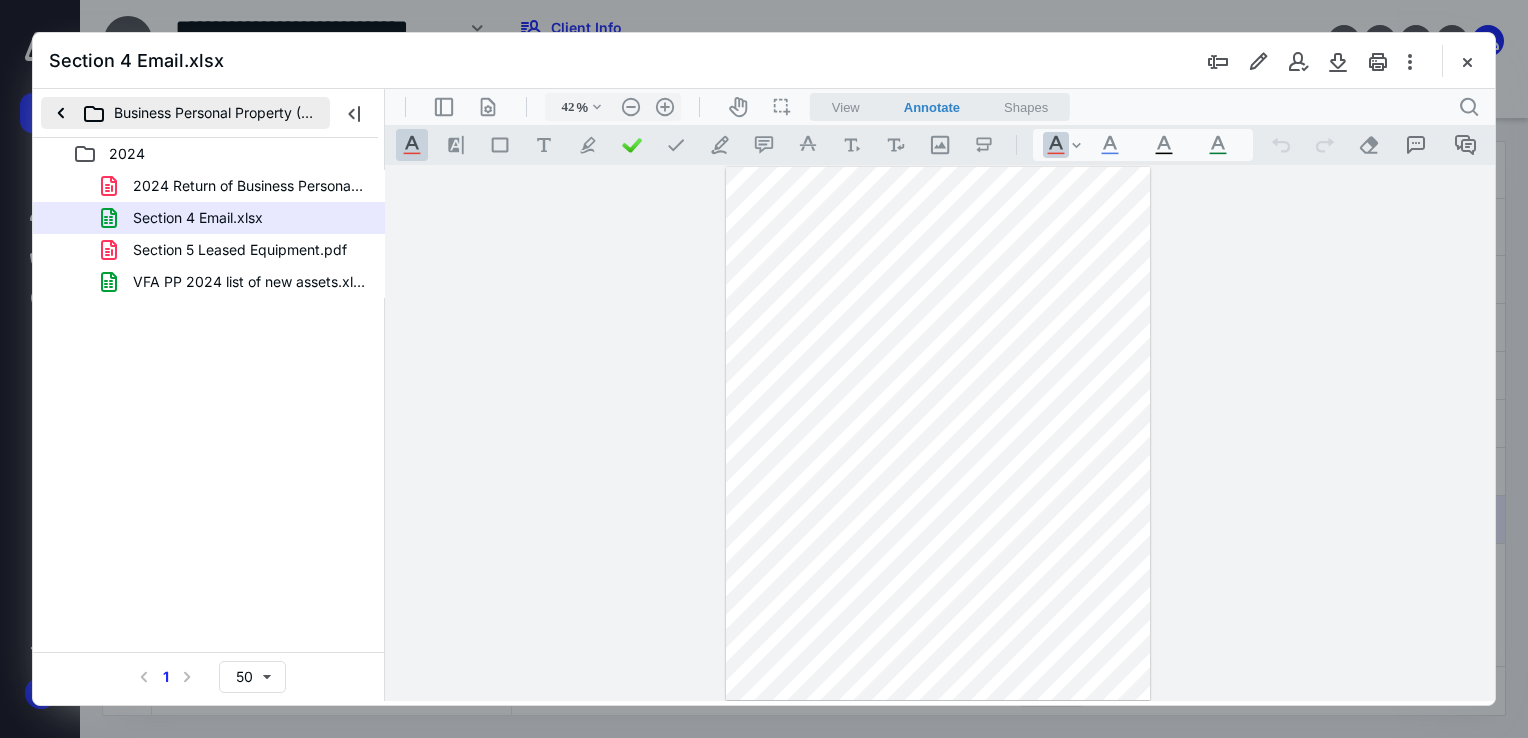click on "Business Personal Property ([GEOGRAPHIC_DATA])" at bounding box center [185, 113] 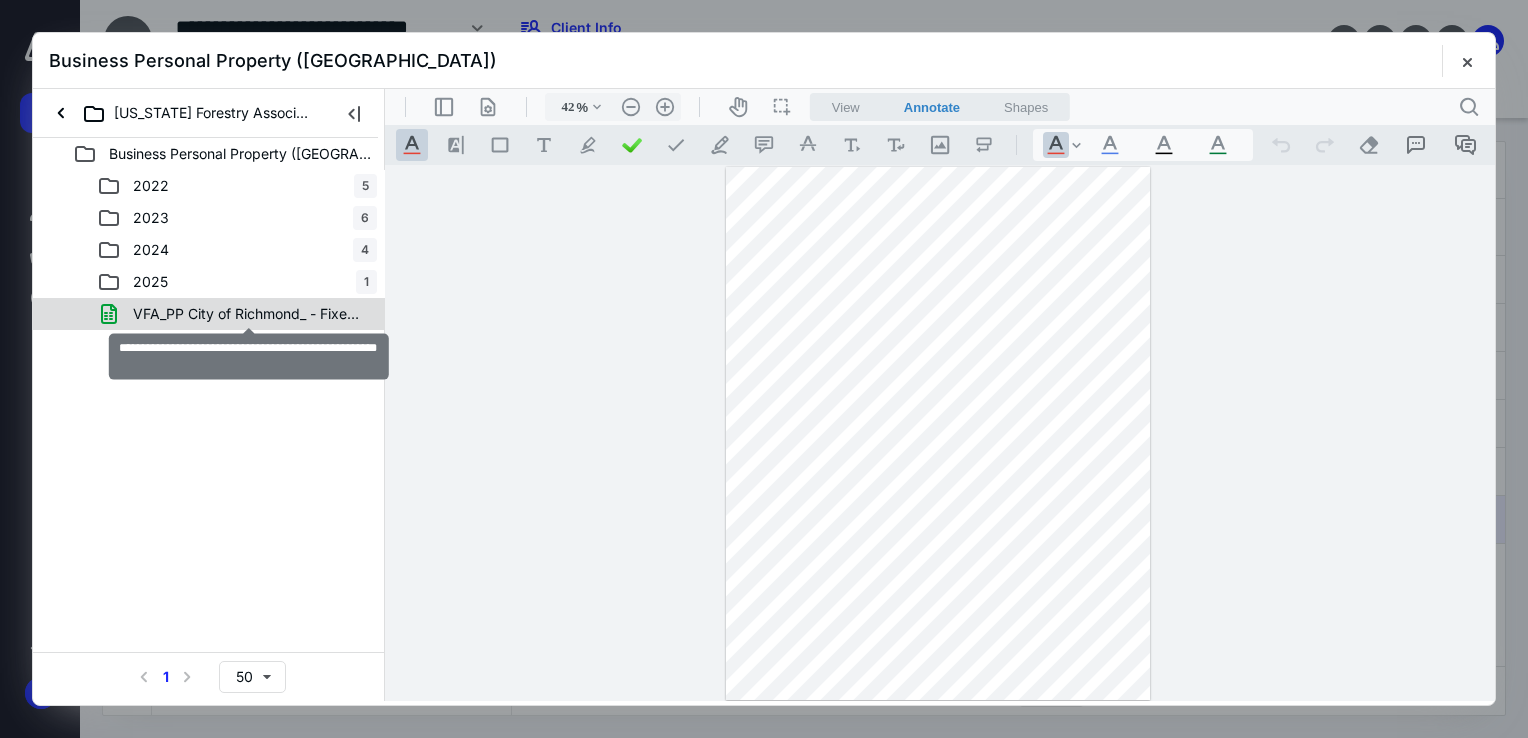 click on "VFA_PP City of Richmond_ - Fixed Asset Schedule.xlsx" at bounding box center (249, 314) 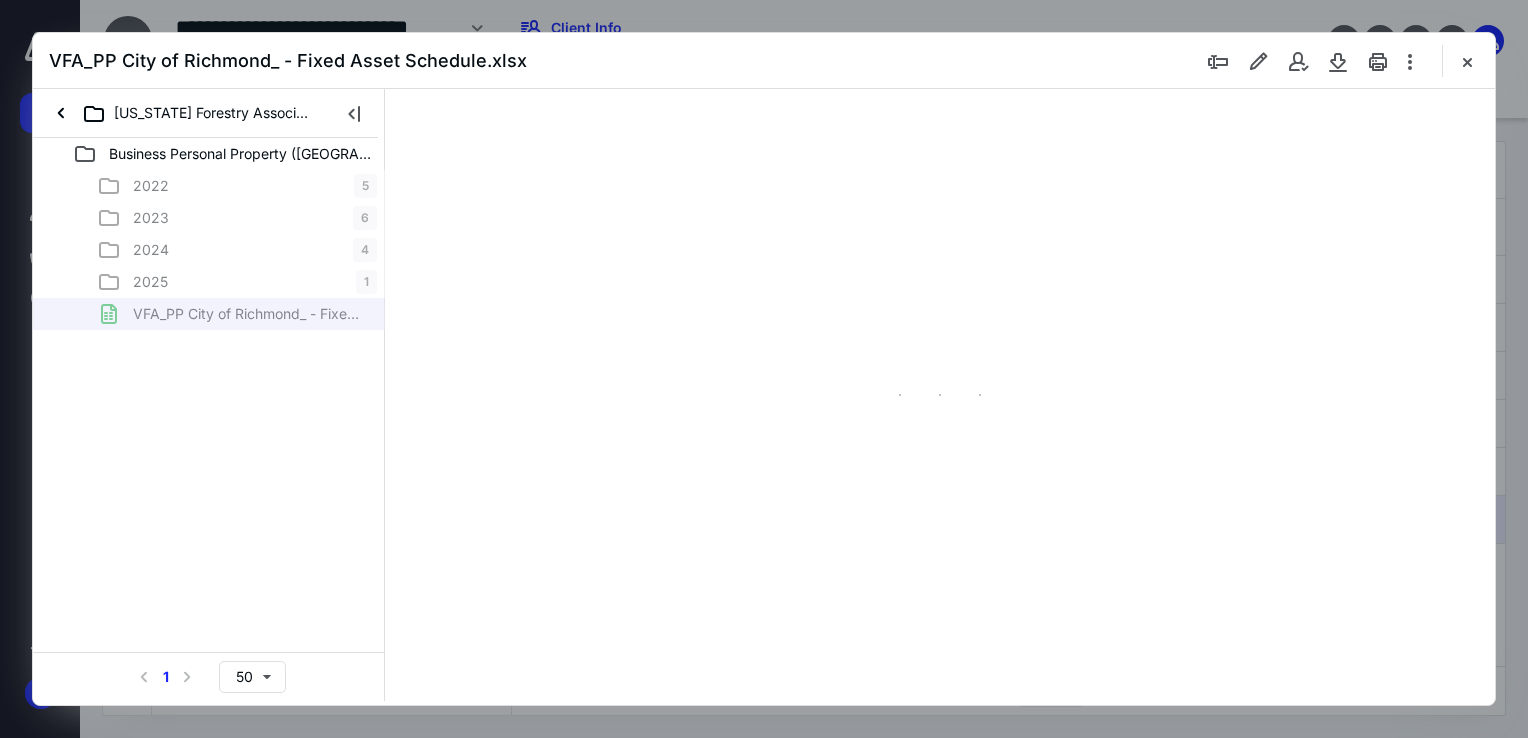type on "42" 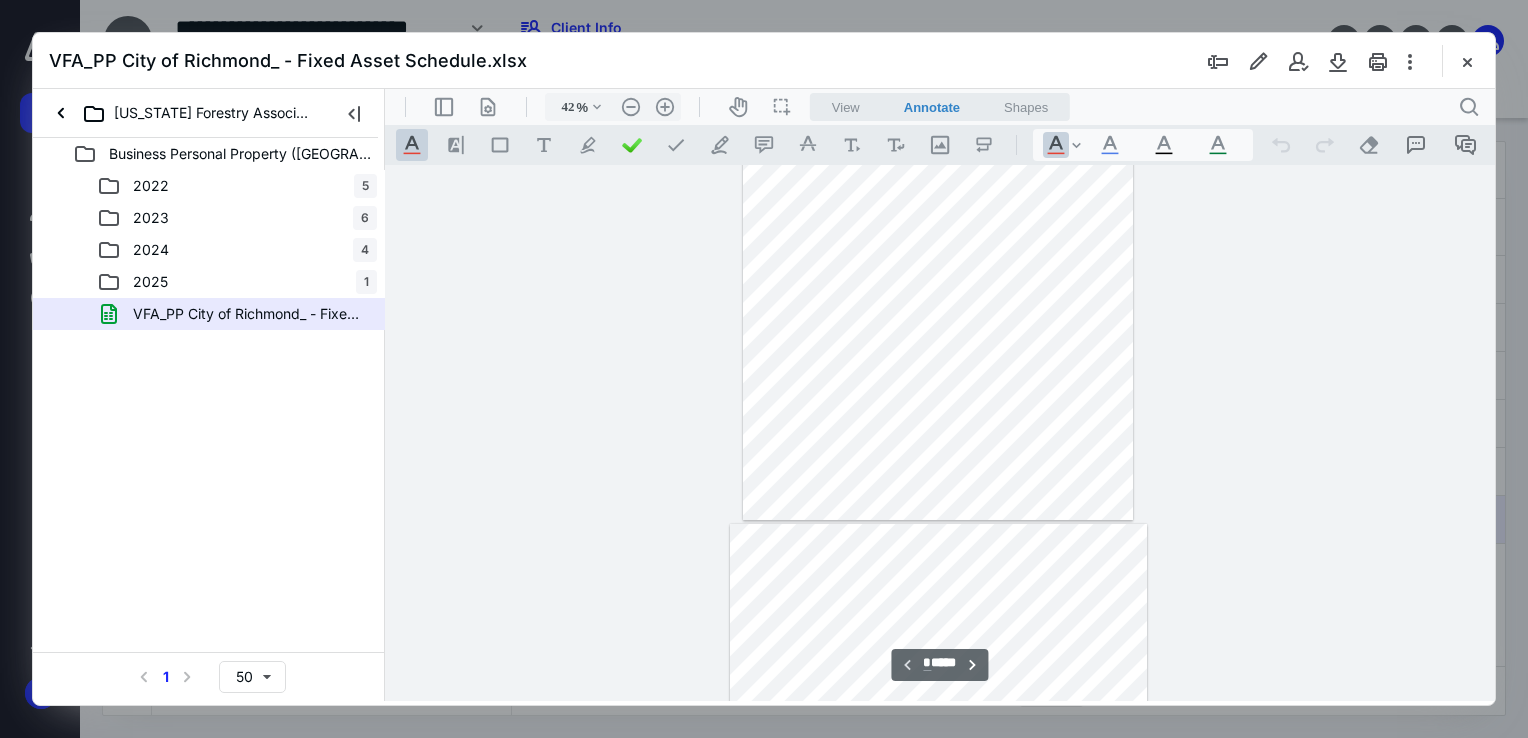 scroll, scrollTop: 278, scrollLeft: 0, axis: vertical 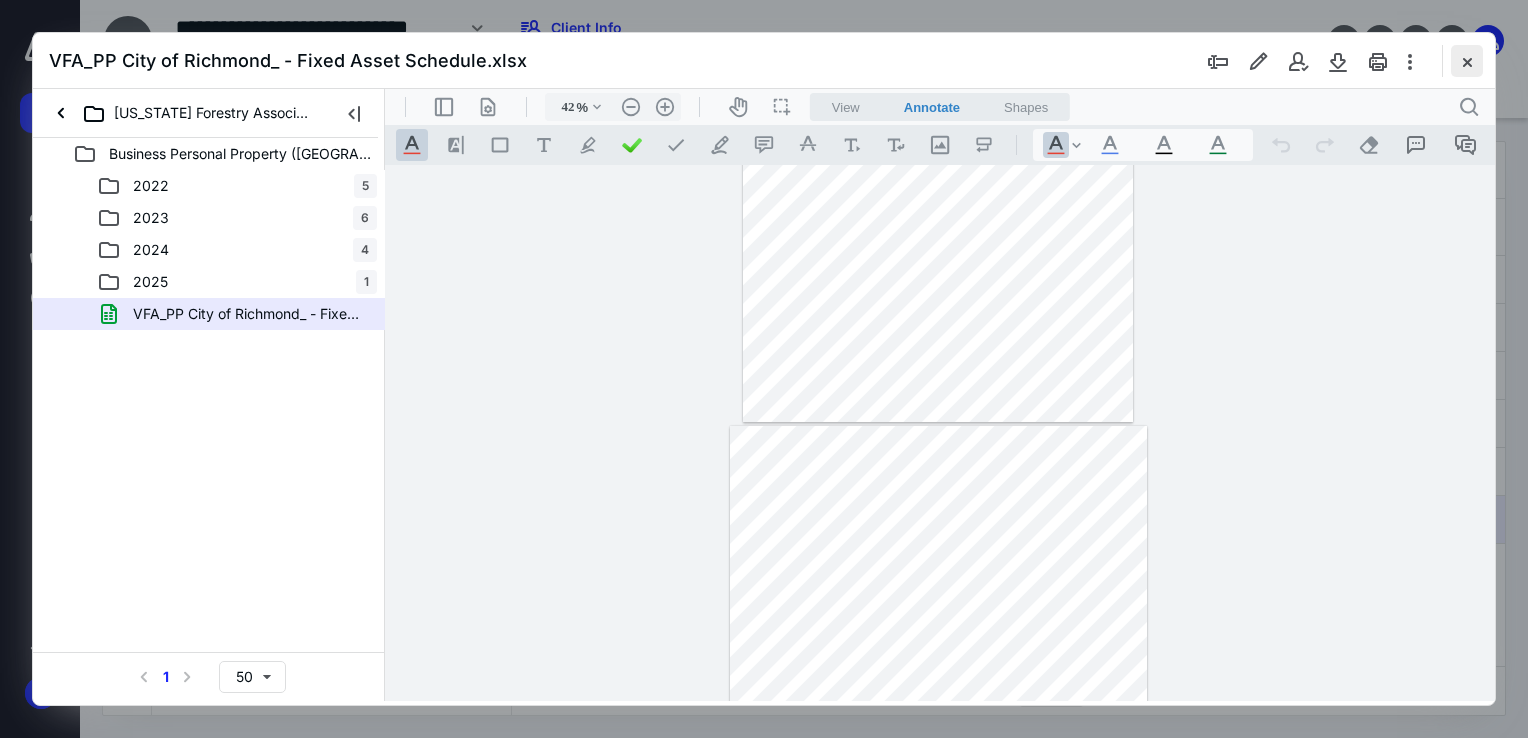 click at bounding box center [1467, 61] 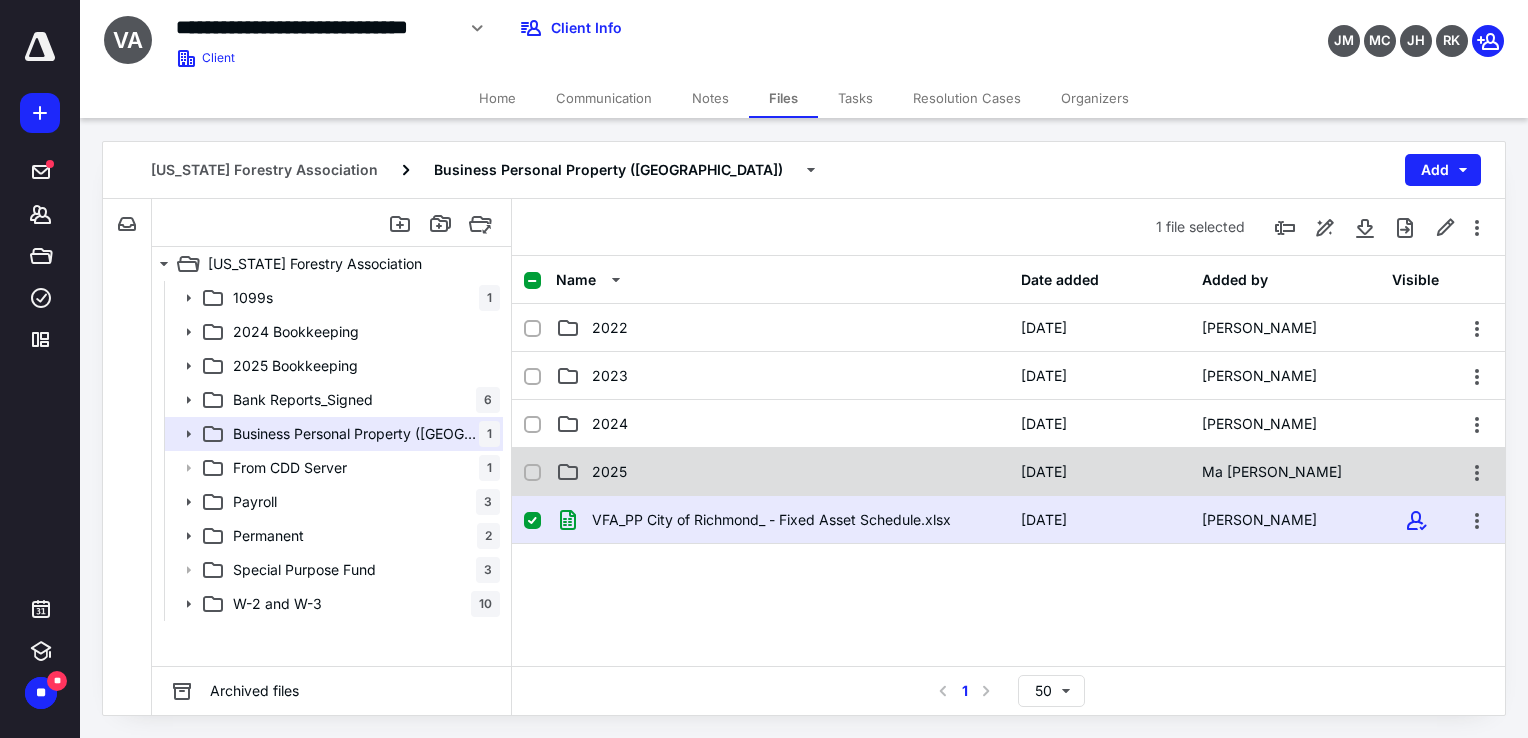 click on "2025" at bounding box center (609, 472) 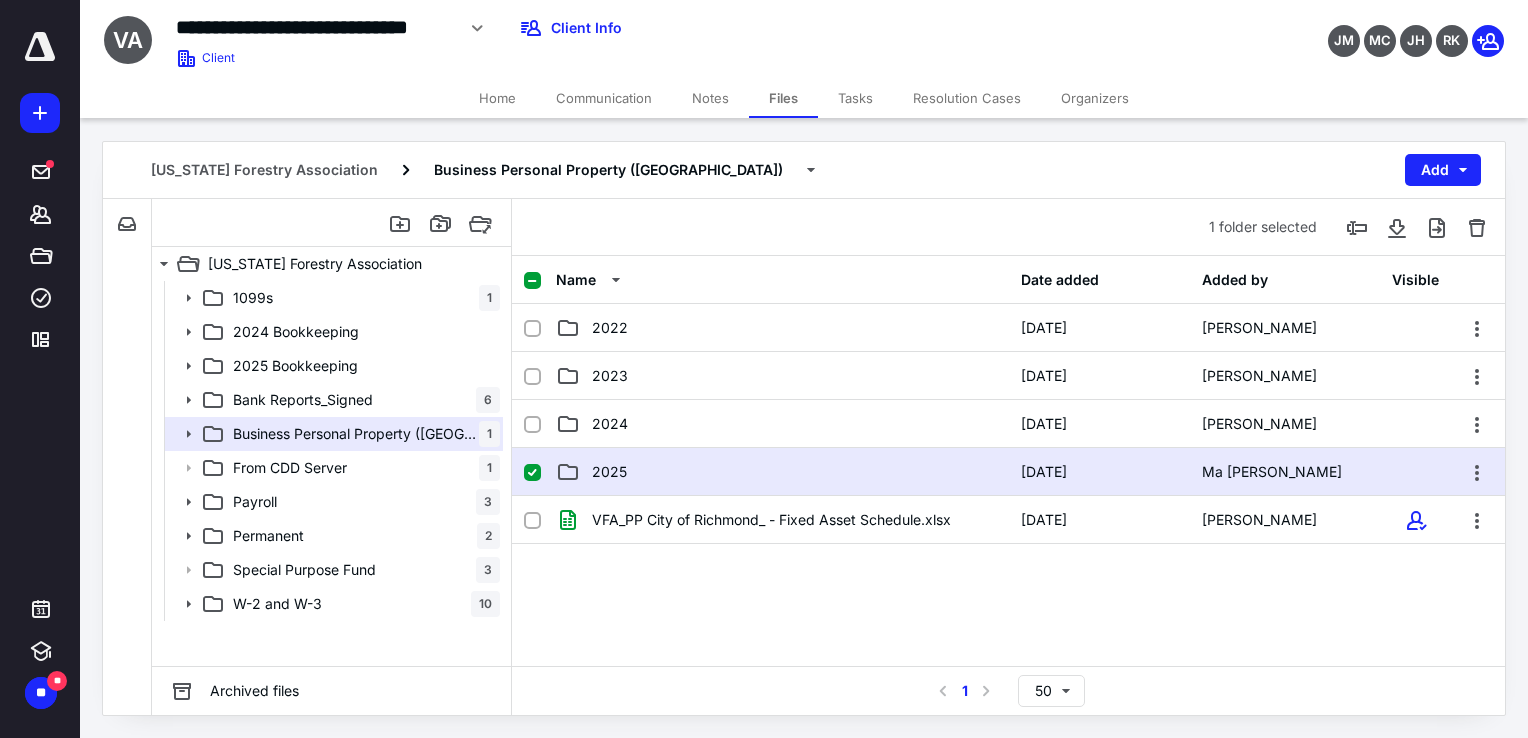 click on "2025" at bounding box center [609, 472] 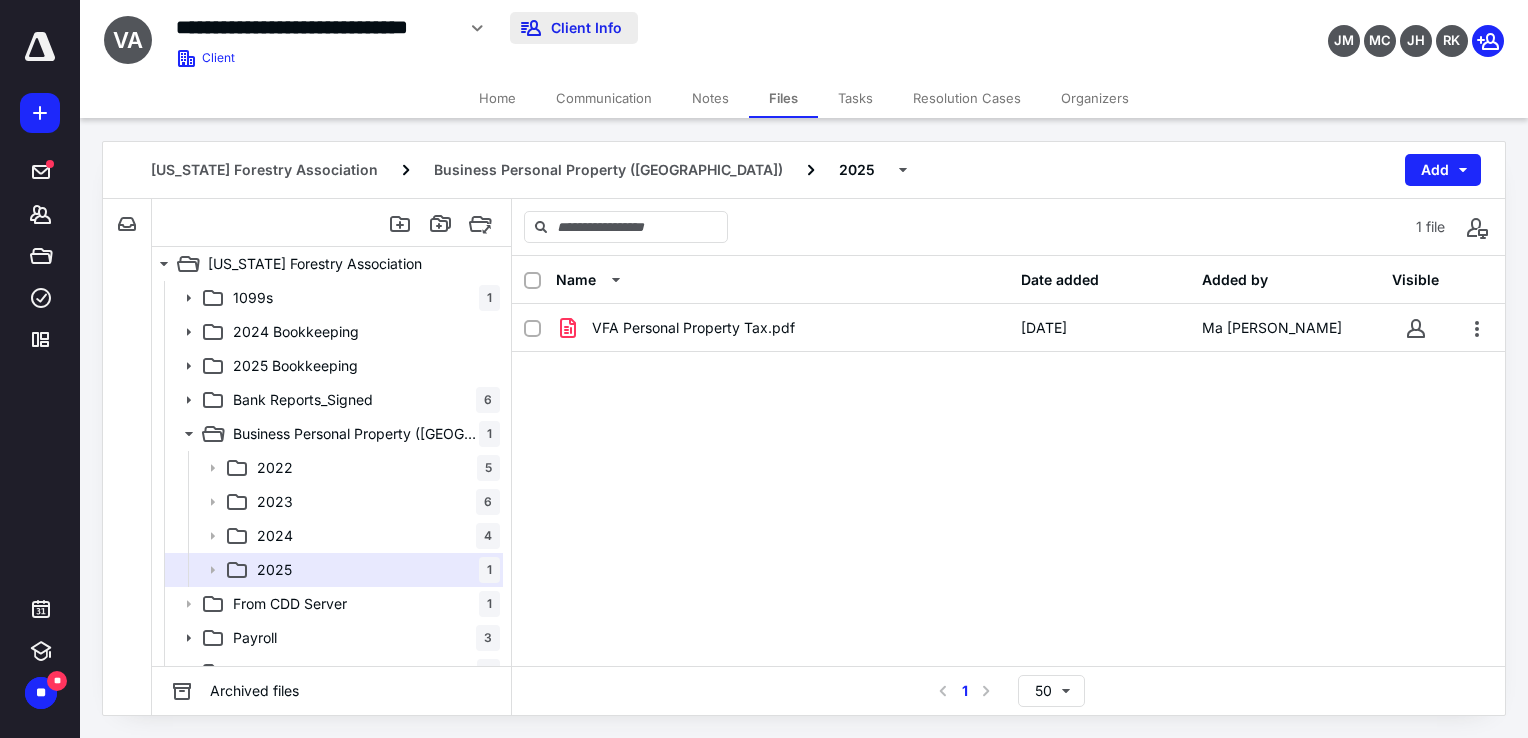 click on "Client Info" at bounding box center [574, 28] 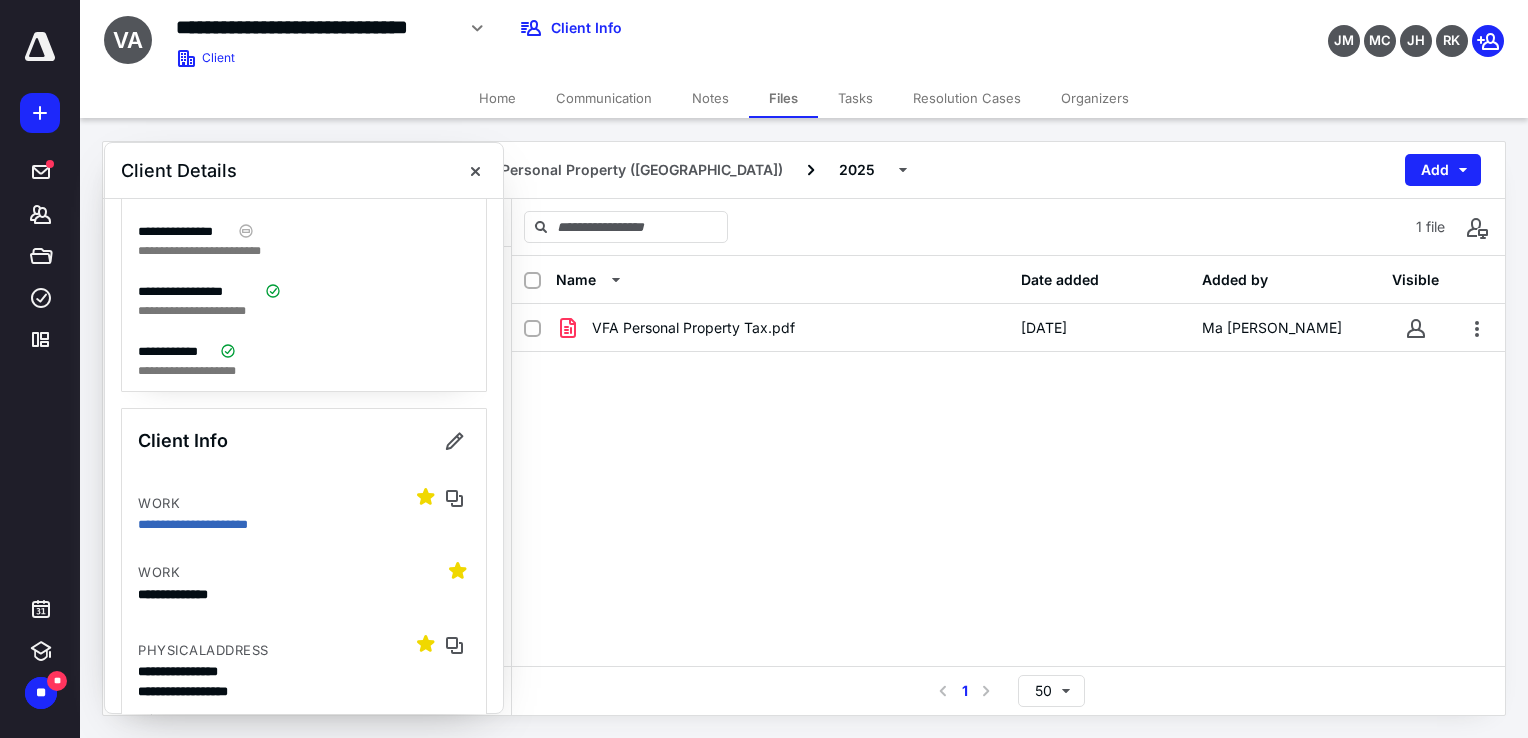scroll, scrollTop: 0, scrollLeft: 0, axis: both 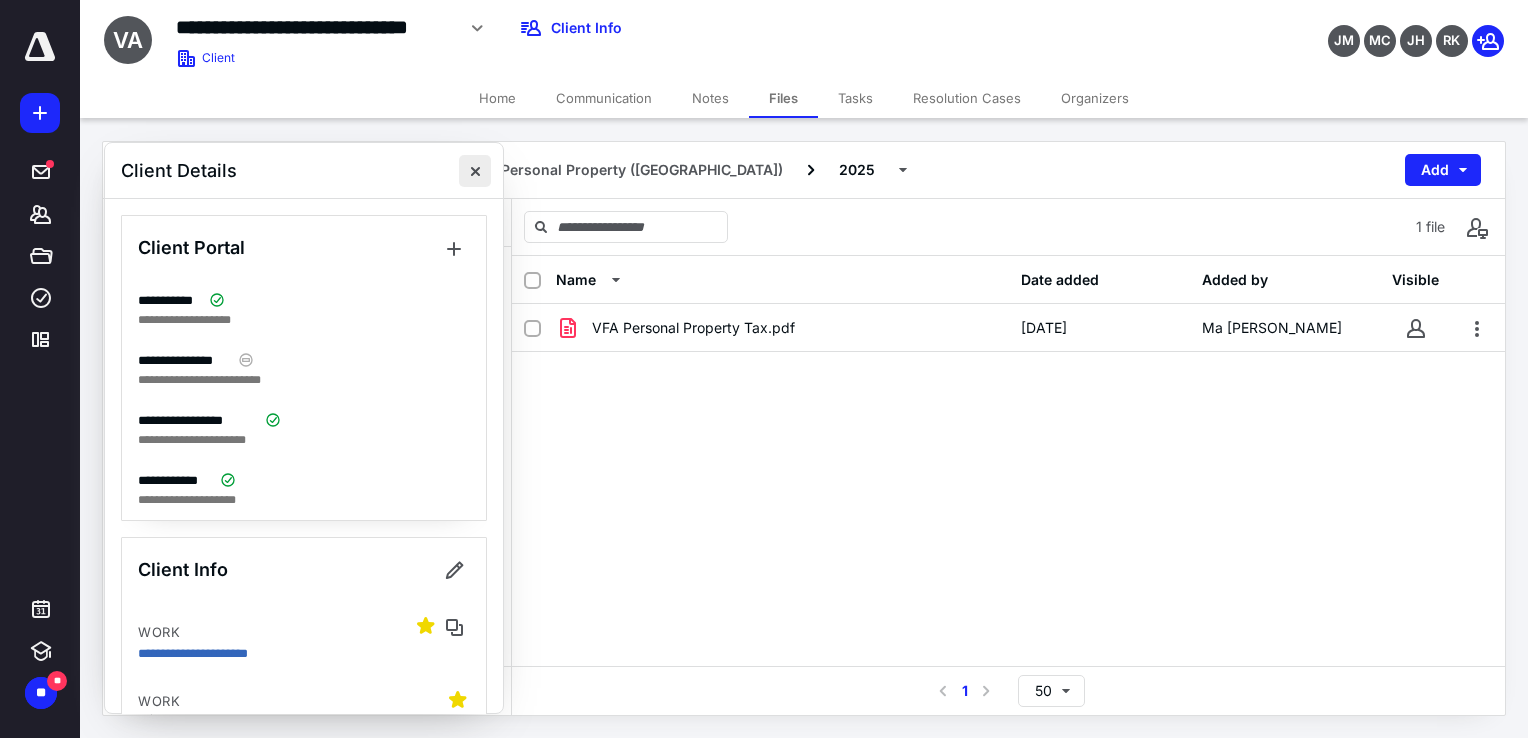 click at bounding box center (475, 171) 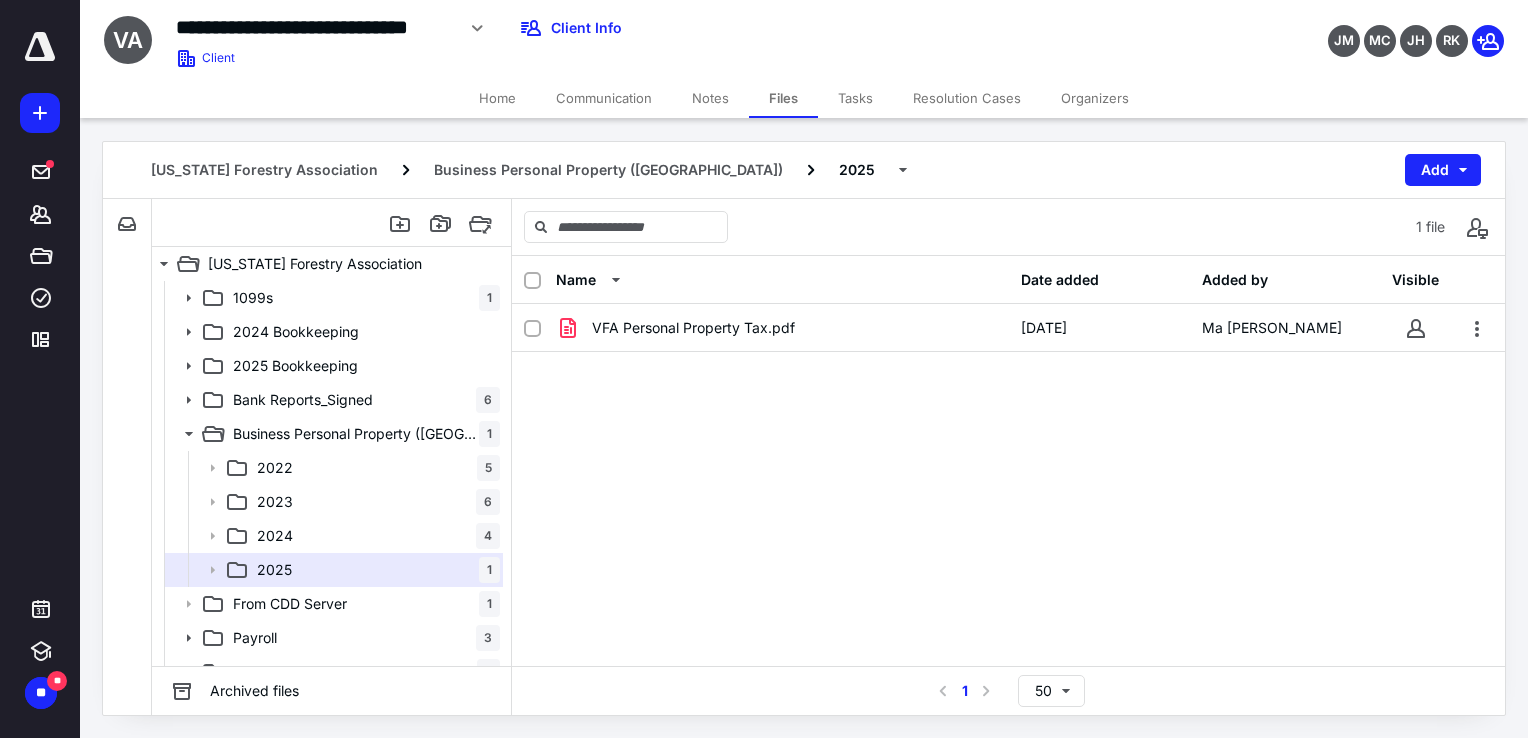 click on "VFA Personal Property Tax.pdf [DATE] Ma [PERSON_NAME]" at bounding box center (1008, 454) 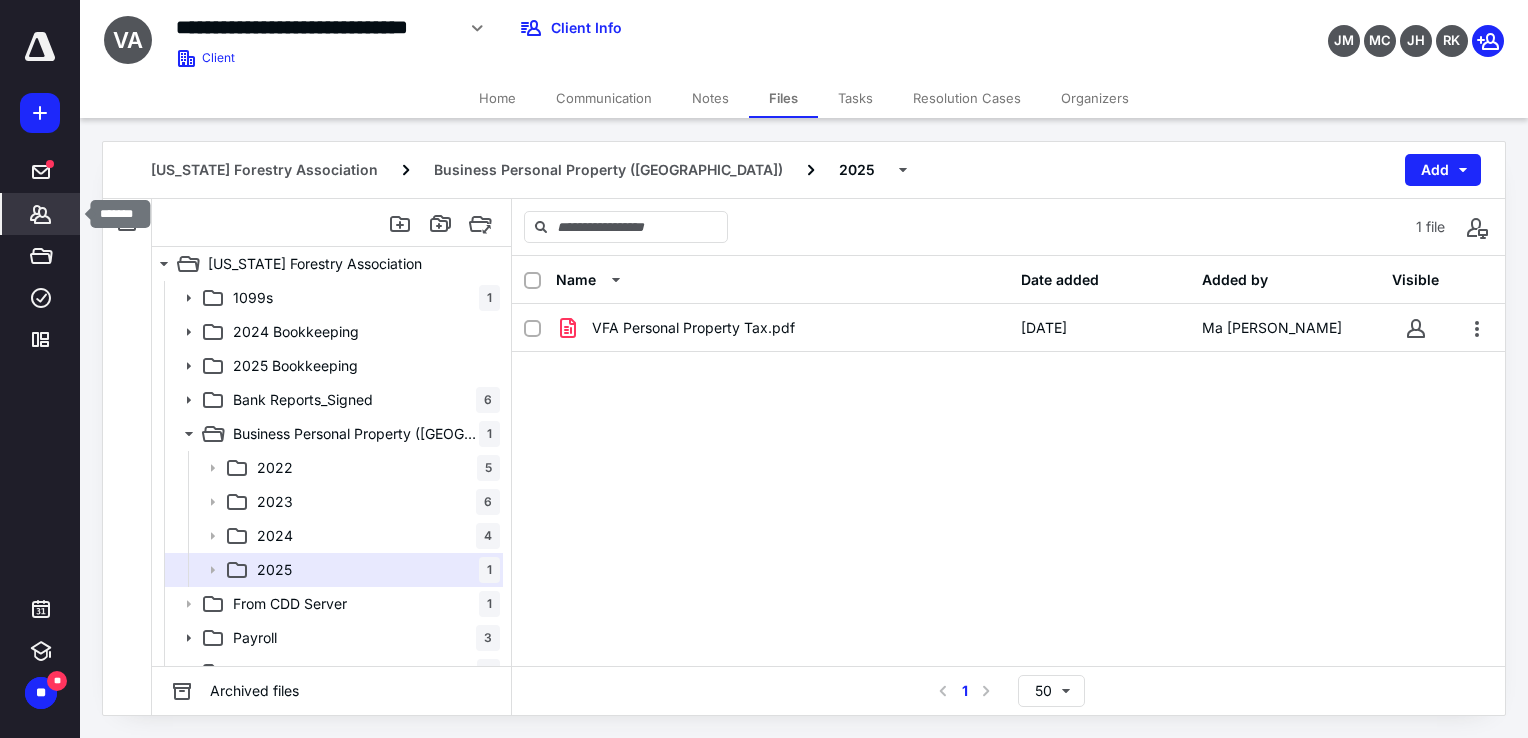 click 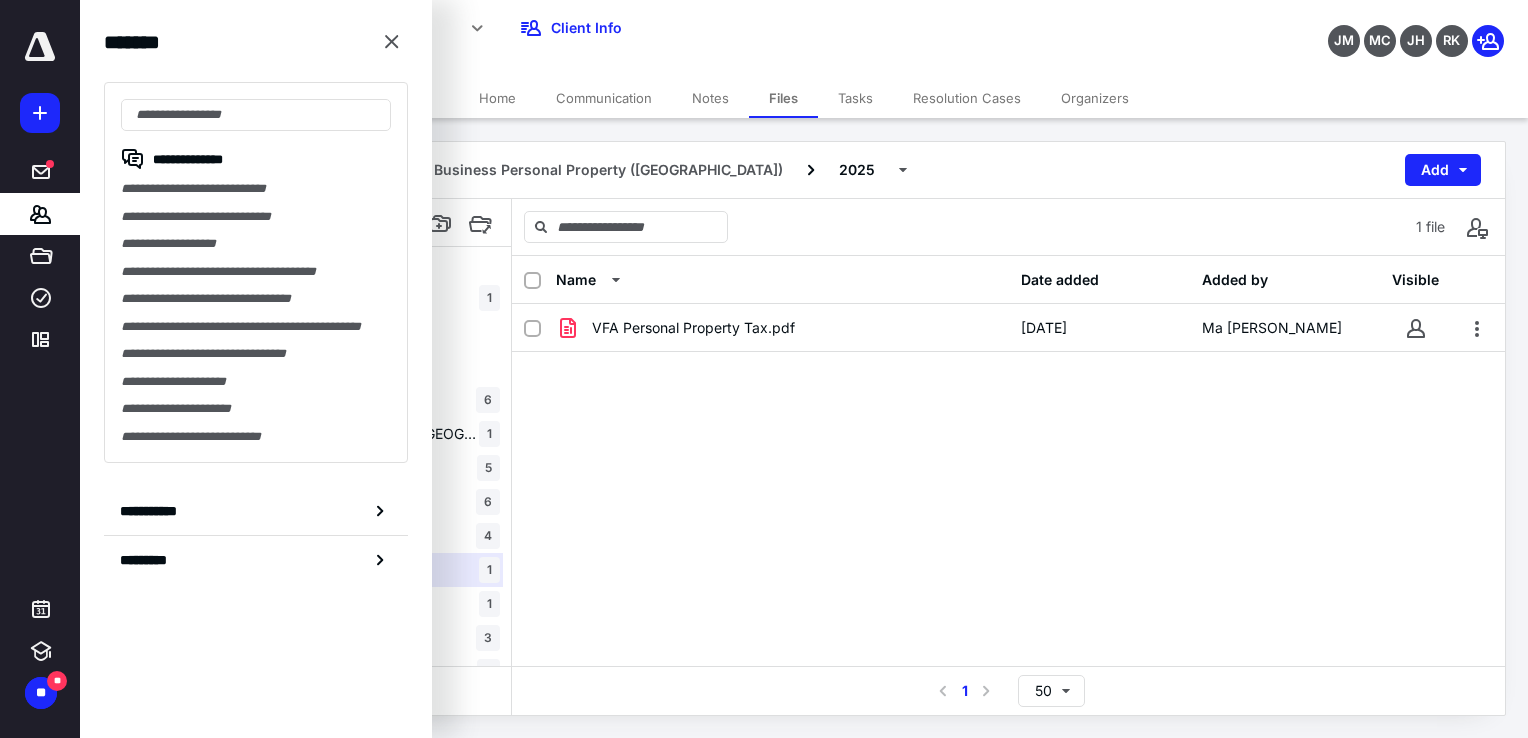 click on "VFA Personal Property Tax.pdf [DATE] Ma [PERSON_NAME]" at bounding box center (1008, 454) 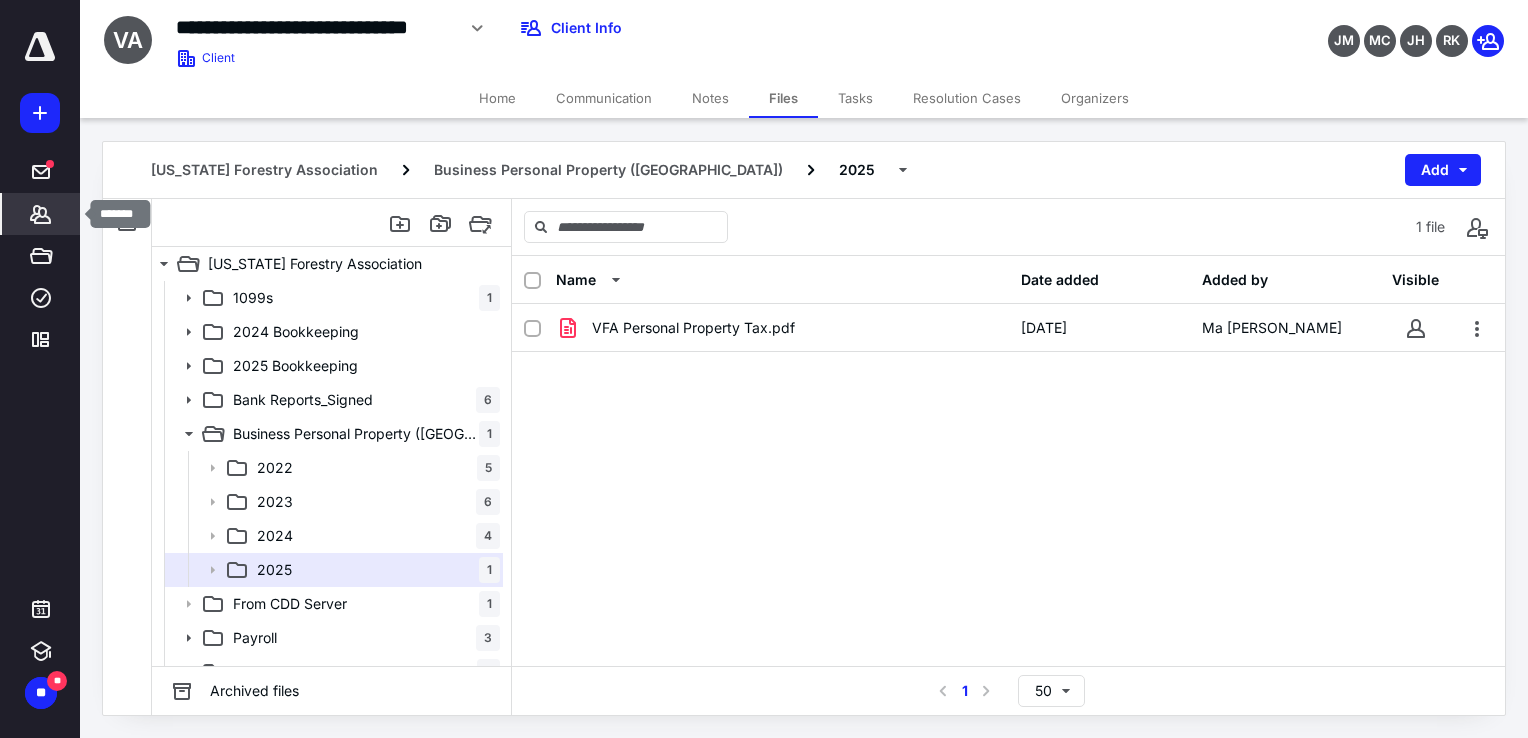 click 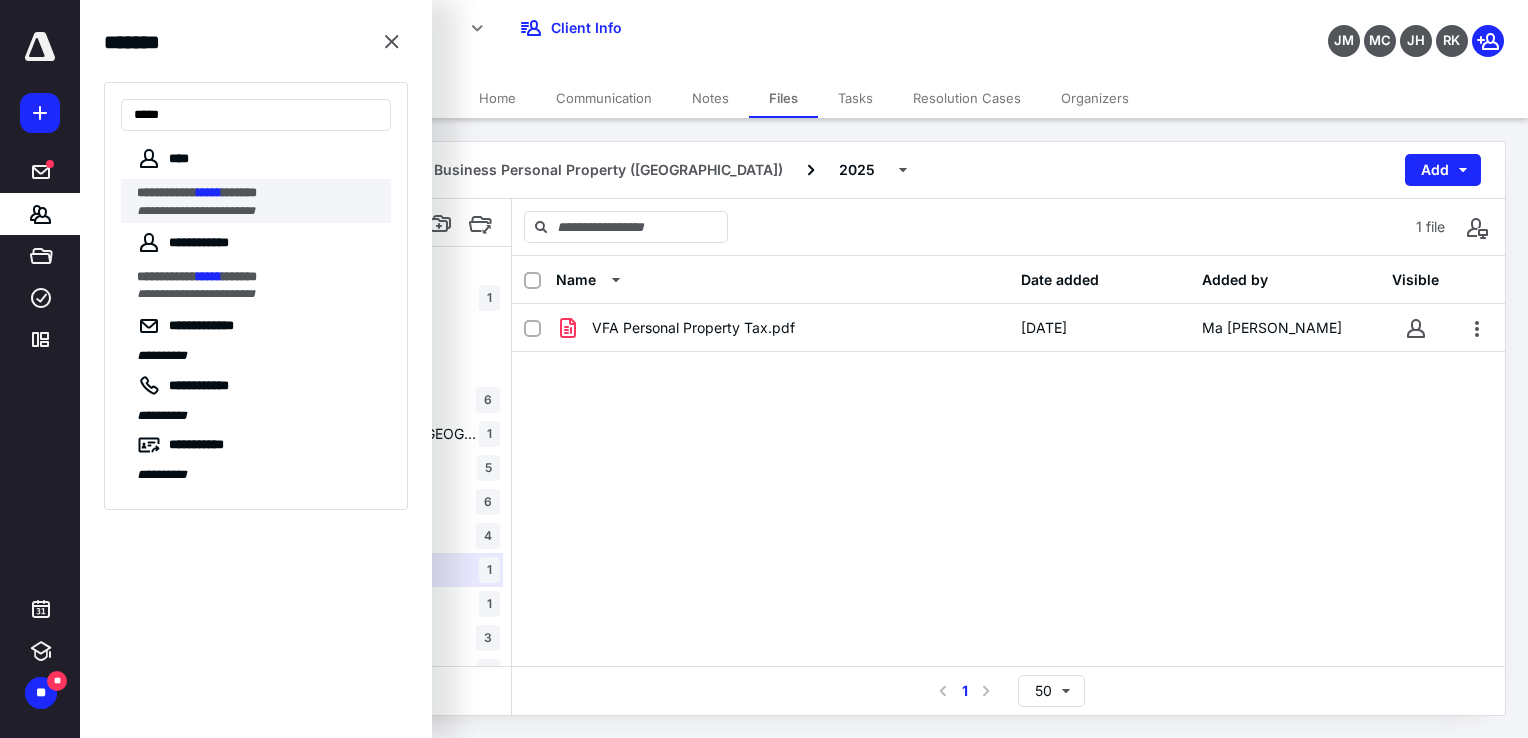 type on "*****" 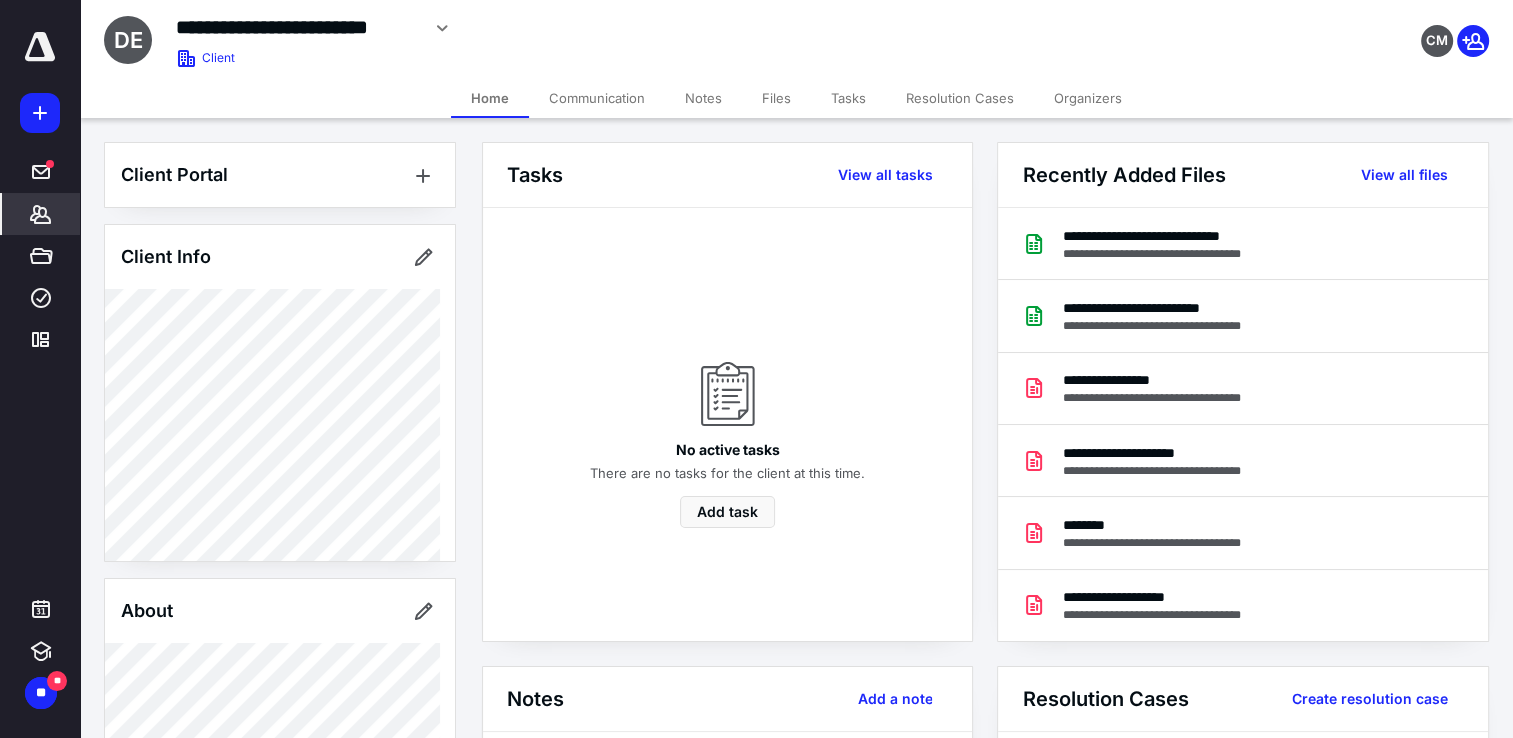 click on "Files" at bounding box center (776, 98) 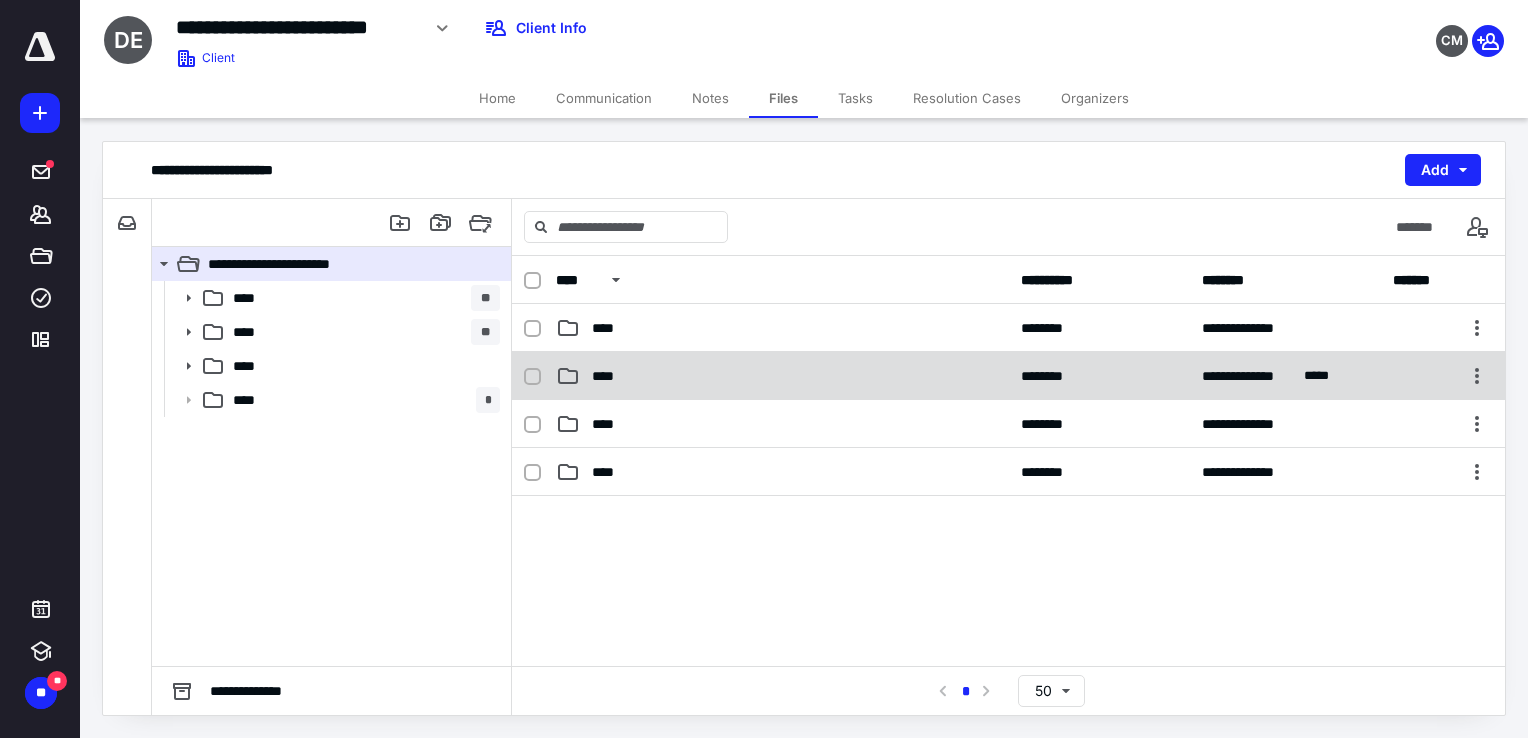 click on "****" at bounding box center (609, 376) 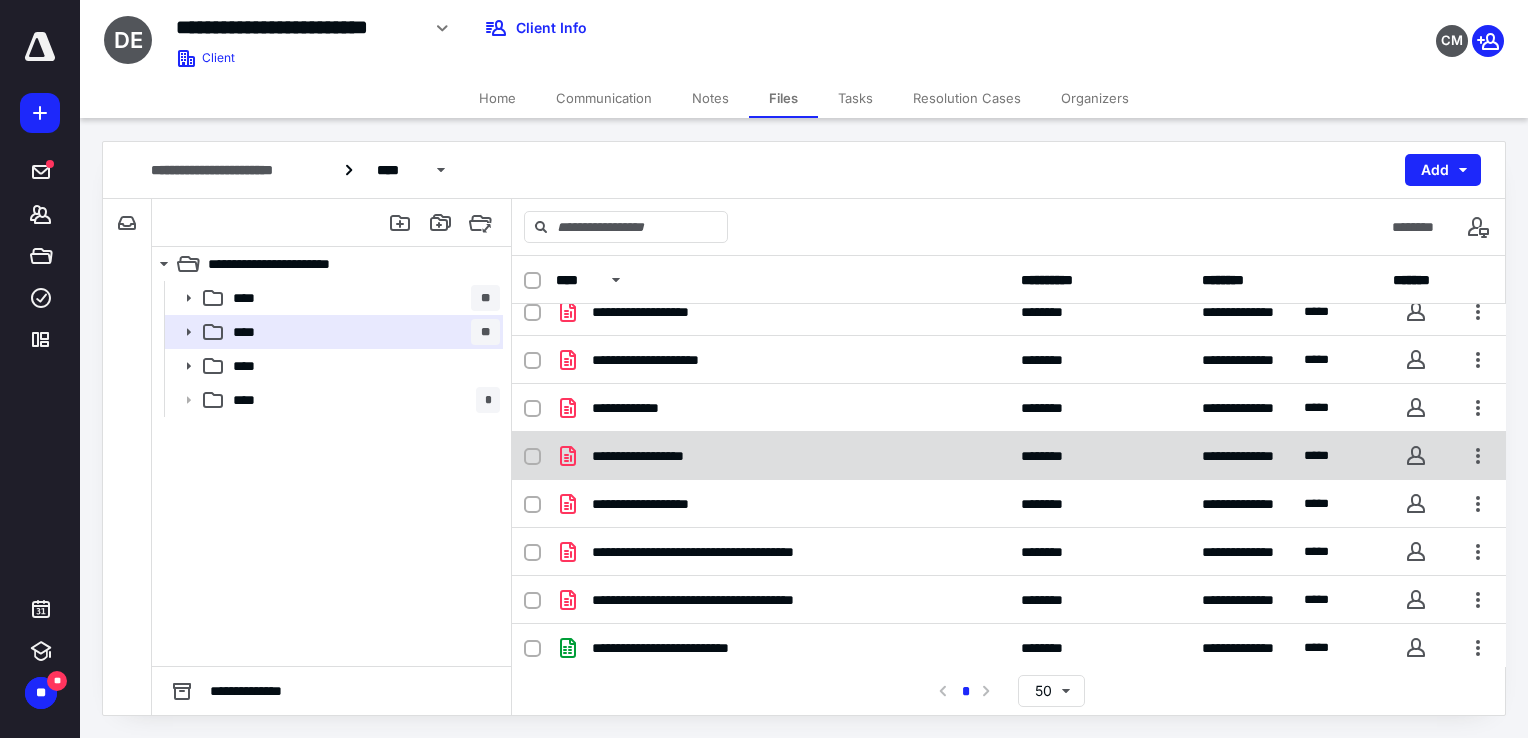scroll, scrollTop: 210, scrollLeft: 0, axis: vertical 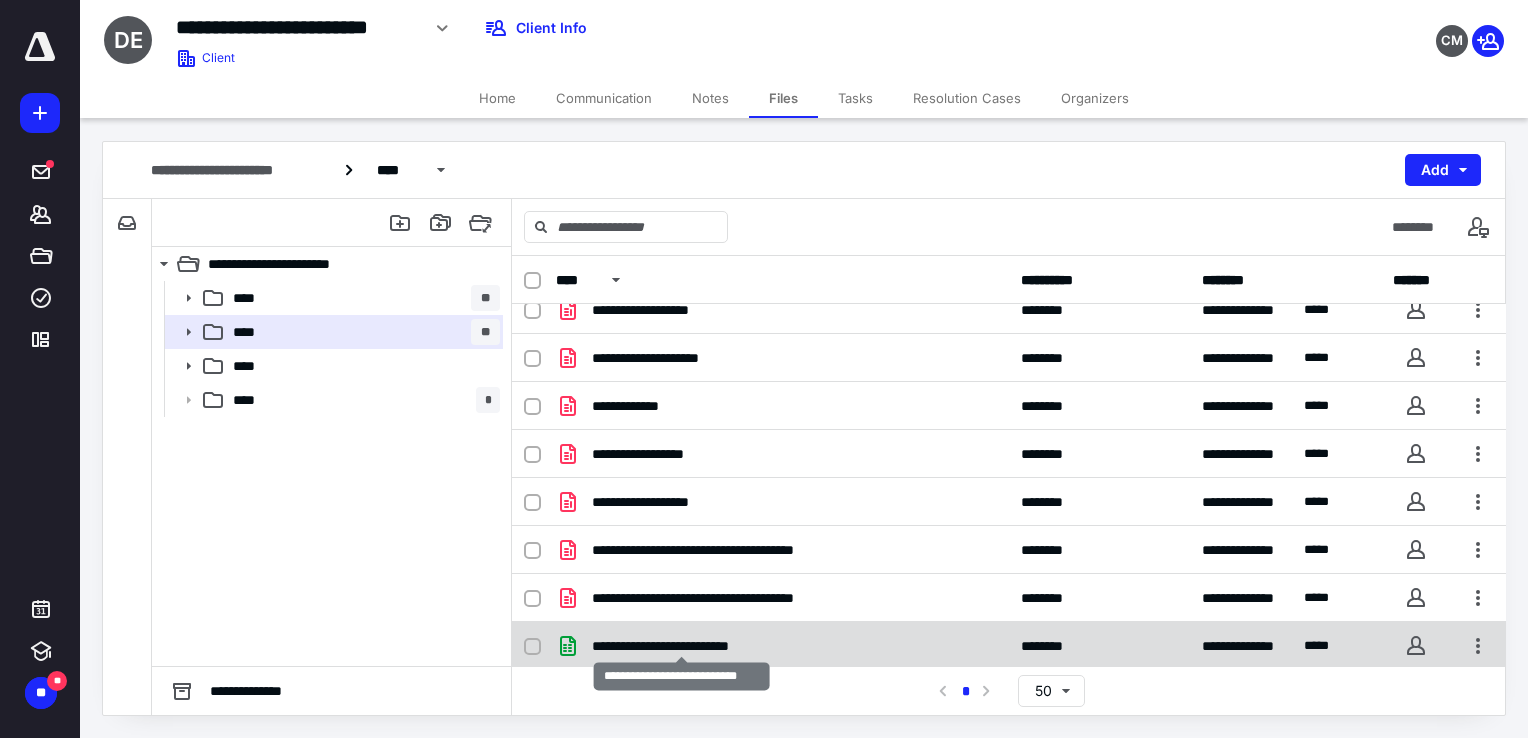 click on "**********" at bounding box center (682, 646) 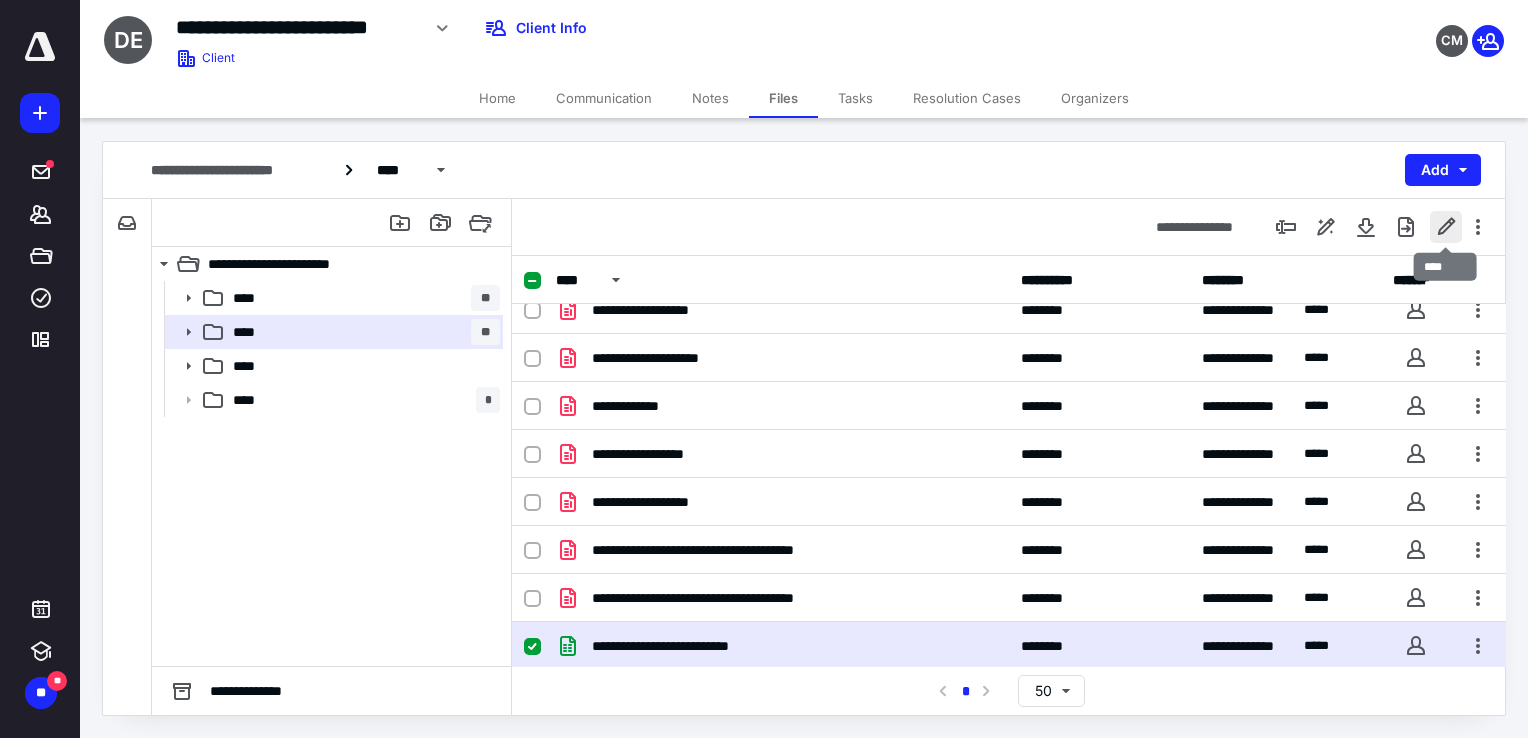 click at bounding box center (1446, 227) 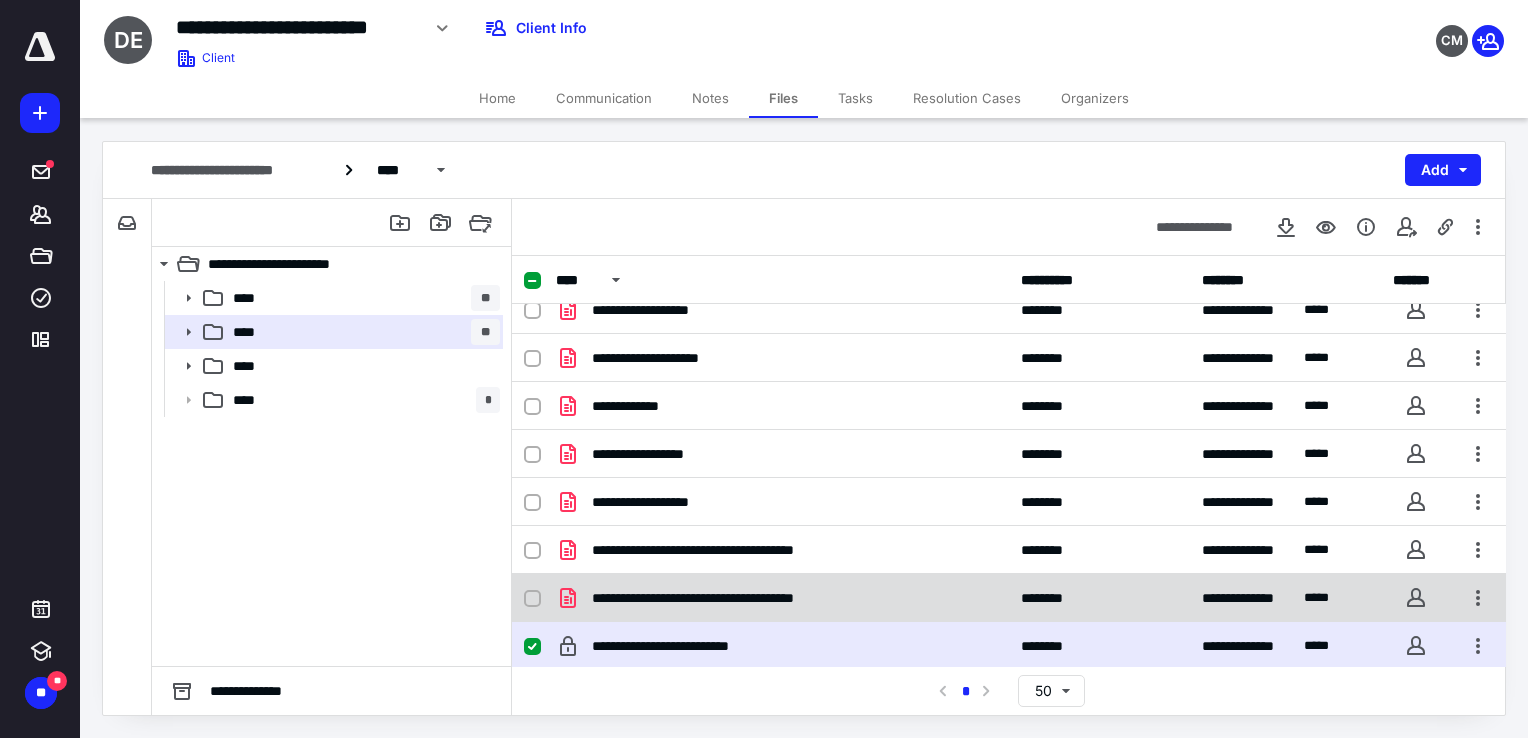 click on "**********" at bounding box center (1009, 598) 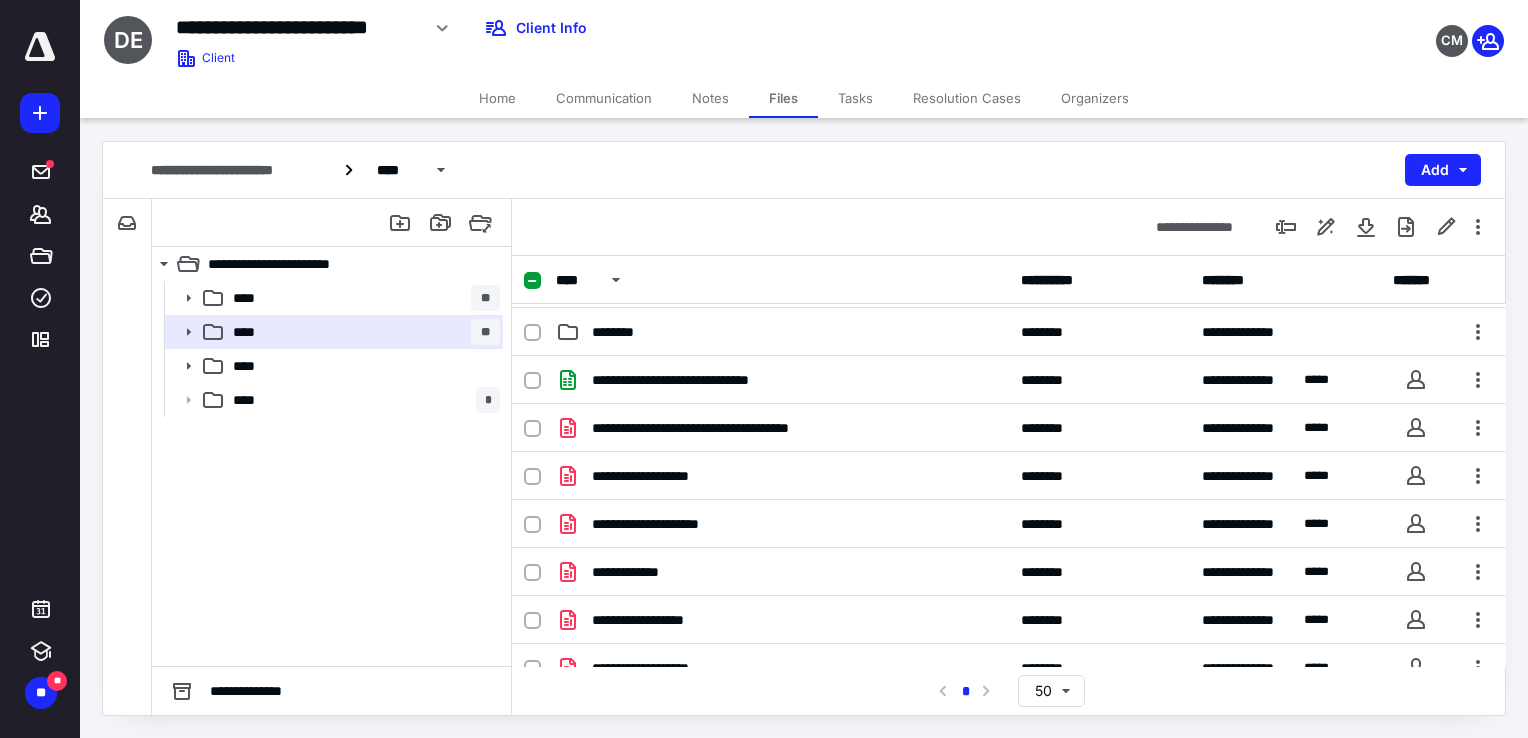 scroll, scrollTop: 0, scrollLeft: 0, axis: both 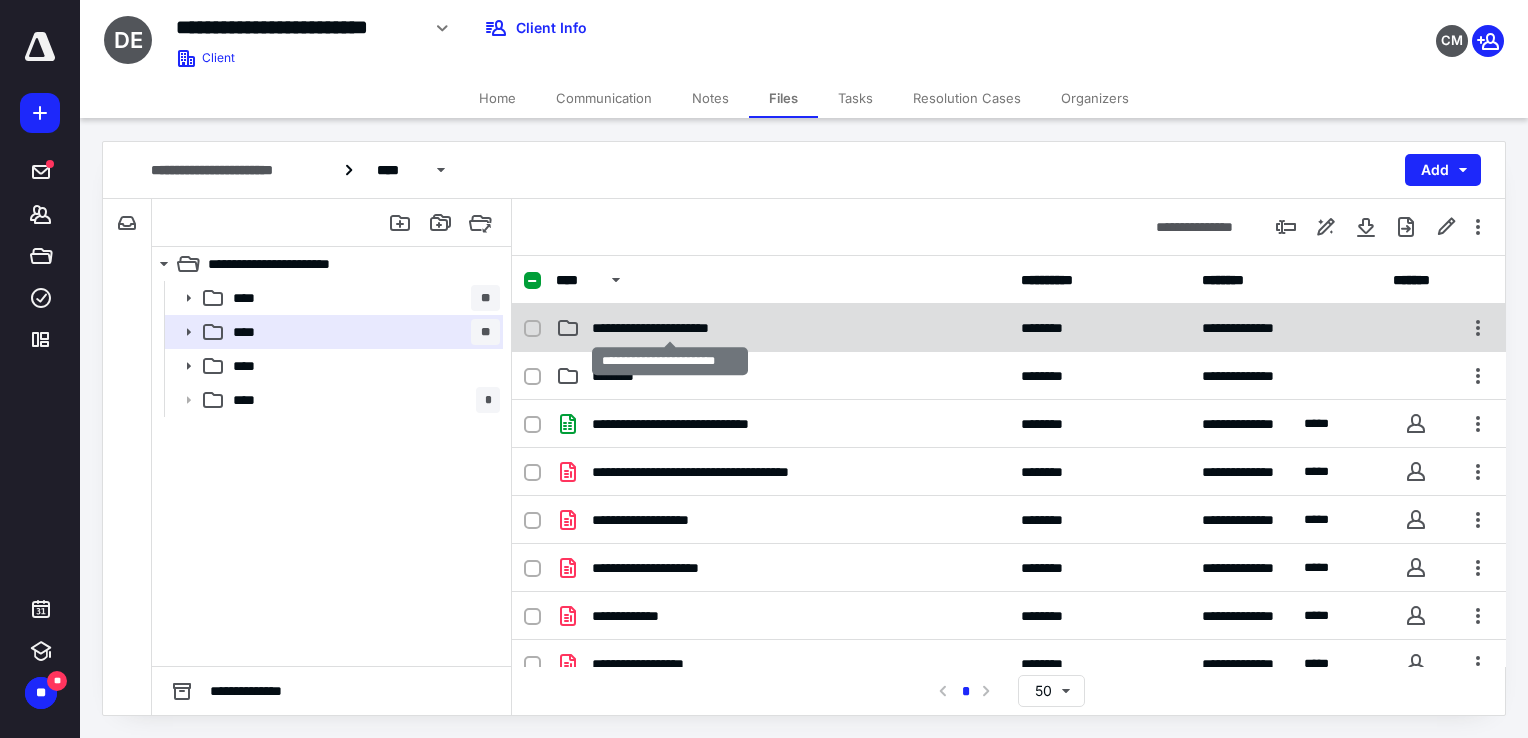click on "**********" at bounding box center [670, 328] 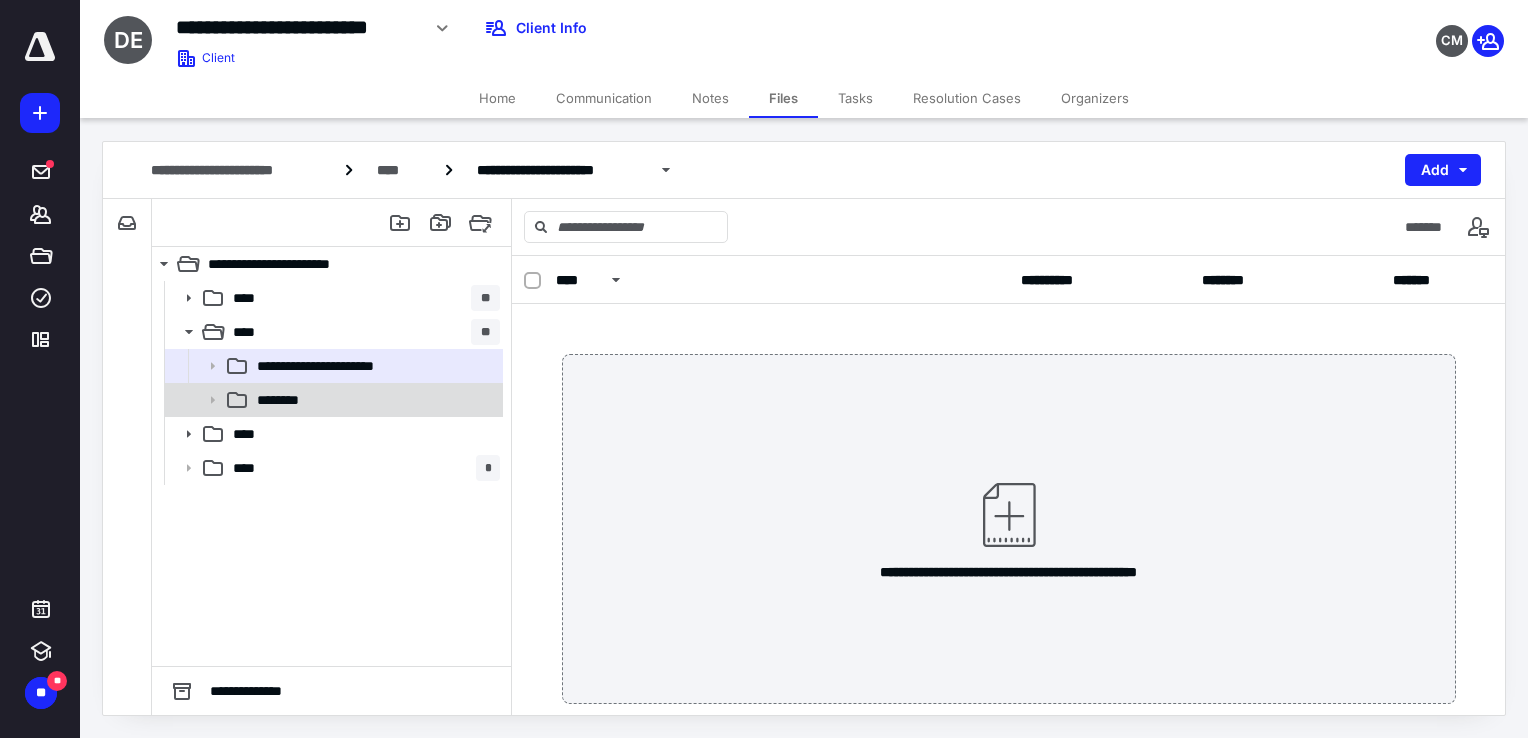click on "********" at bounding box center [374, 400] 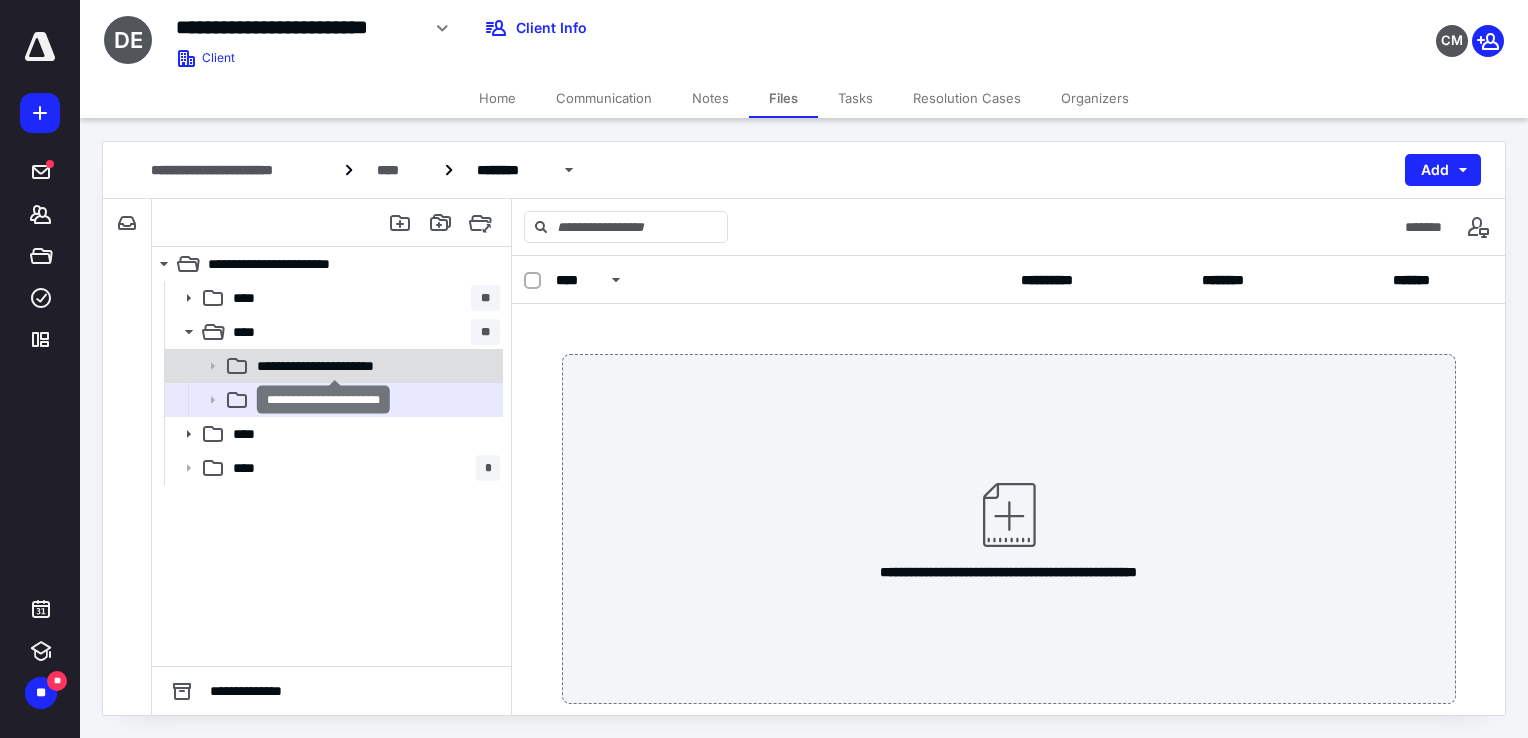 click on "**********" at bounding box center (335, 366) 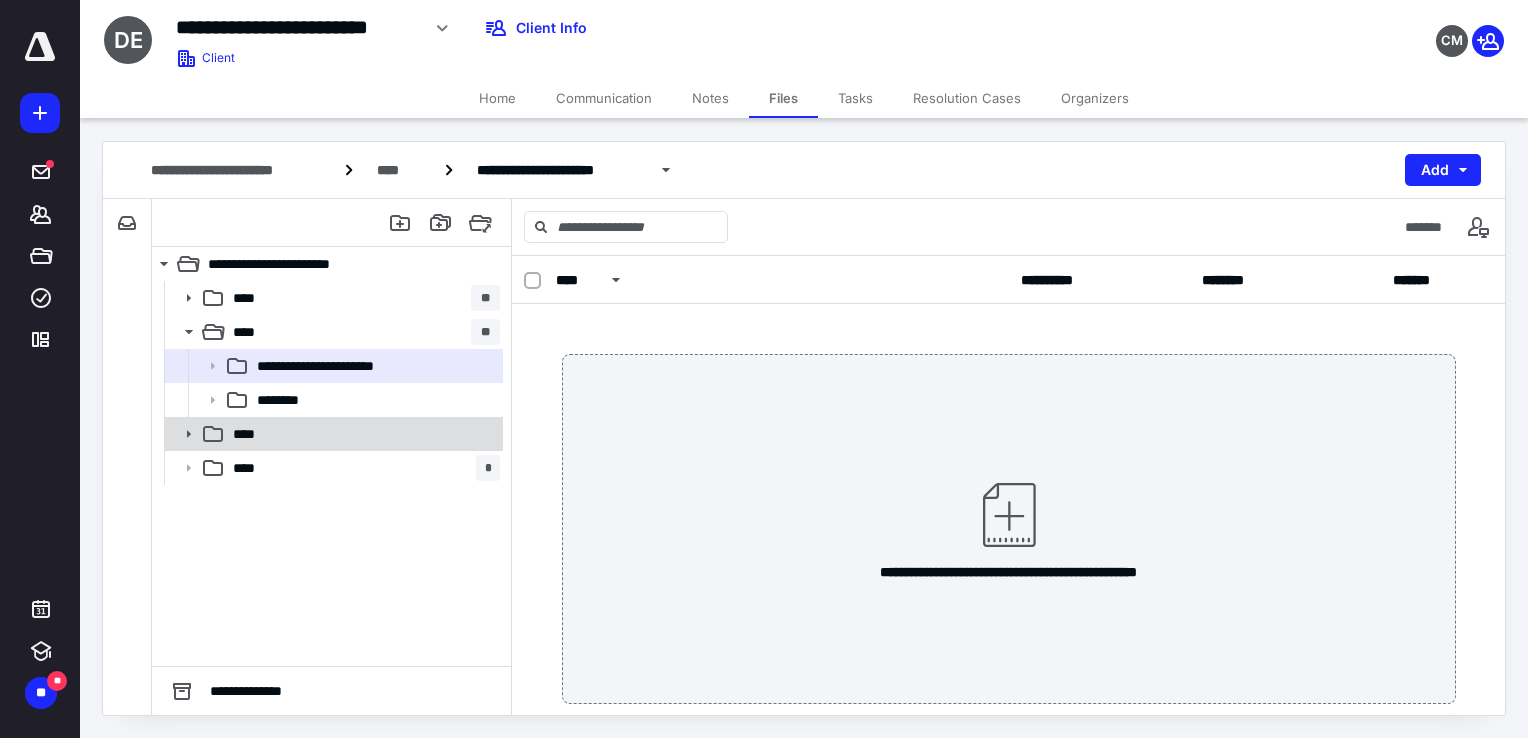 click on "****" at bounding box center (250, 434) 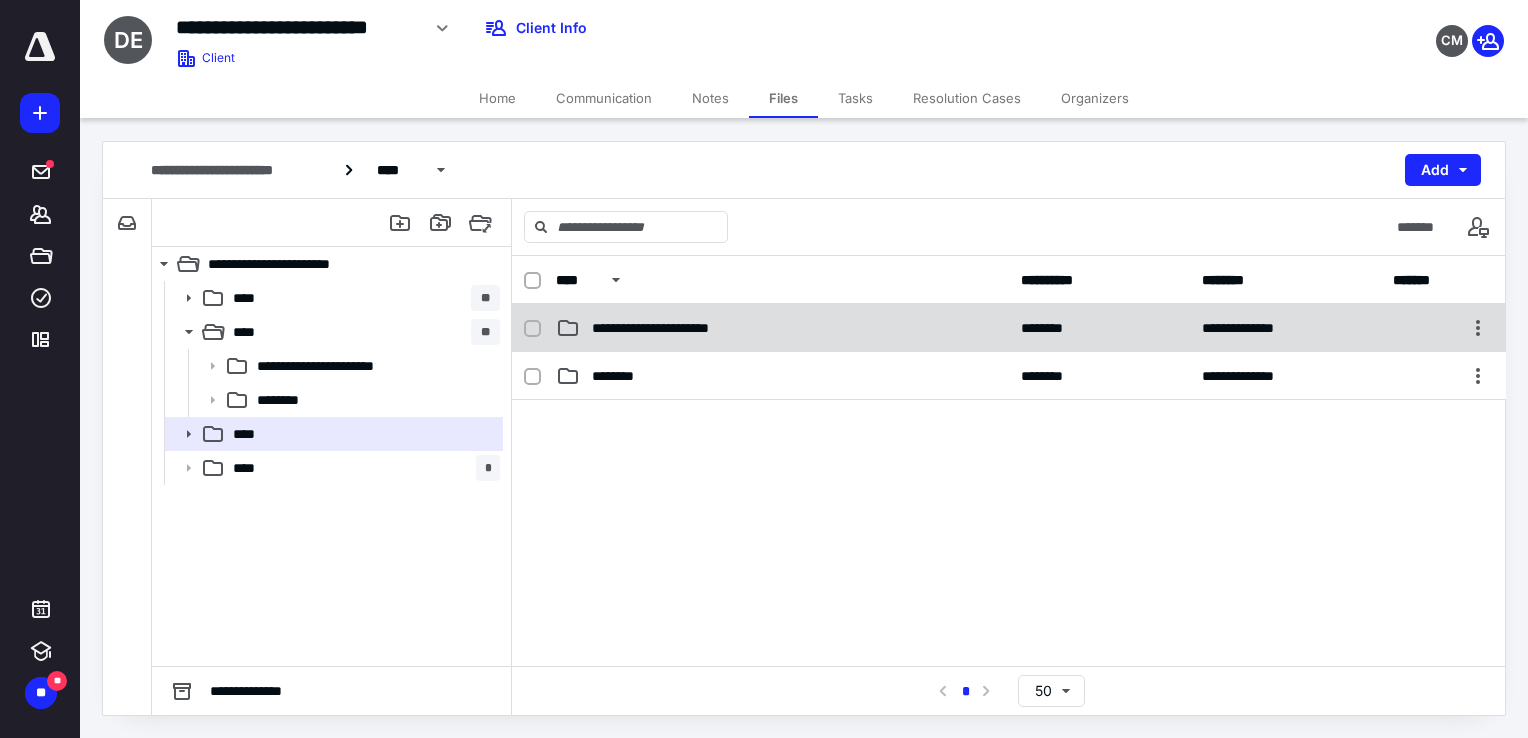 click on "**********" at bounding box center (670, 328) 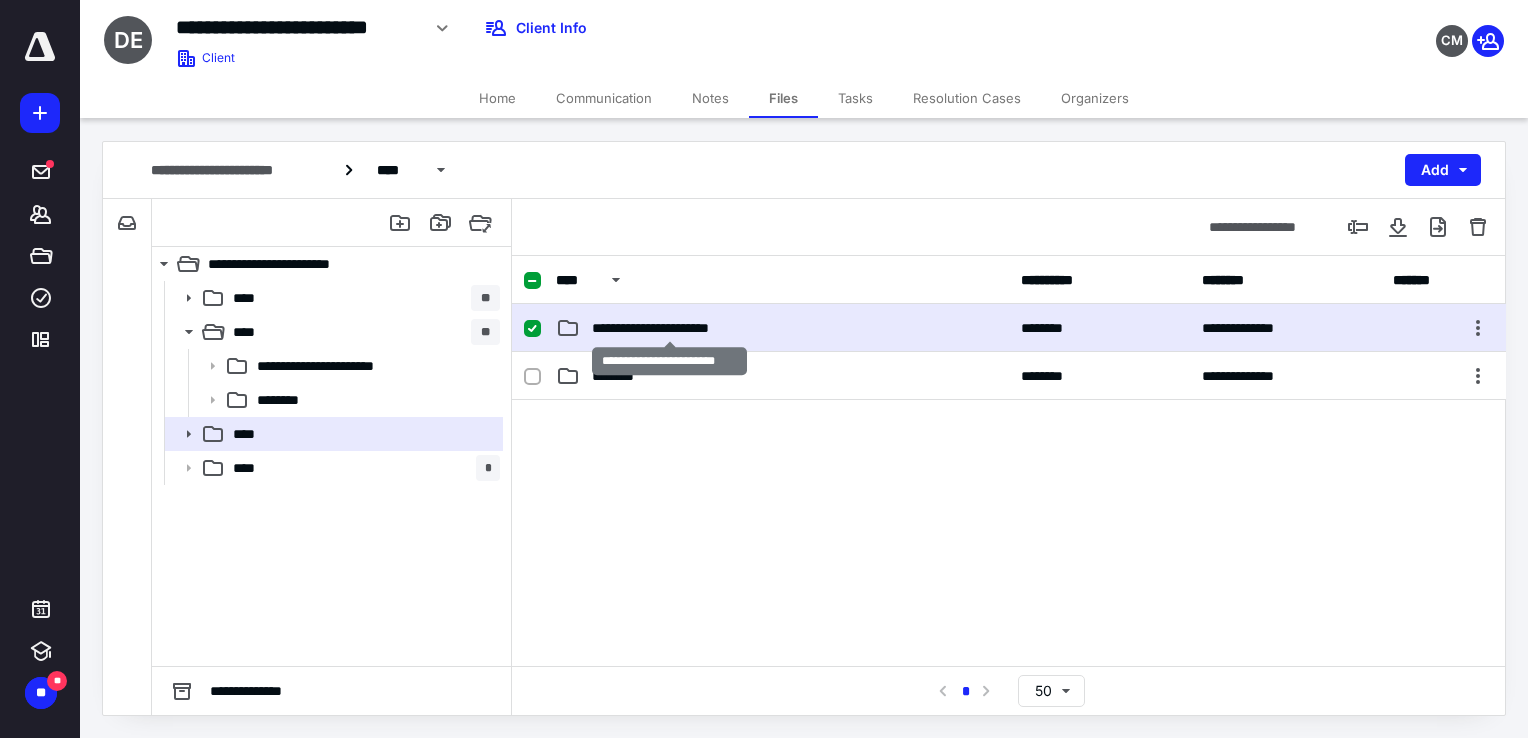 click on "**********" at bounding box center (670, 328) 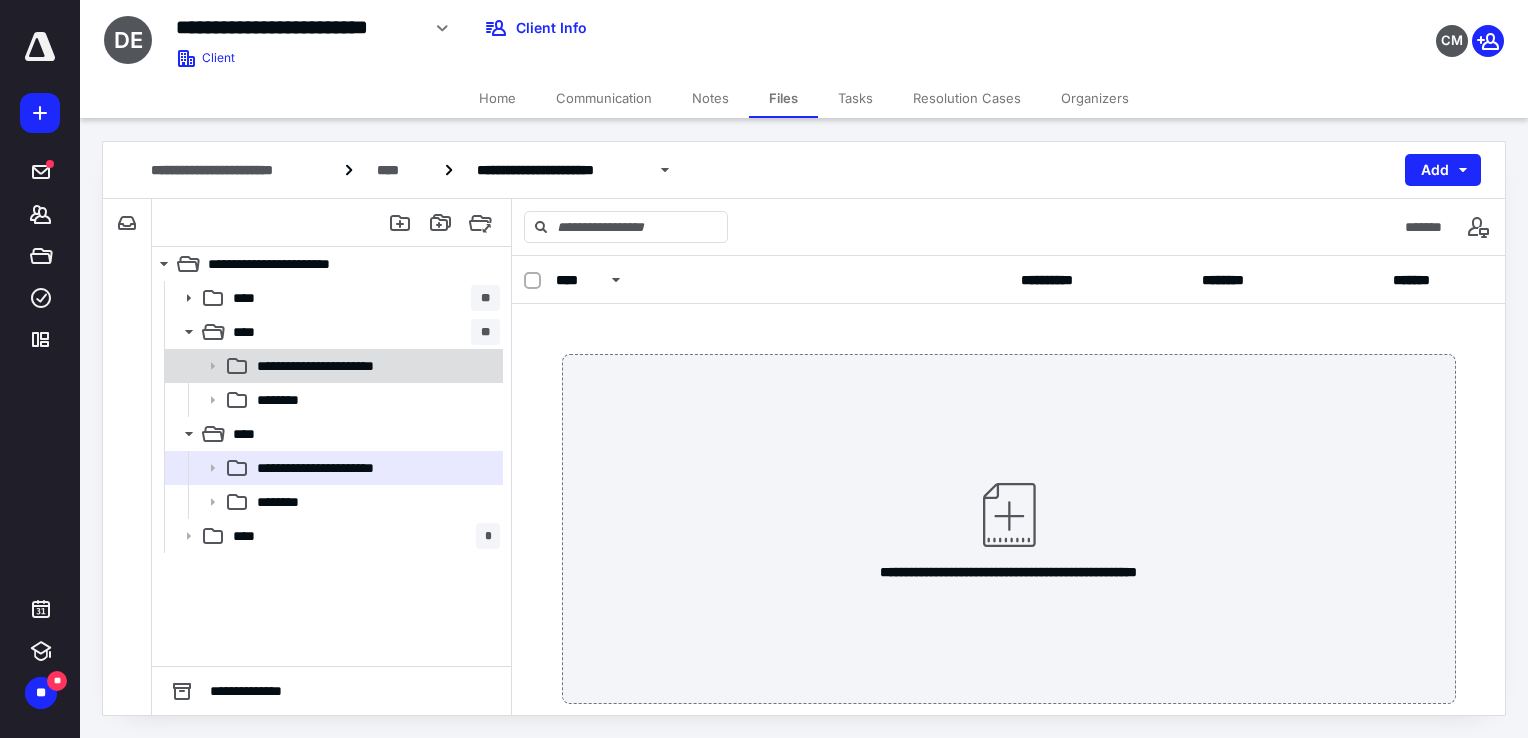 click on "**********" at bounding box center (335, 366) 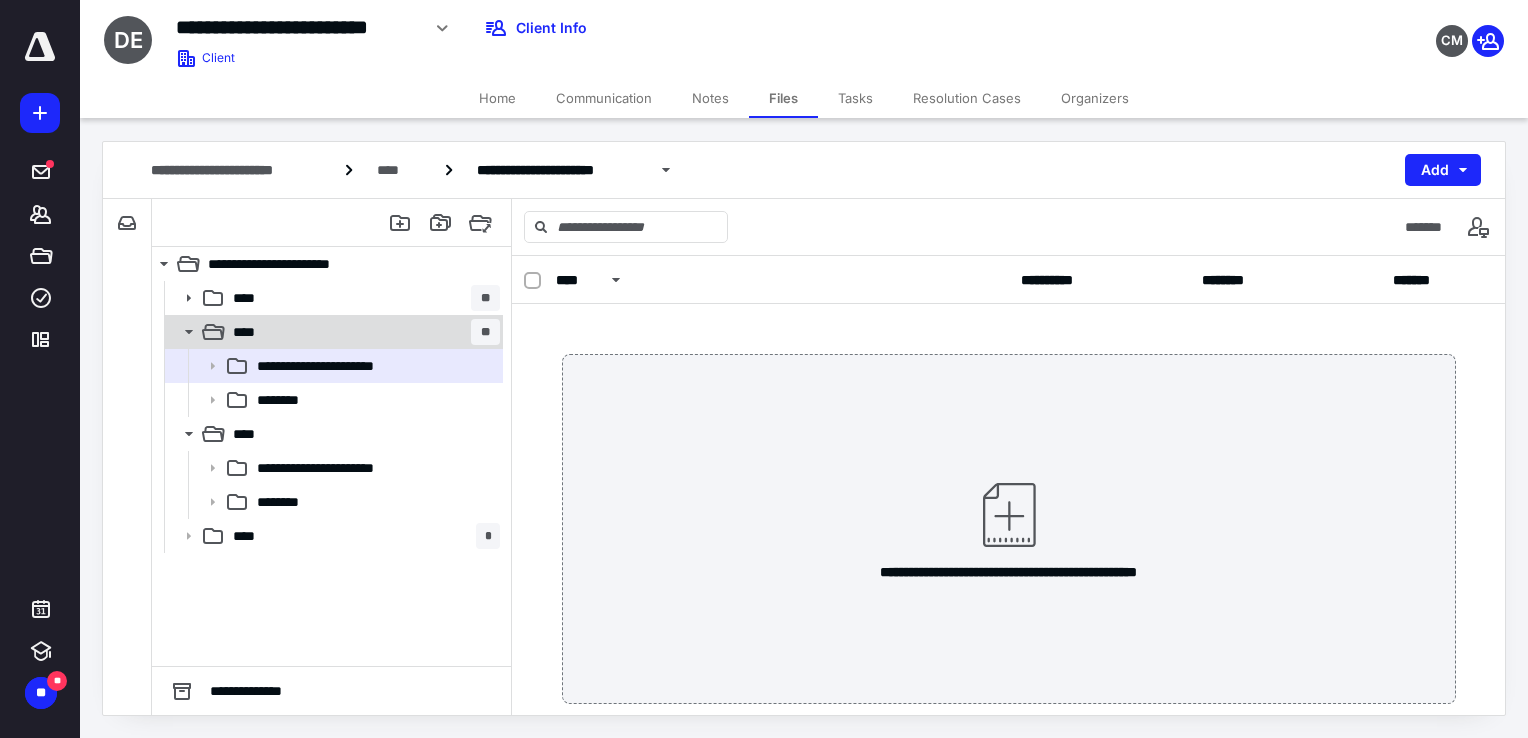 click on "****" at bounding box center (250, 332) 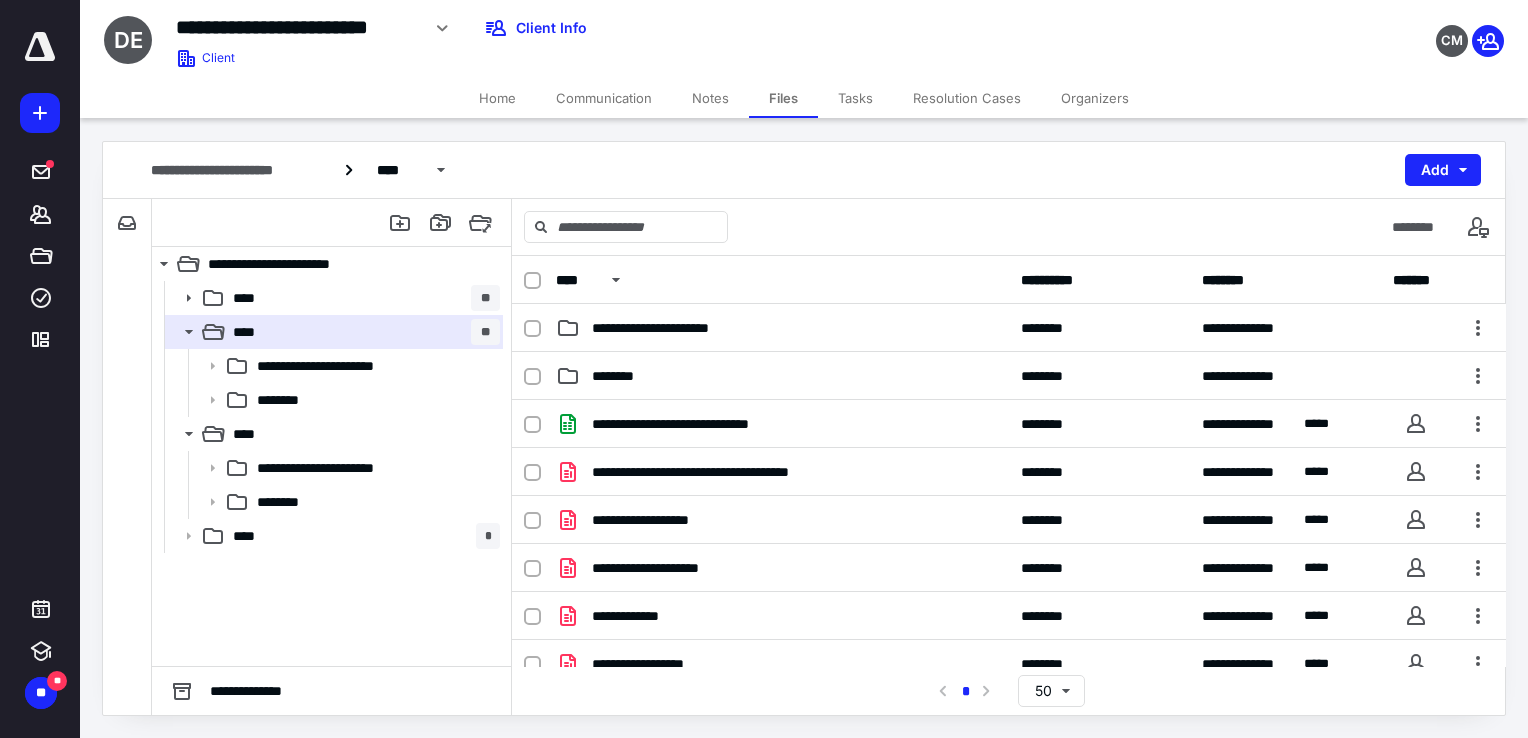 scroll, scrollTop: 0, scrollLeft: 0, axis: both 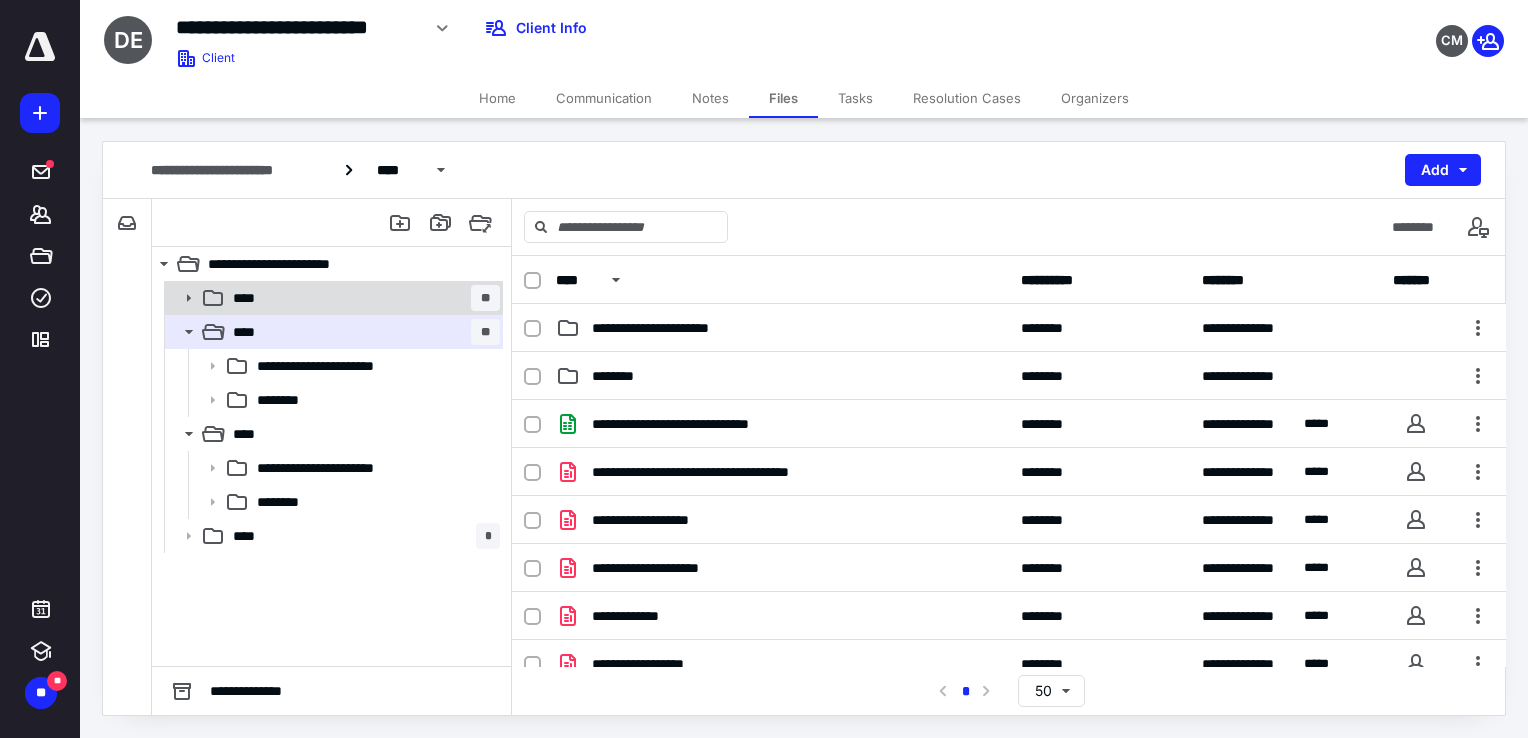 click on "**** **" at bounding box center [362, 298] 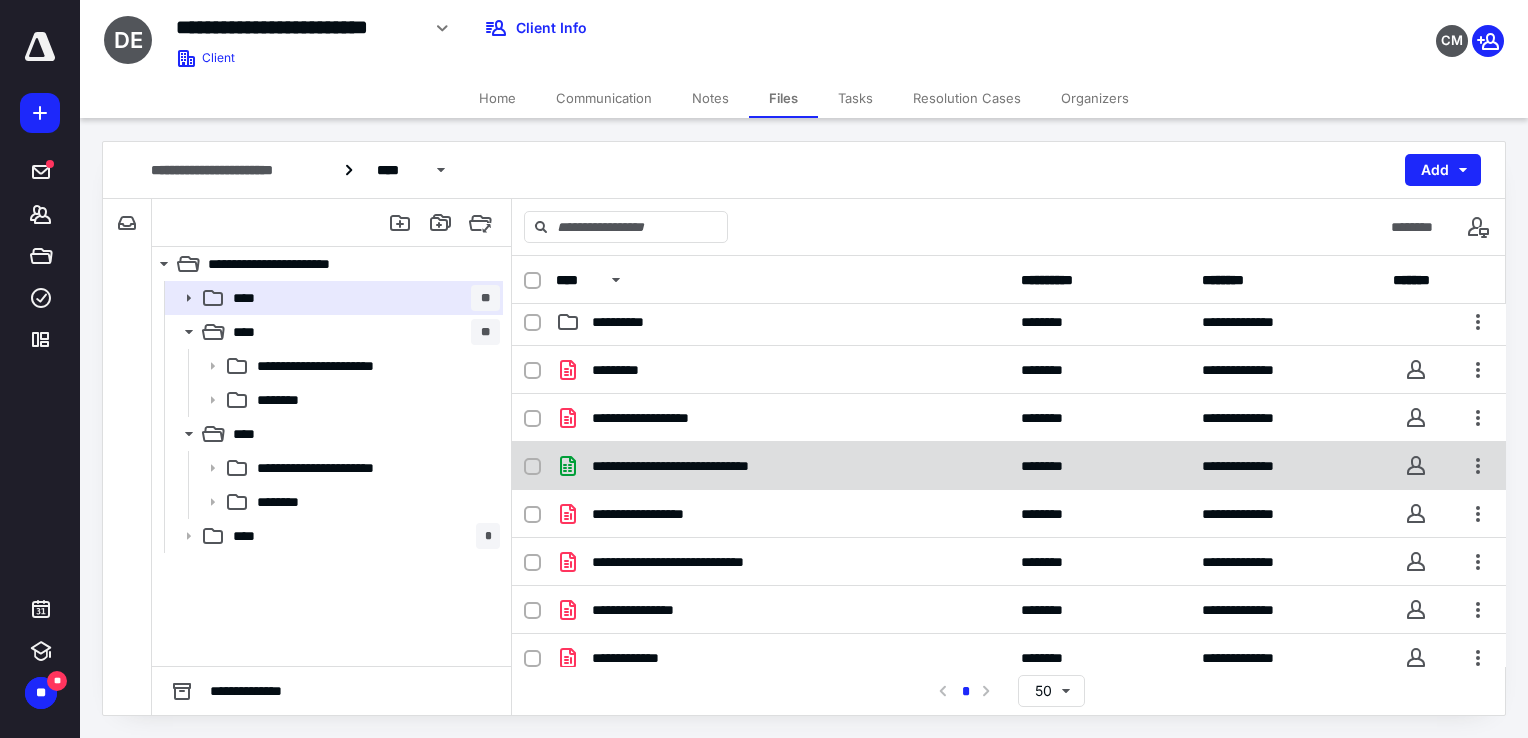 scroll, scrollTop: 0, scrollLeft: 0, axis: both 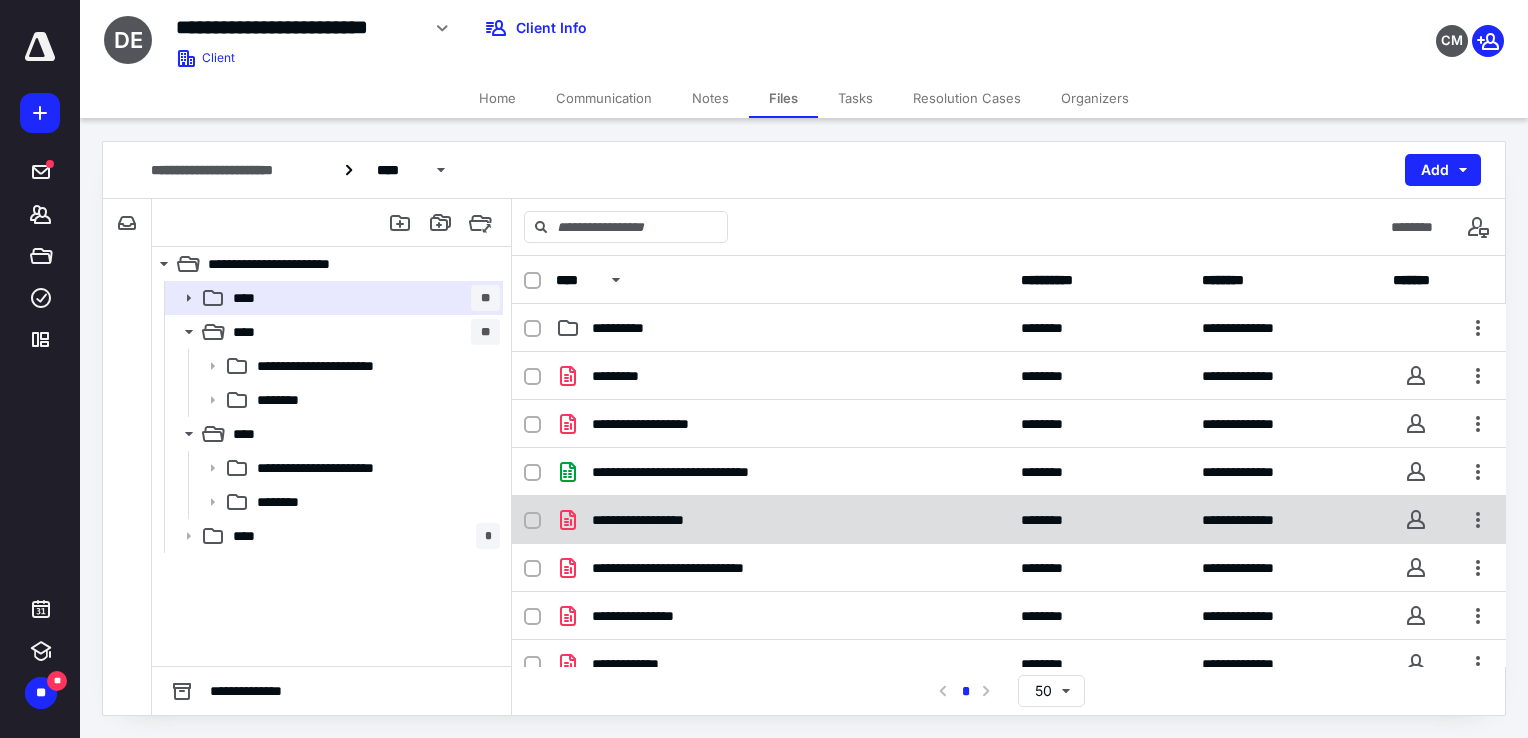 click on "**********" at bounding box center [782, 520] 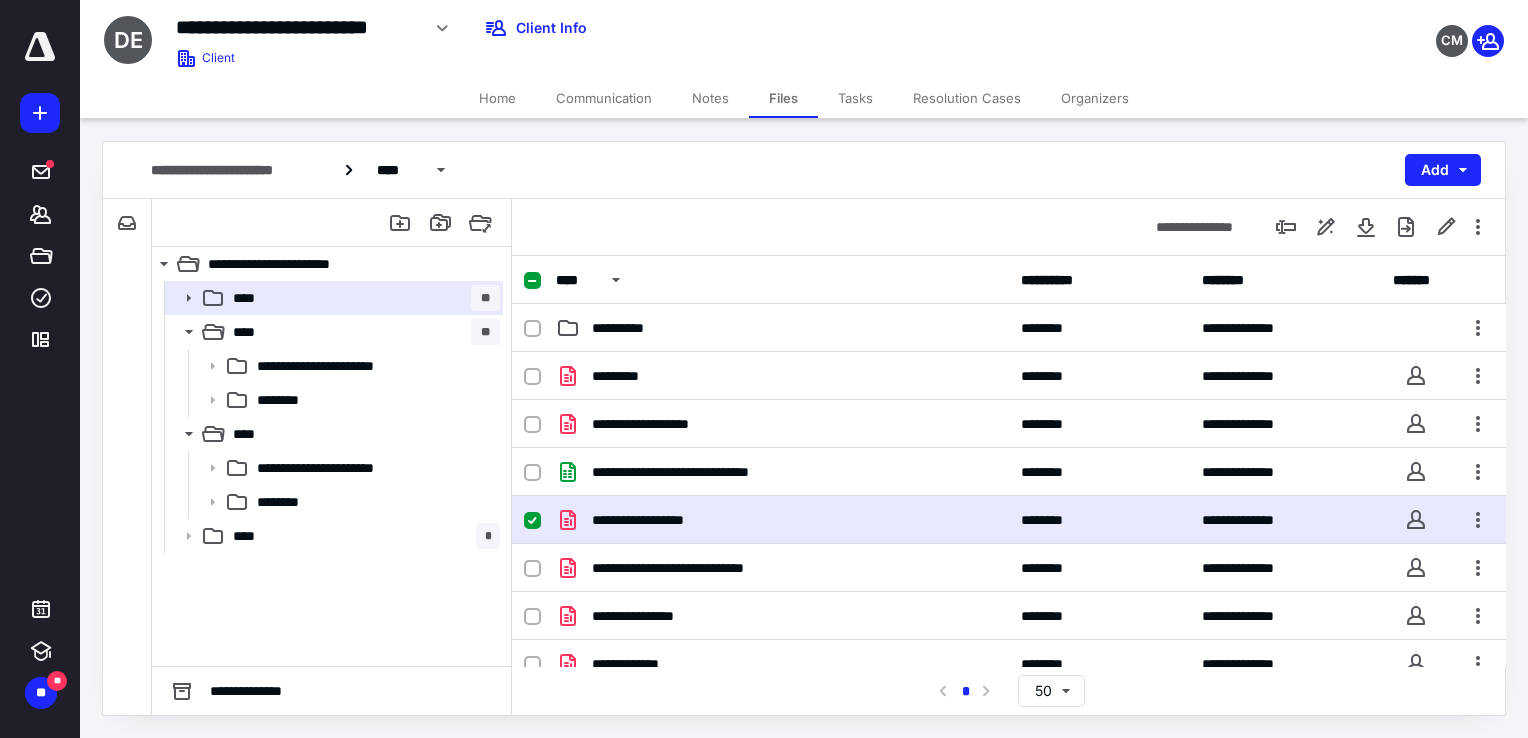 click on "**********" at bounding box center (782, 520) 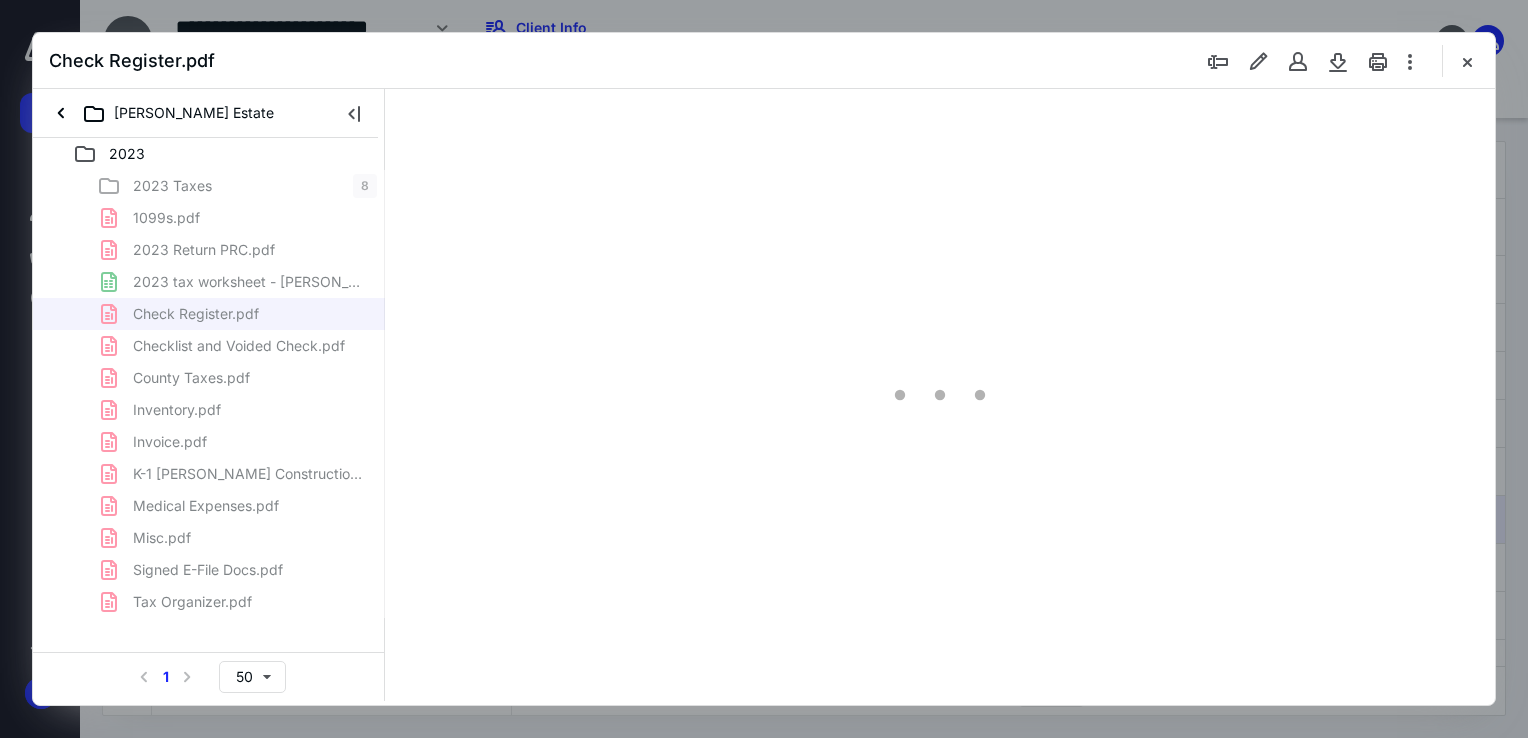 scroll, scrollTop: 0, scrollLeft: 0, axis: both 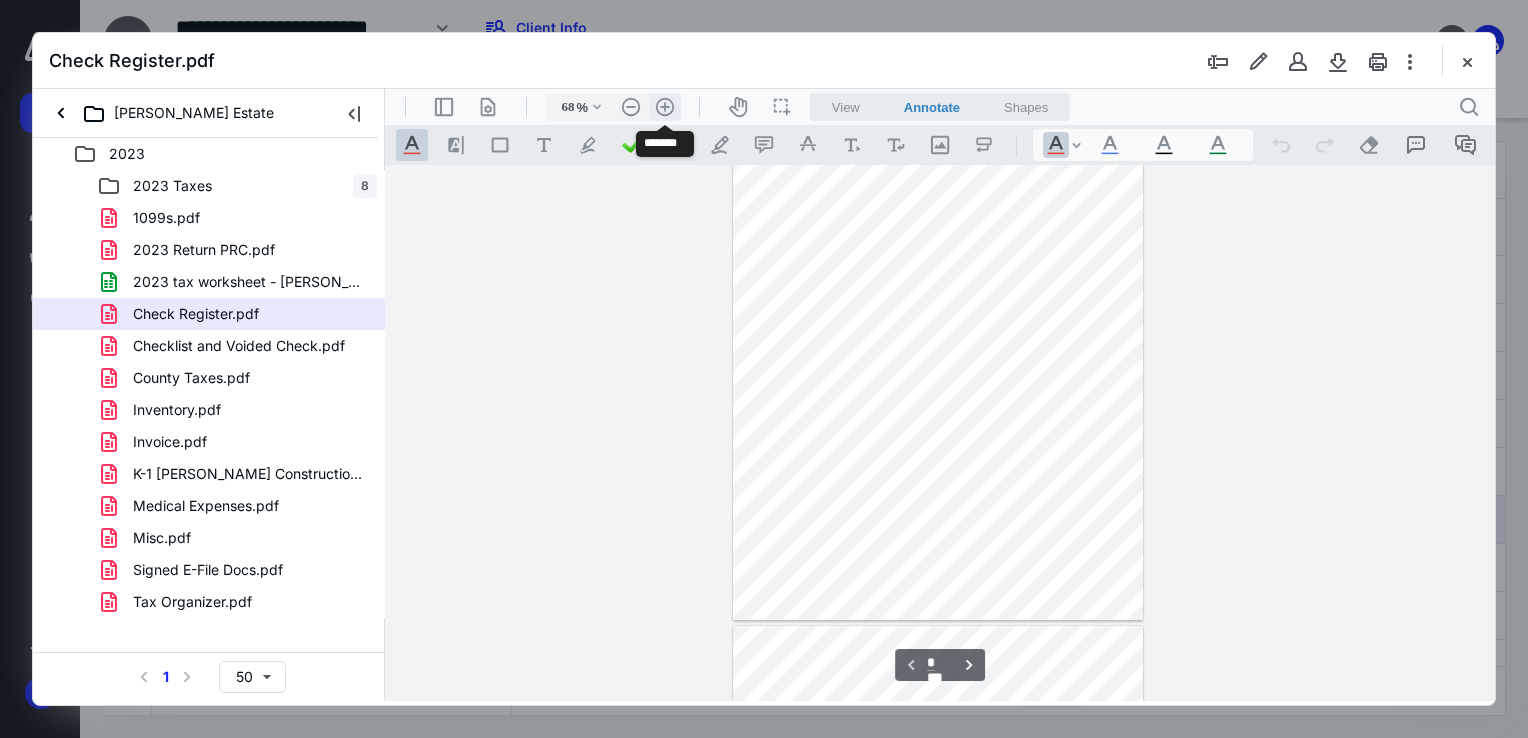 click on ".cls-1{fill:#abb0c4;} icon - header - zoom - in - line" at bounding box center (665, 107) 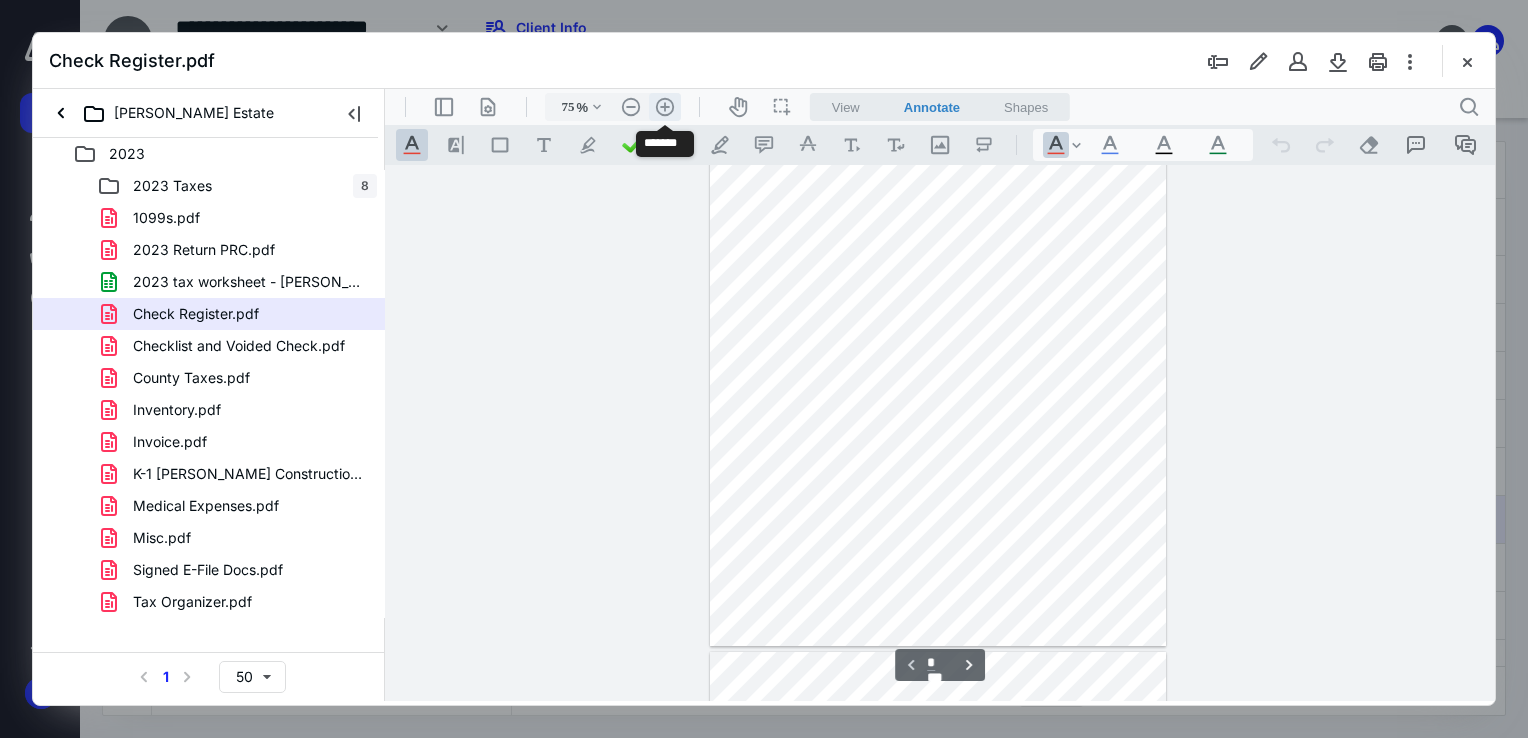 click on ".cls-1{fill:#abb0c4;} icon - header - zoom - in - line" at bounding box center [665, 107] 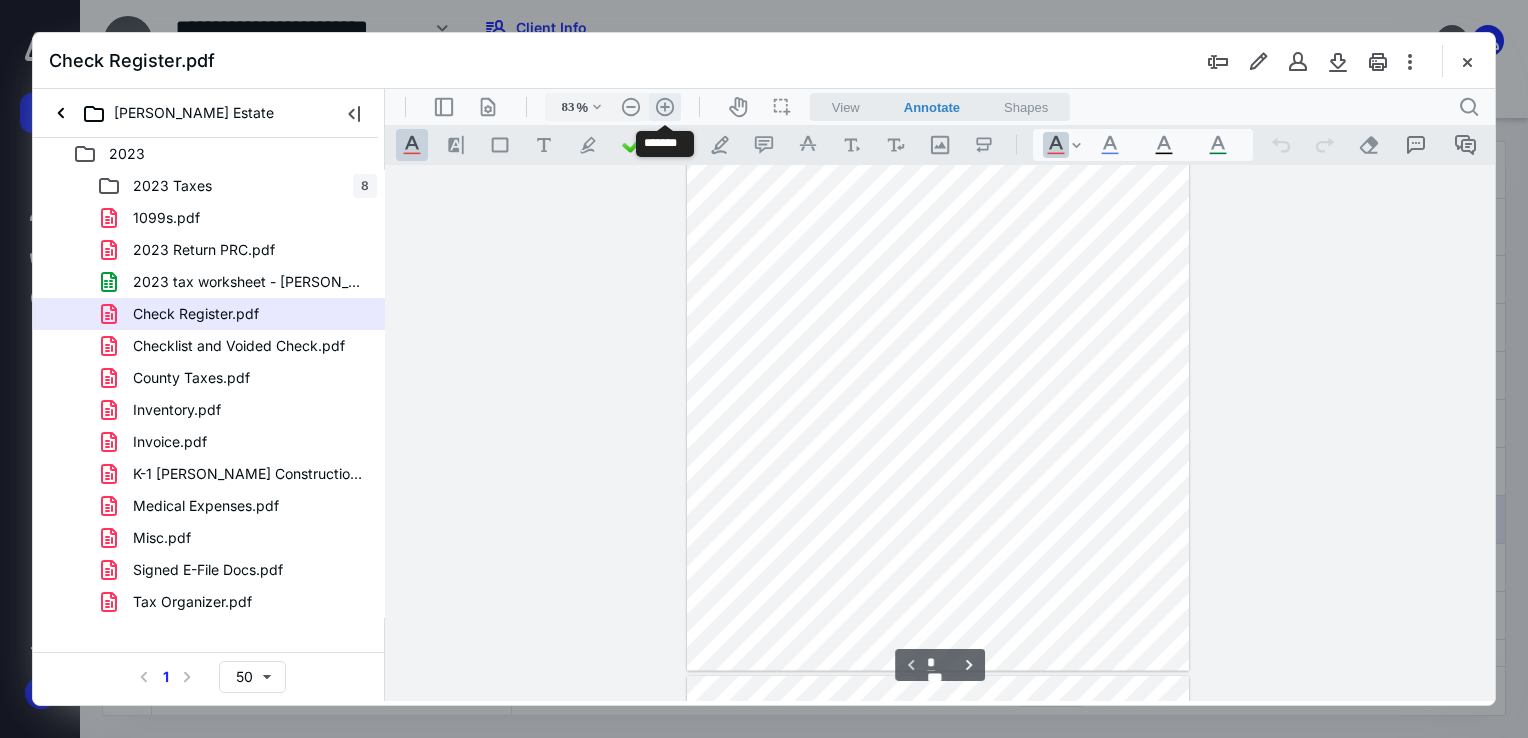 click on ".cls-1{fill:#abb0c4;} icon - header - zoom - in - line" at bounding box center [665, 107] 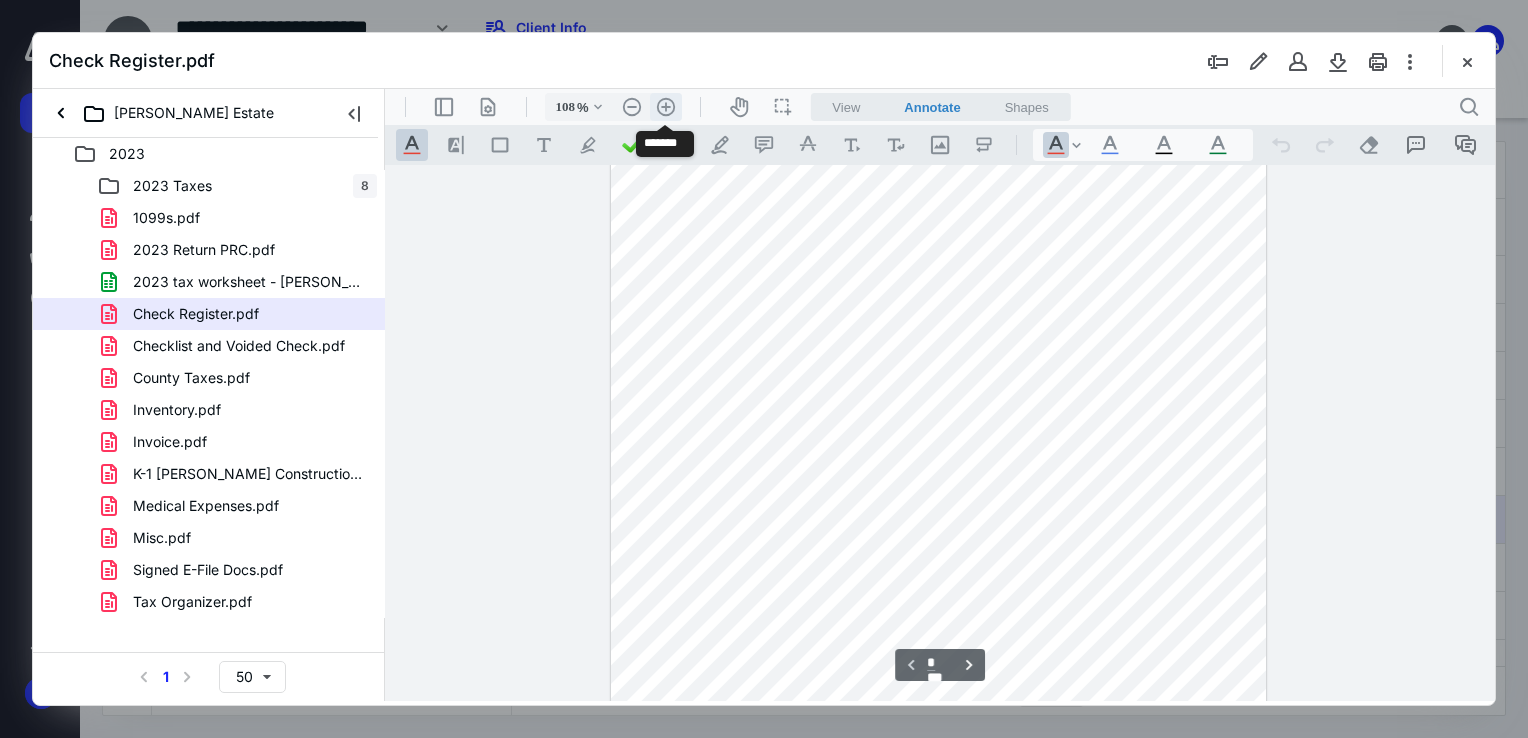 click on ".cls-1{fill:#abb0c4;} icon - header - zoom - in - line" at bounding box center [666, 107] 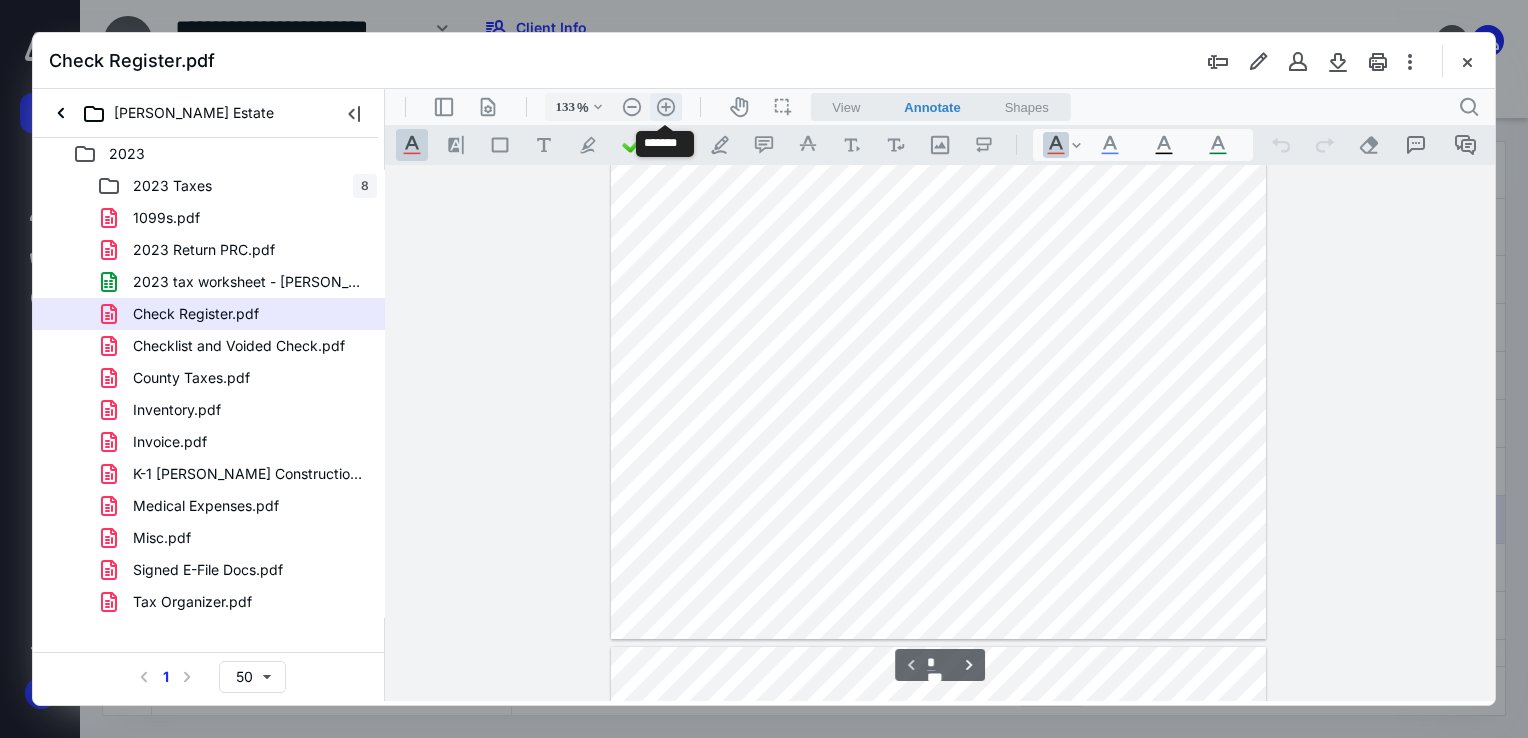 click on ".cls-1{fill:#abb0c4;} icon - header - zoom - in - line" at bounding box center (666, 107) 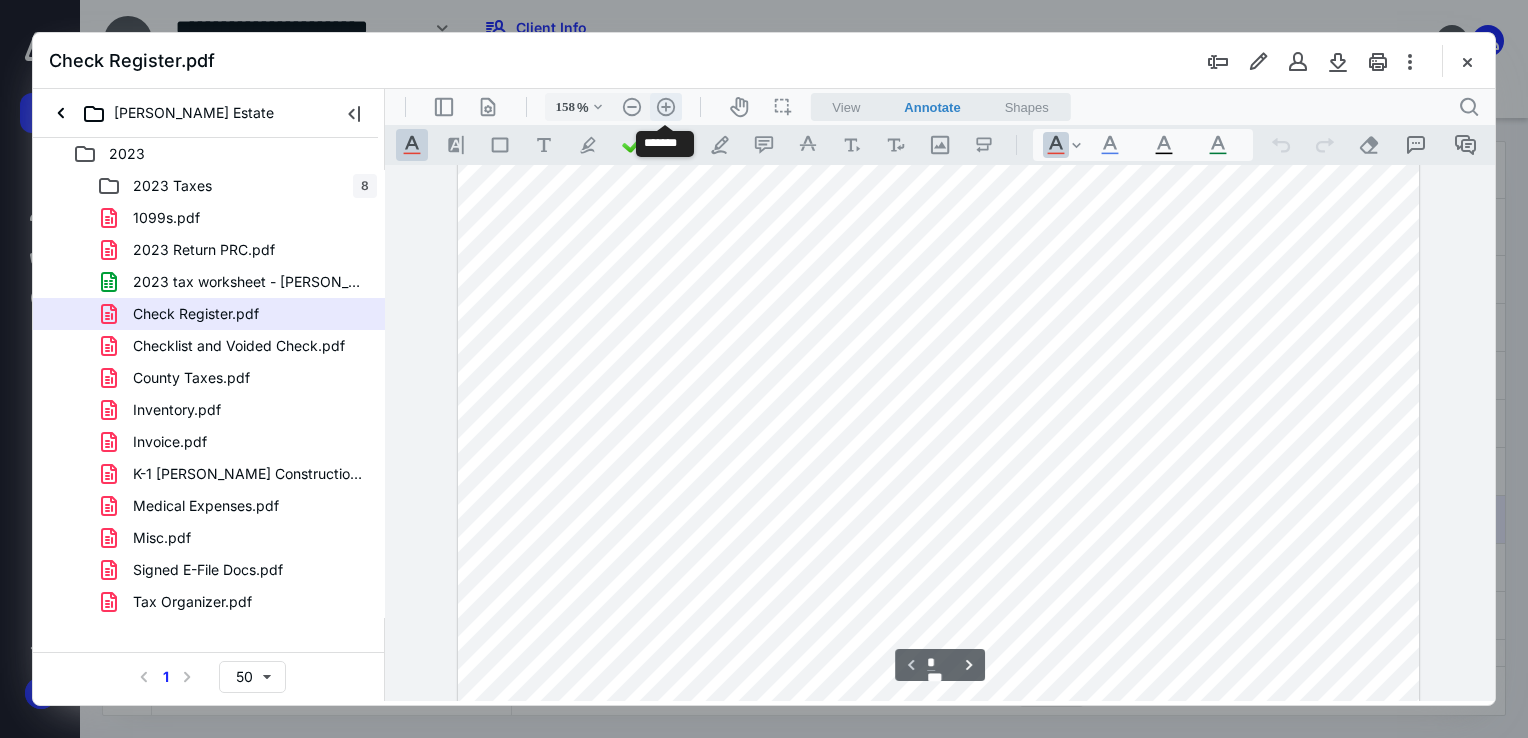 scroll, scrollTop: 493, scrollLeft: 0, axis: vertical 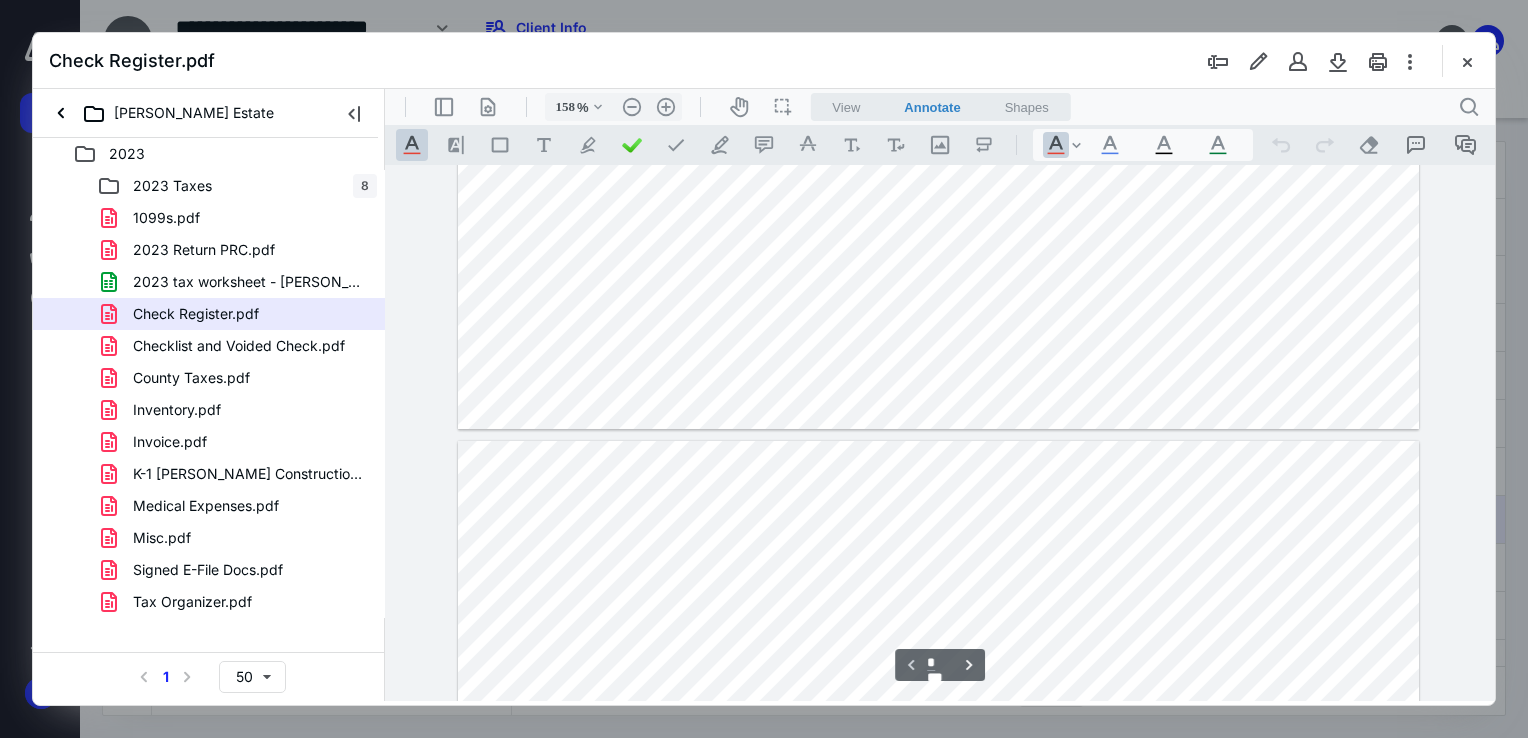 type on "*" 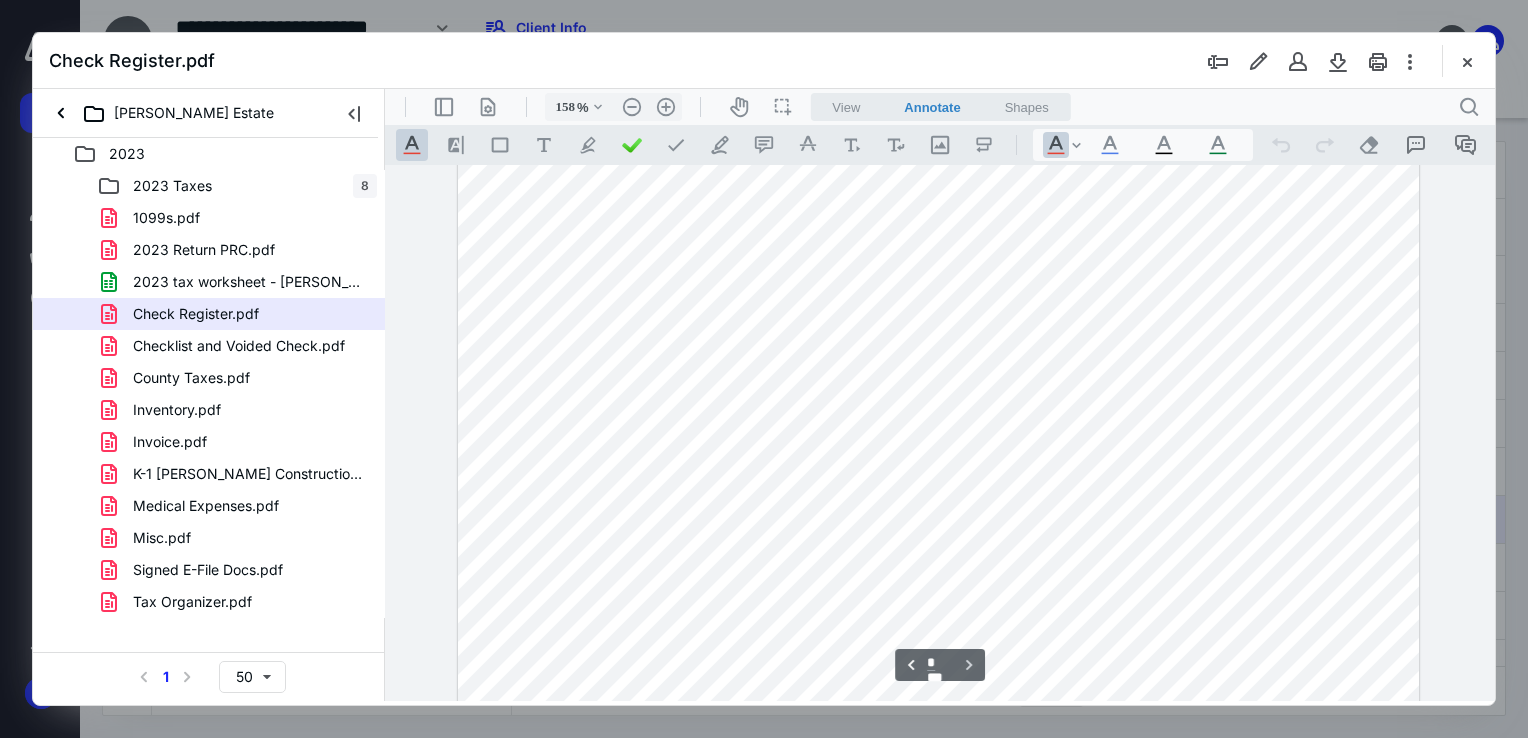 scroll, scrollTop: 1975, scrollLeft: 0, axis: vertical 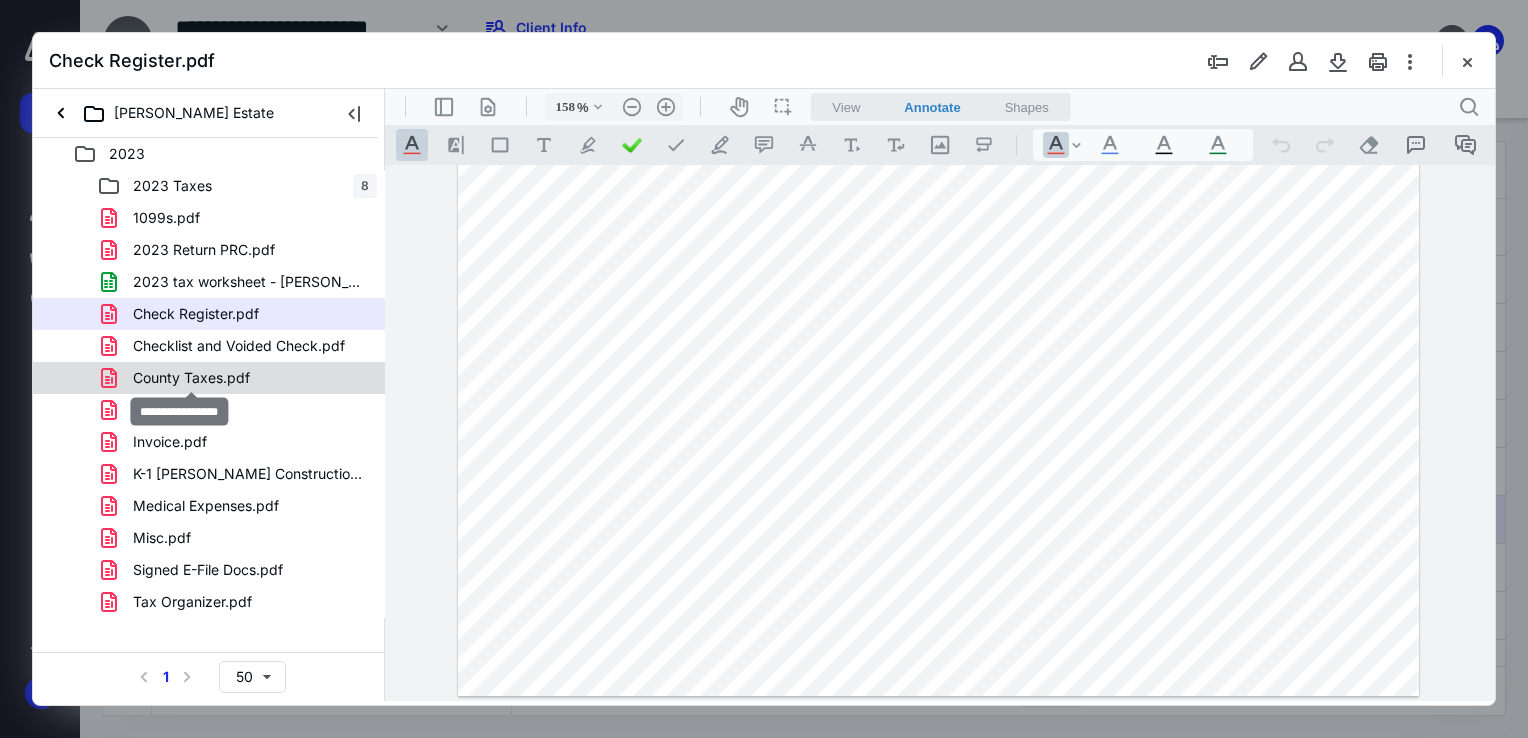 click on "County Taxes.pdf" at bounding box center (191, 378) 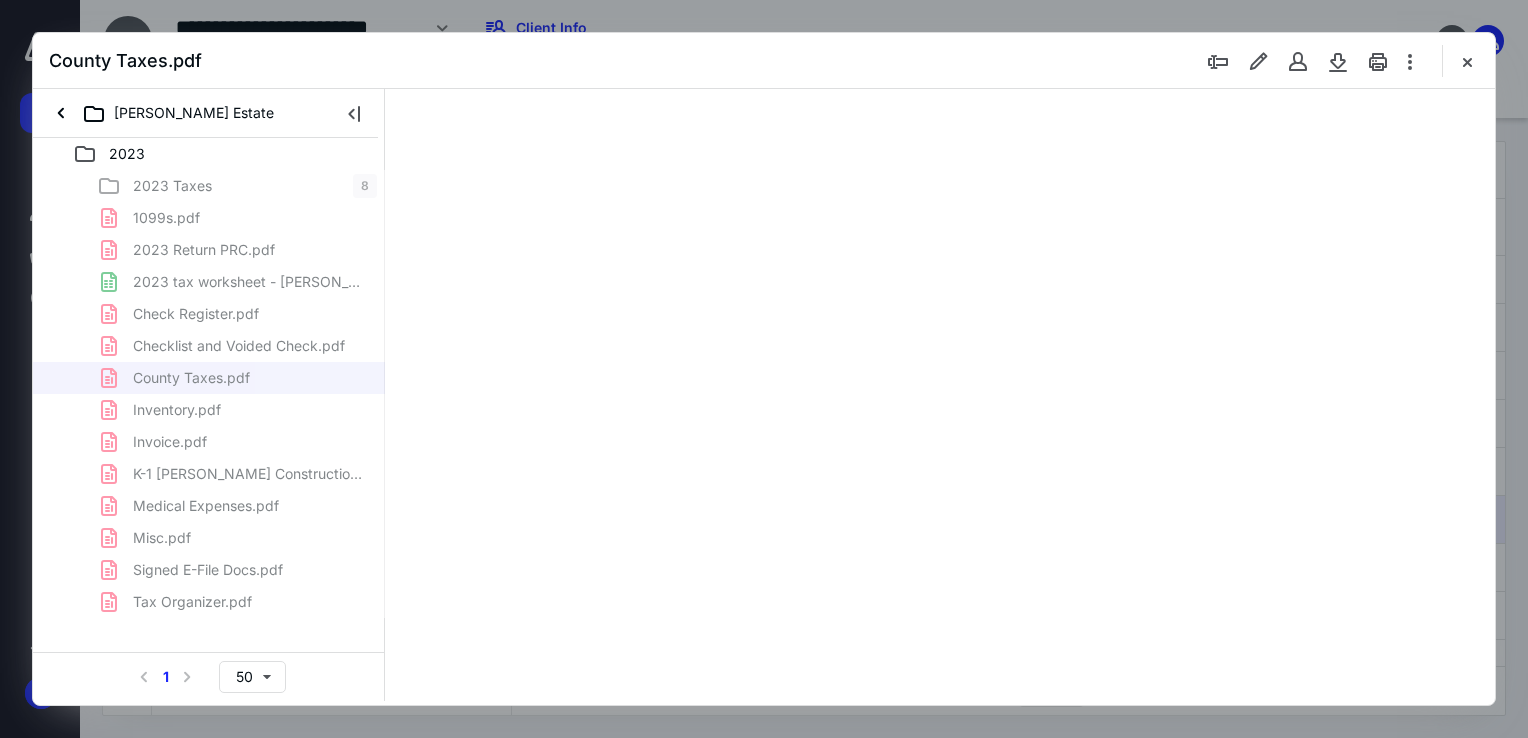 click on "2023 Taxes 8 1099s.pdf 2023 Return PRC.pdf 2023 tax worksheet - [PERSON_NAME].xlsx Check Register.pdf Checklist and Voided Check.pdf County Taxes.pdf Inventory.pdf Invoice.pdf K-1 [PERSON_NAME] Construction.pdf Medical Expenses.pdf Misc.pdf Signed E-File Docs.pdf Tax Organizer.pdf" at bounding box center (209, 394) 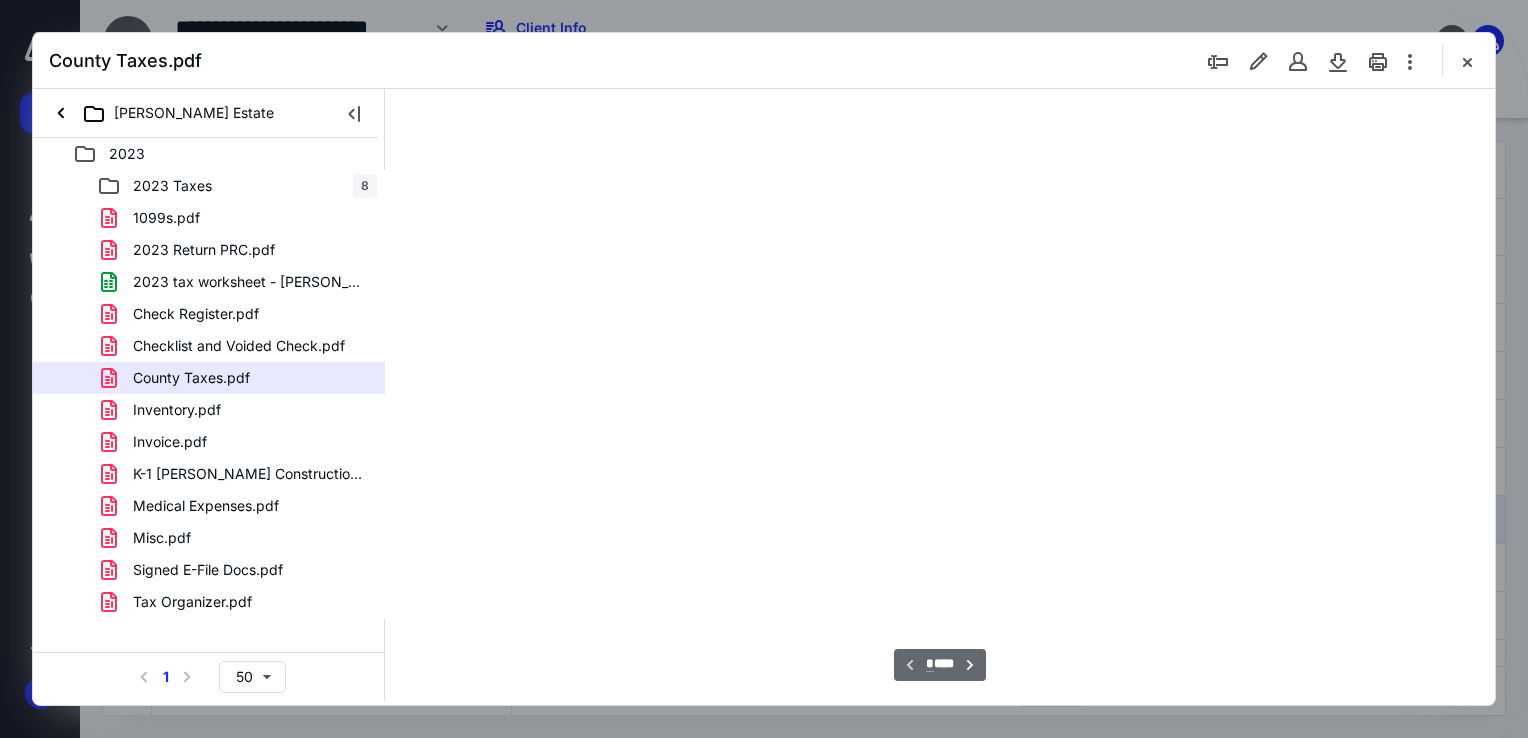 scroll, scrollTop: 79, scrollLeft: 0, axis: vertical 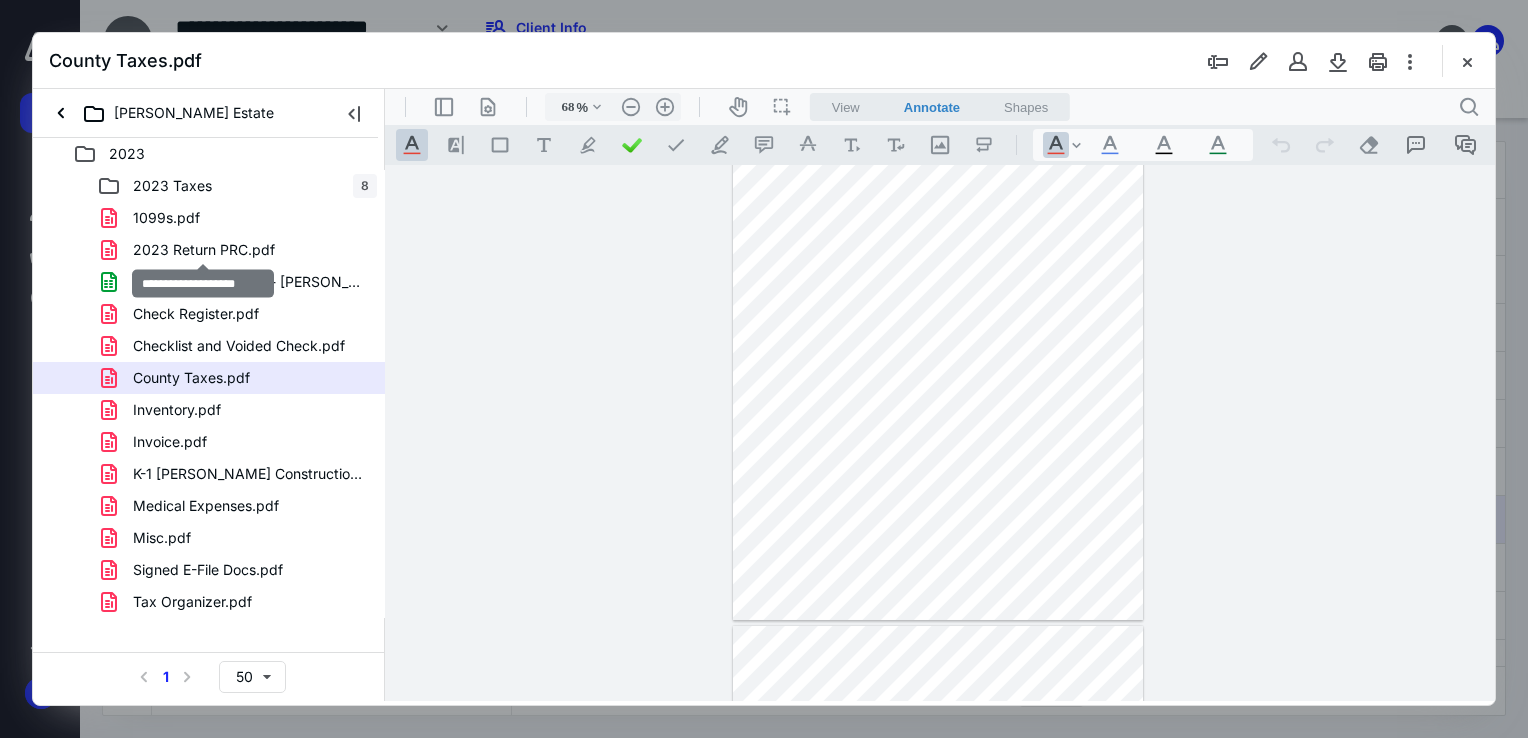 click on "2023 Return PRC.pdf" at bounding box center (204, 250) 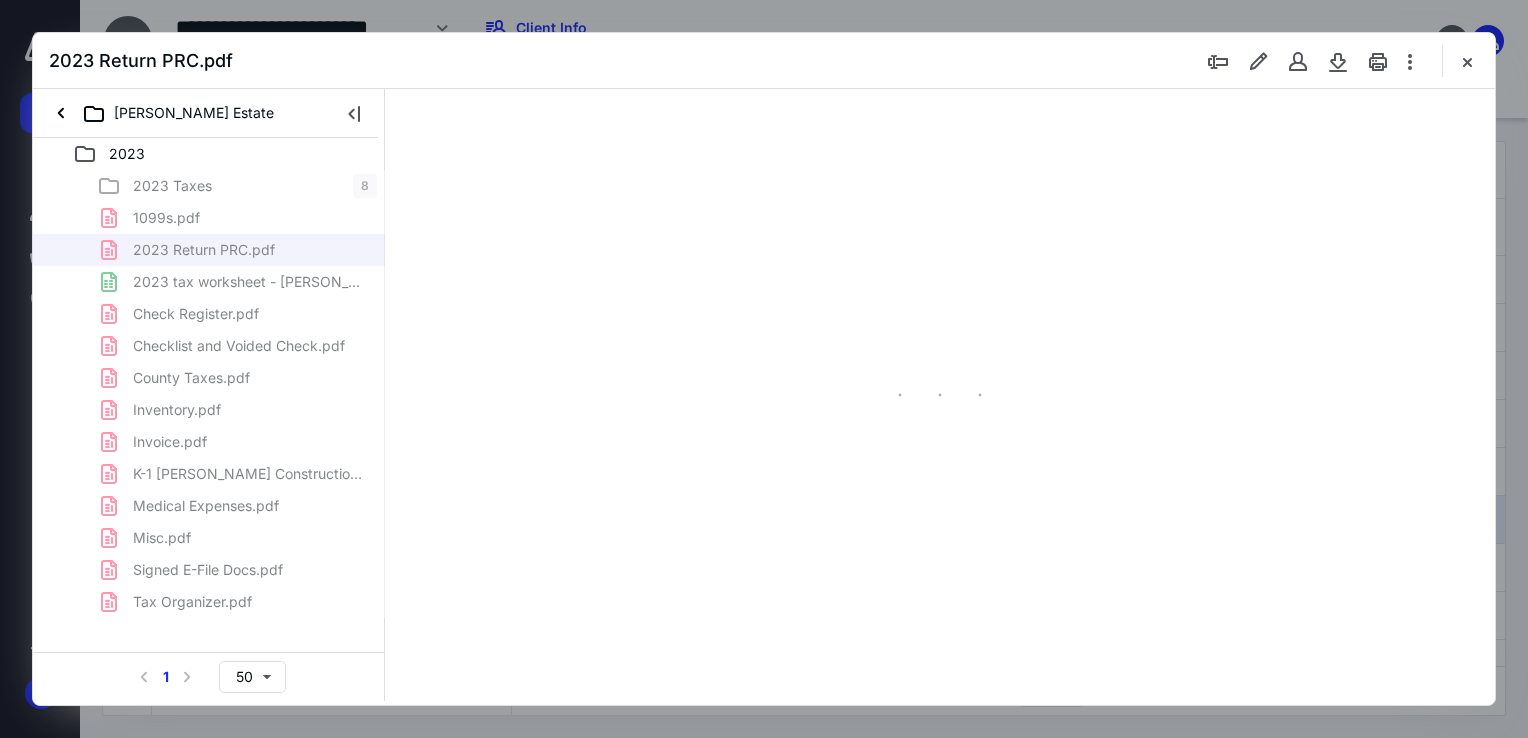 type on "68" 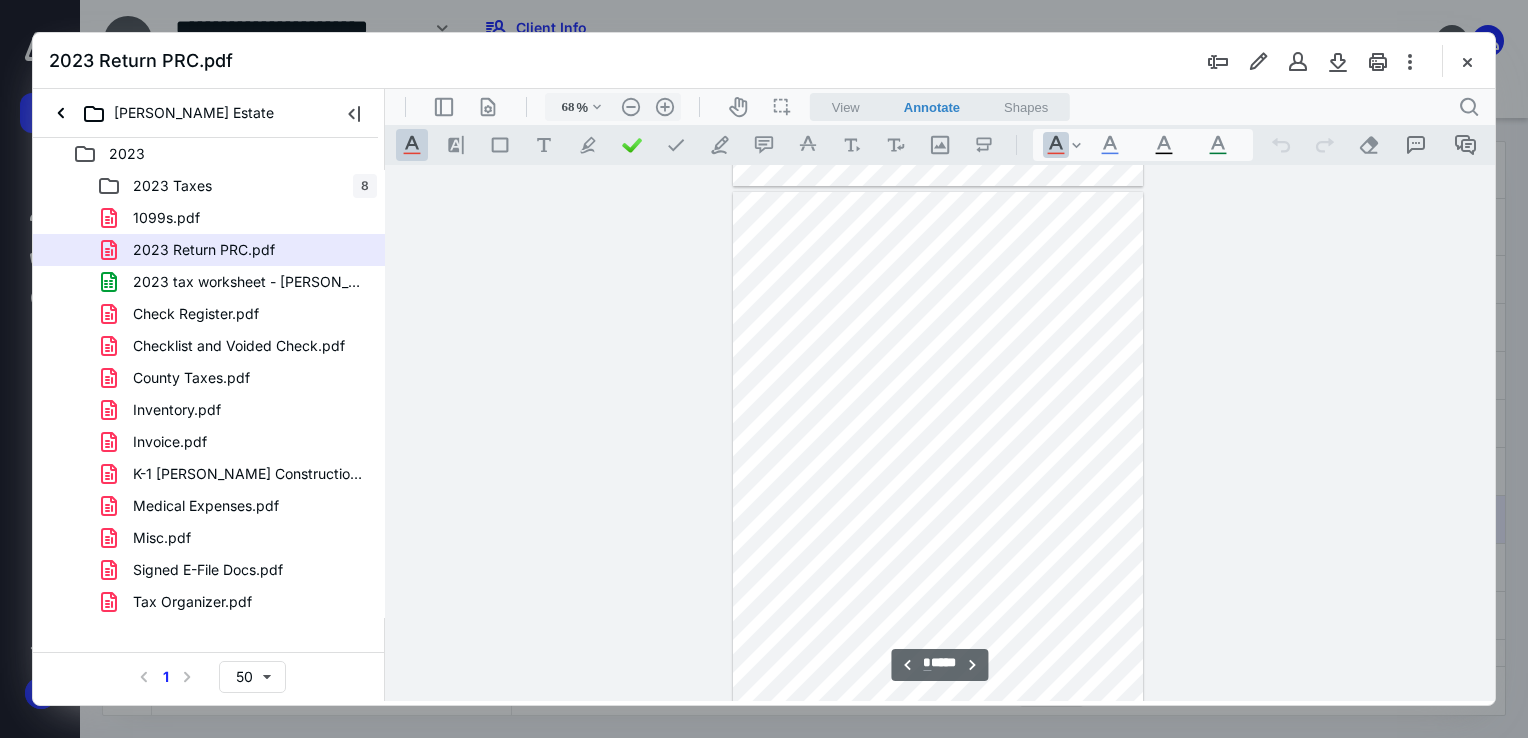 scroll, scrollTop: 1079, scrollLeft: 0, axis: vertical 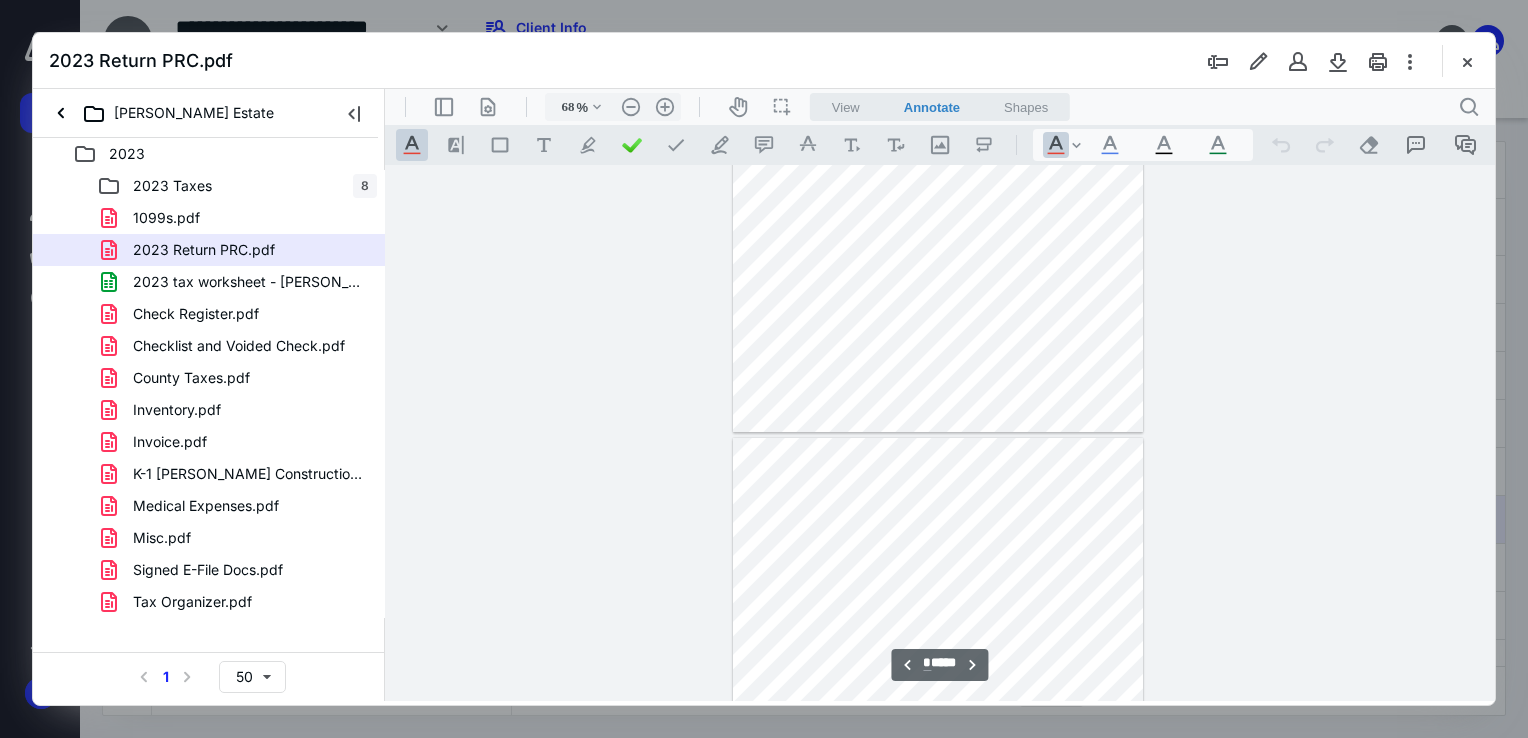 type on "*" 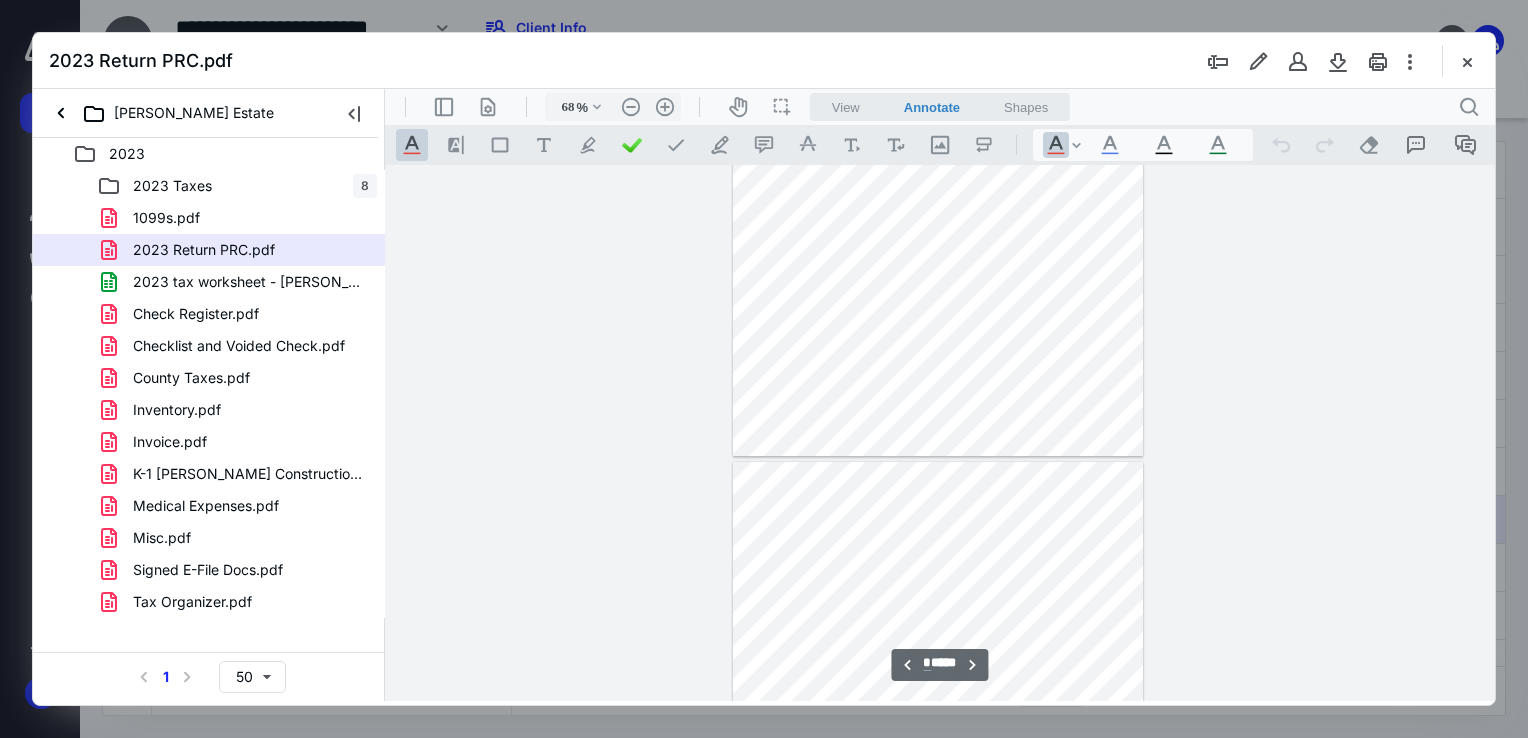 scroll, scrollTop: 779, scrollLeft: 0, axis: vertical 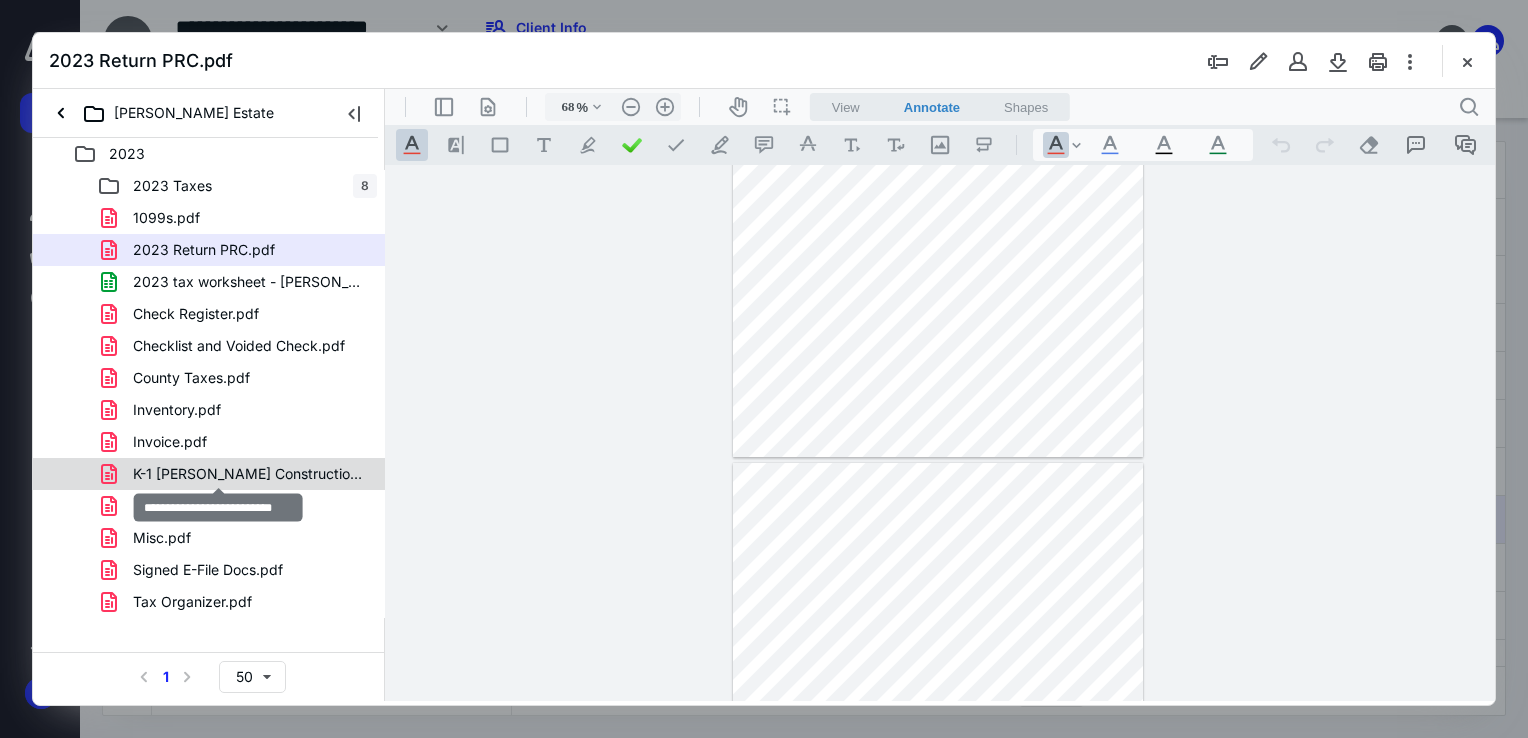 click on "K-1 [PERSON_NAME] Construction.pdf" at bounding box center (249, 474) 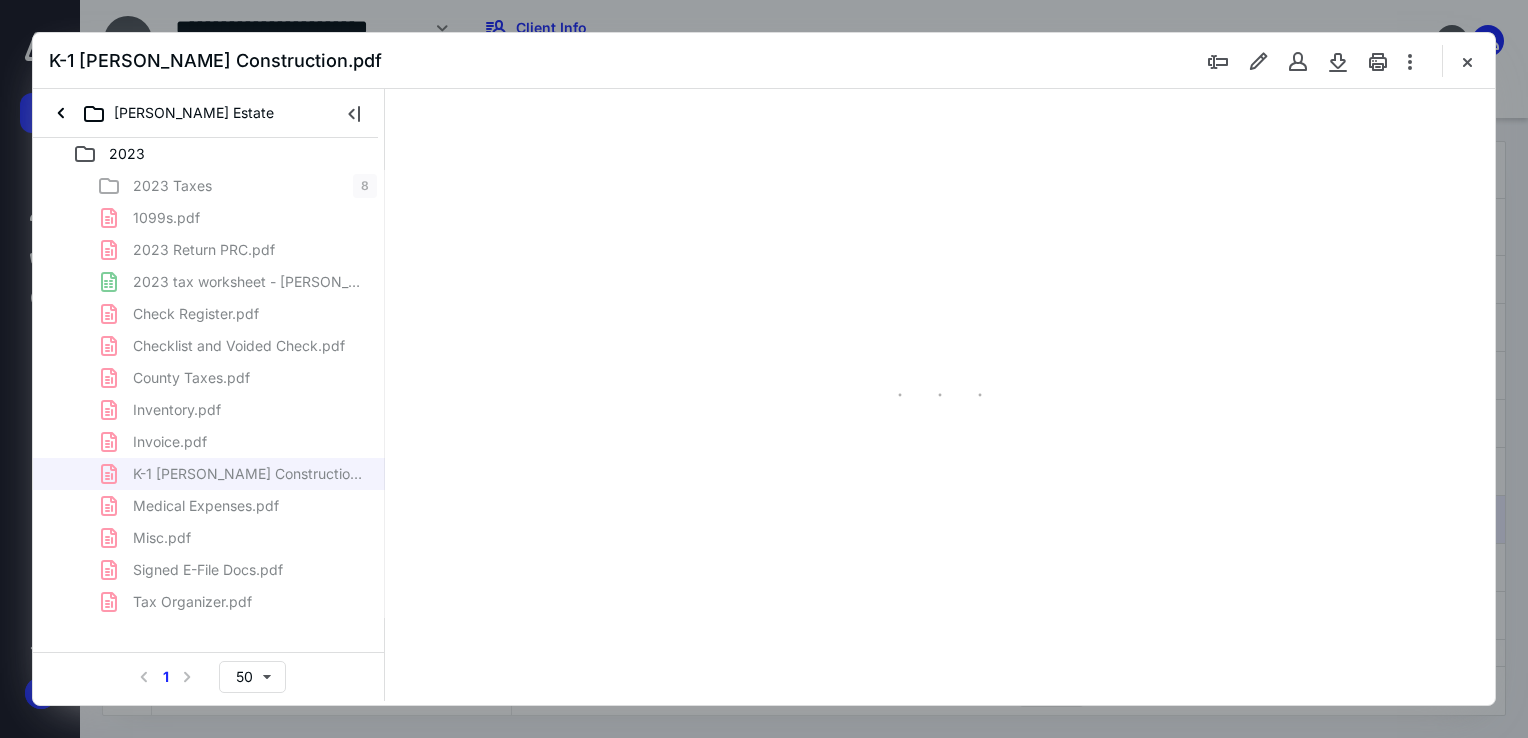 scroll, scrollTop: 79, scrollLeft: 0, axis: vertical 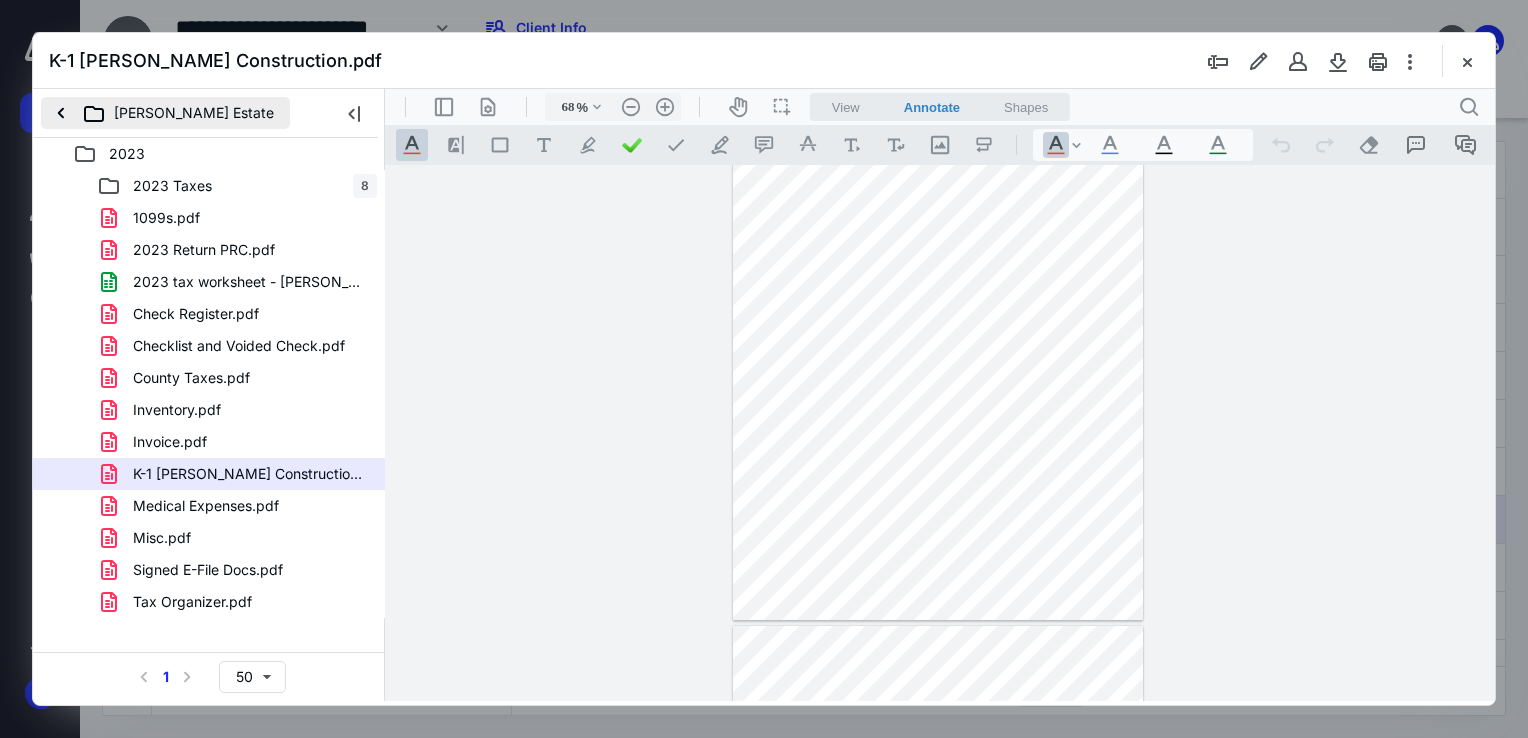 click on "[PERSON_NAME] Estate" at bounding box center [165, 113] 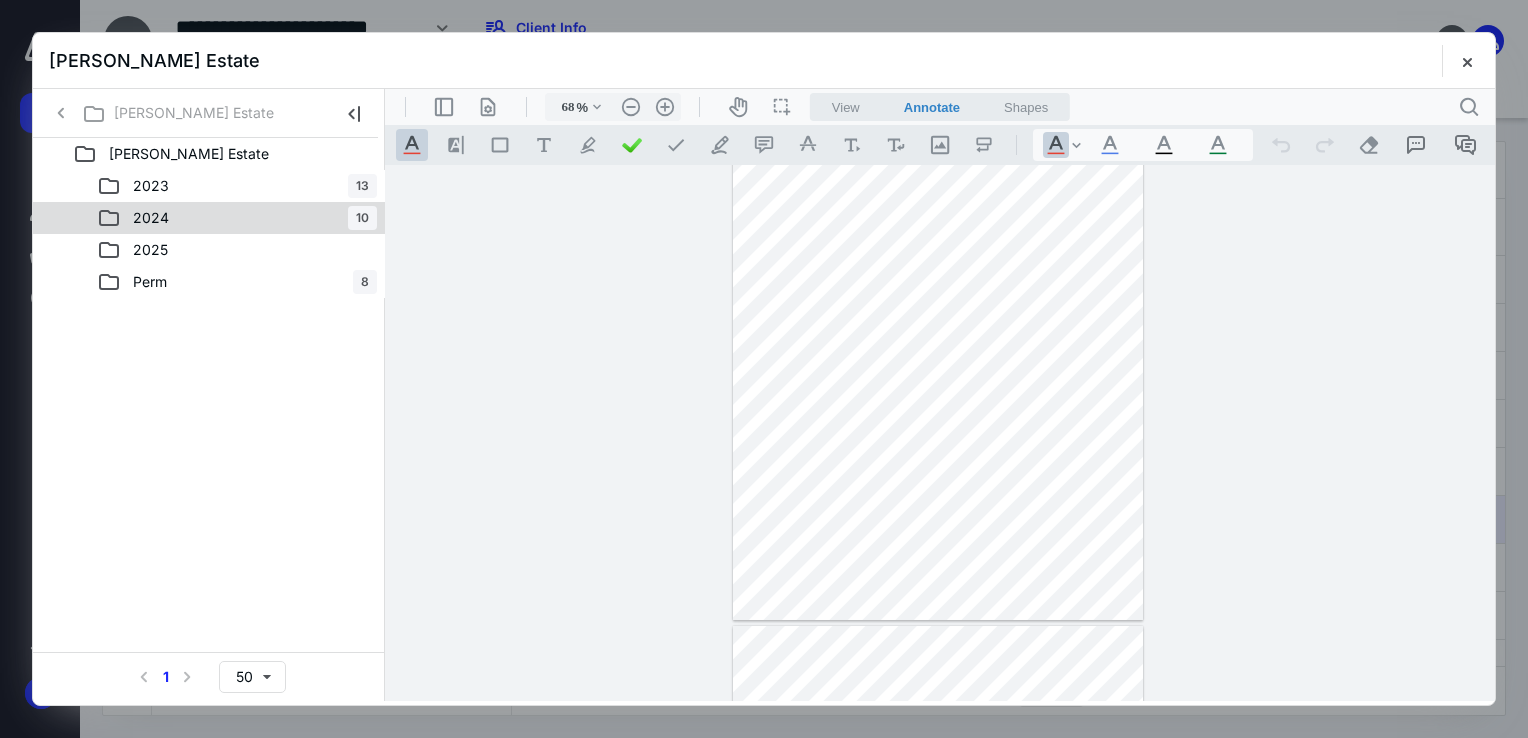 click on "2024 10" at bounding box center (237, 218) 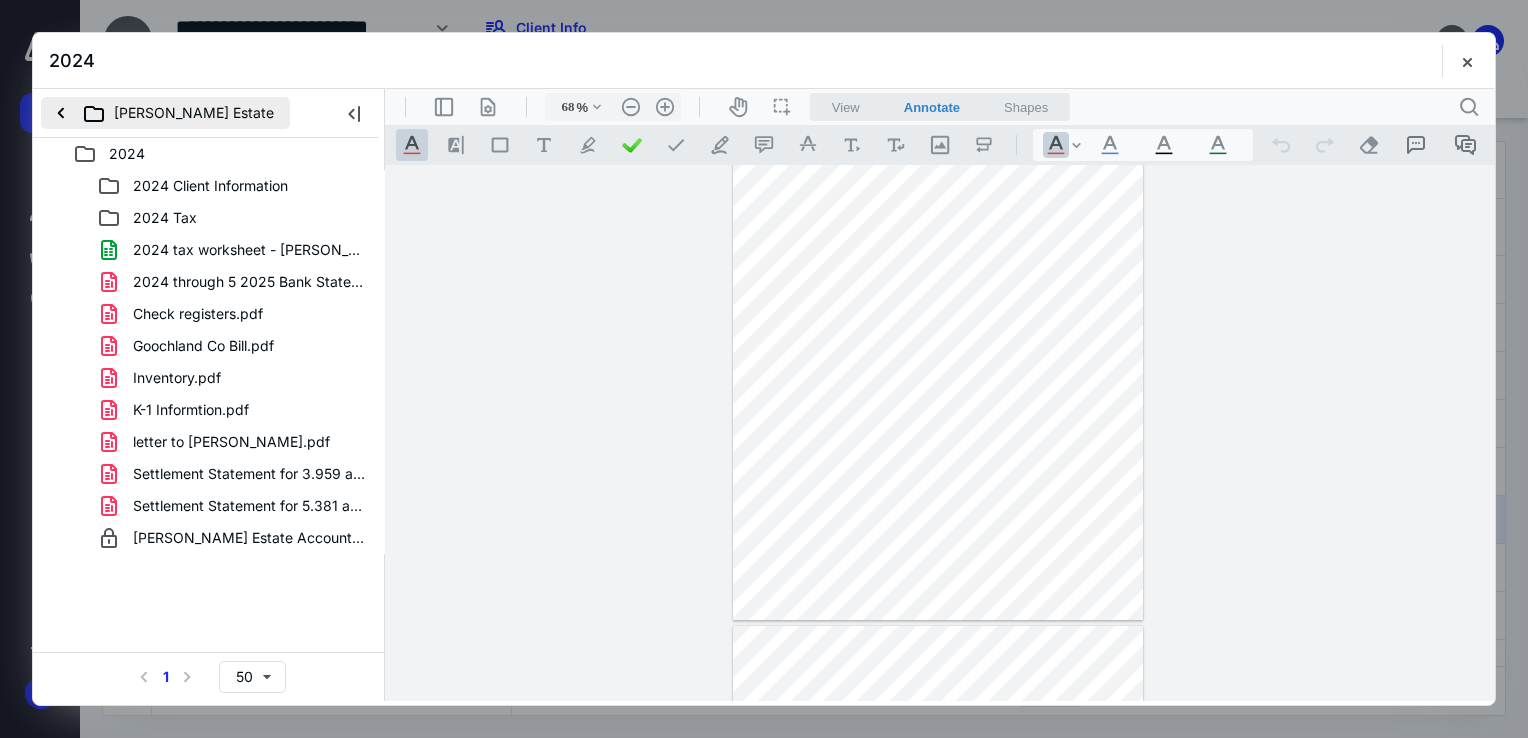 click on "[PERSON_NAME] Estate" at bounding box center [165, 113] 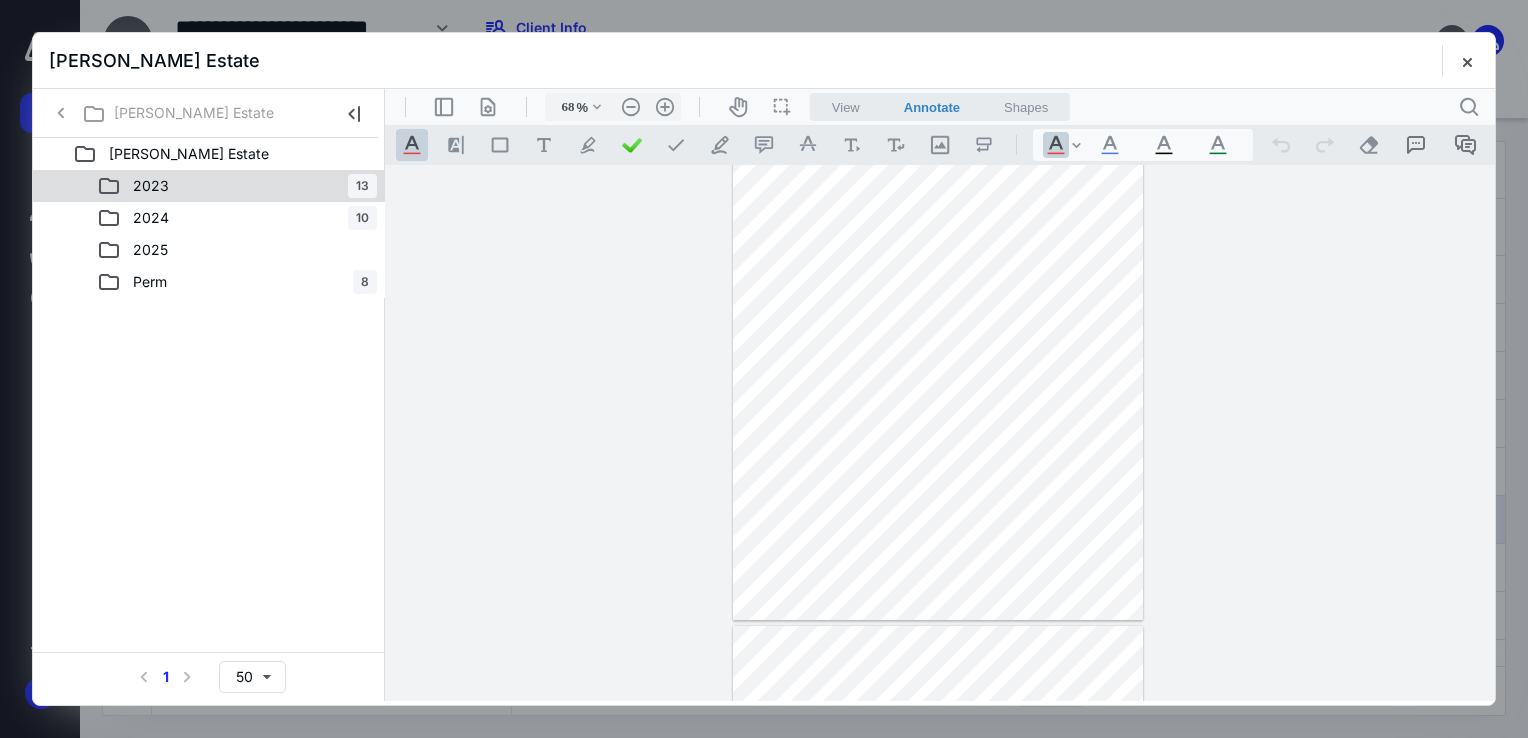 click on "2023" at bounding box center [151, 186] 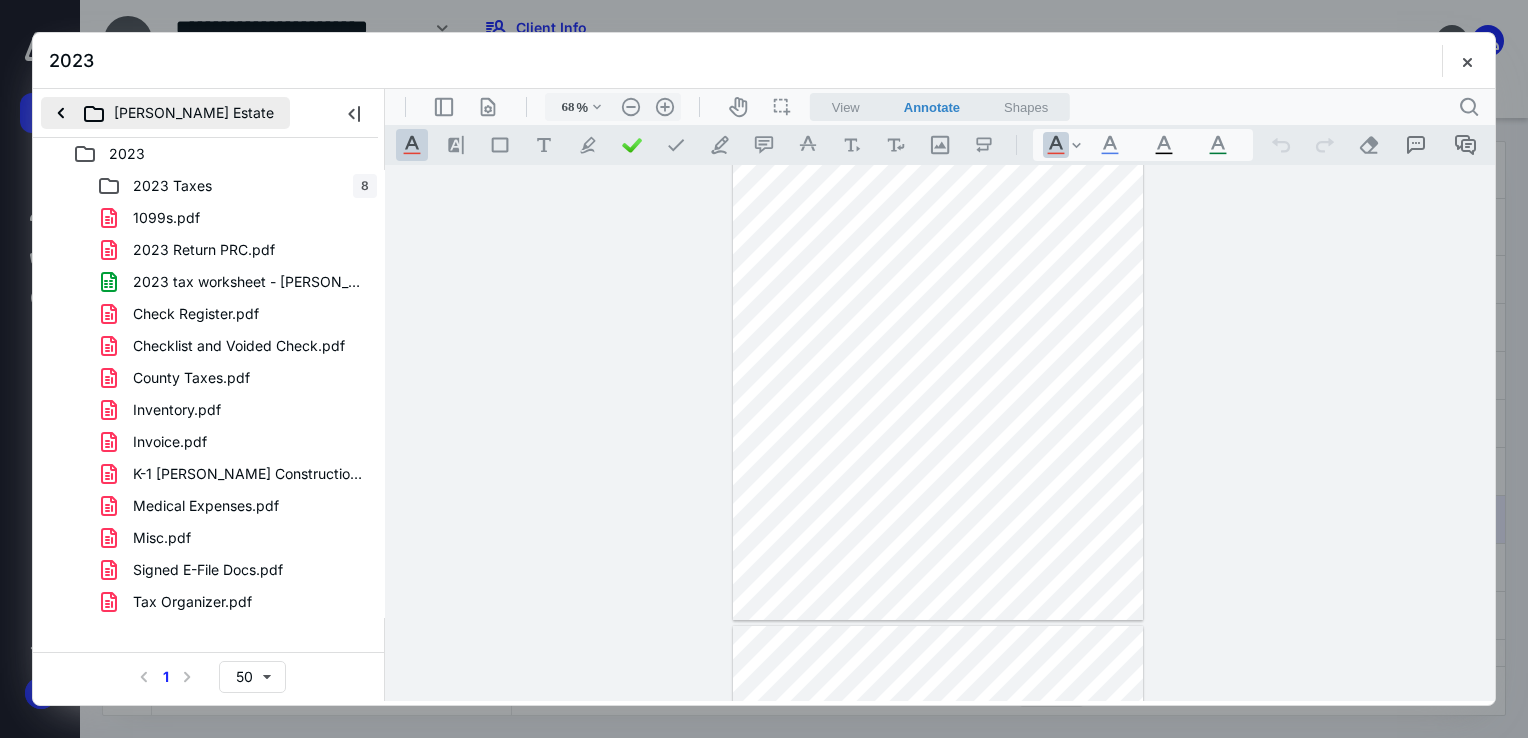 click on "[PERSON_NAME] Estate" at bounding box center (165, 113) 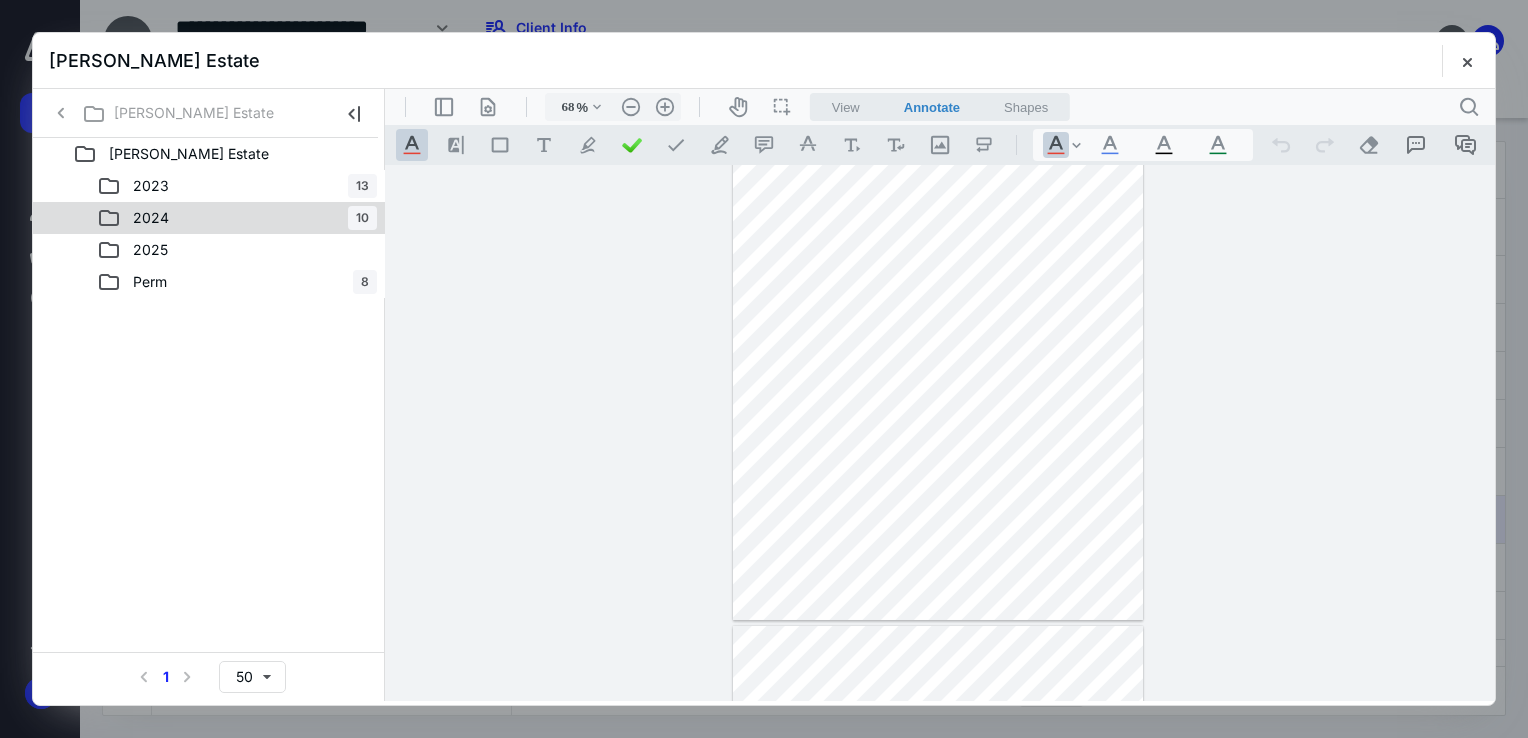 click on "2024" at bounding box center (151, 218) 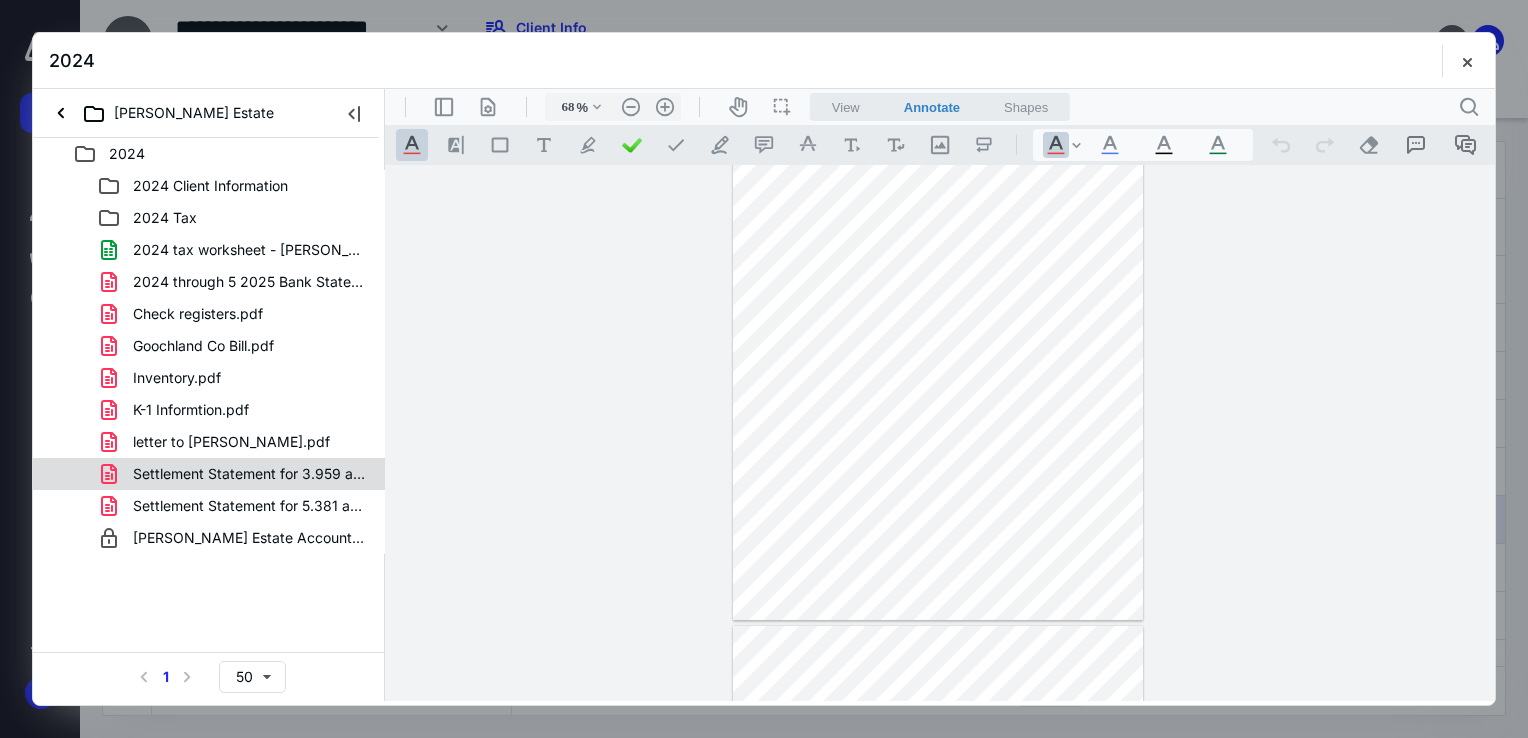 click on "Settlement Statement for 3.959 acres.pdf" at bounding box center [249, 474] 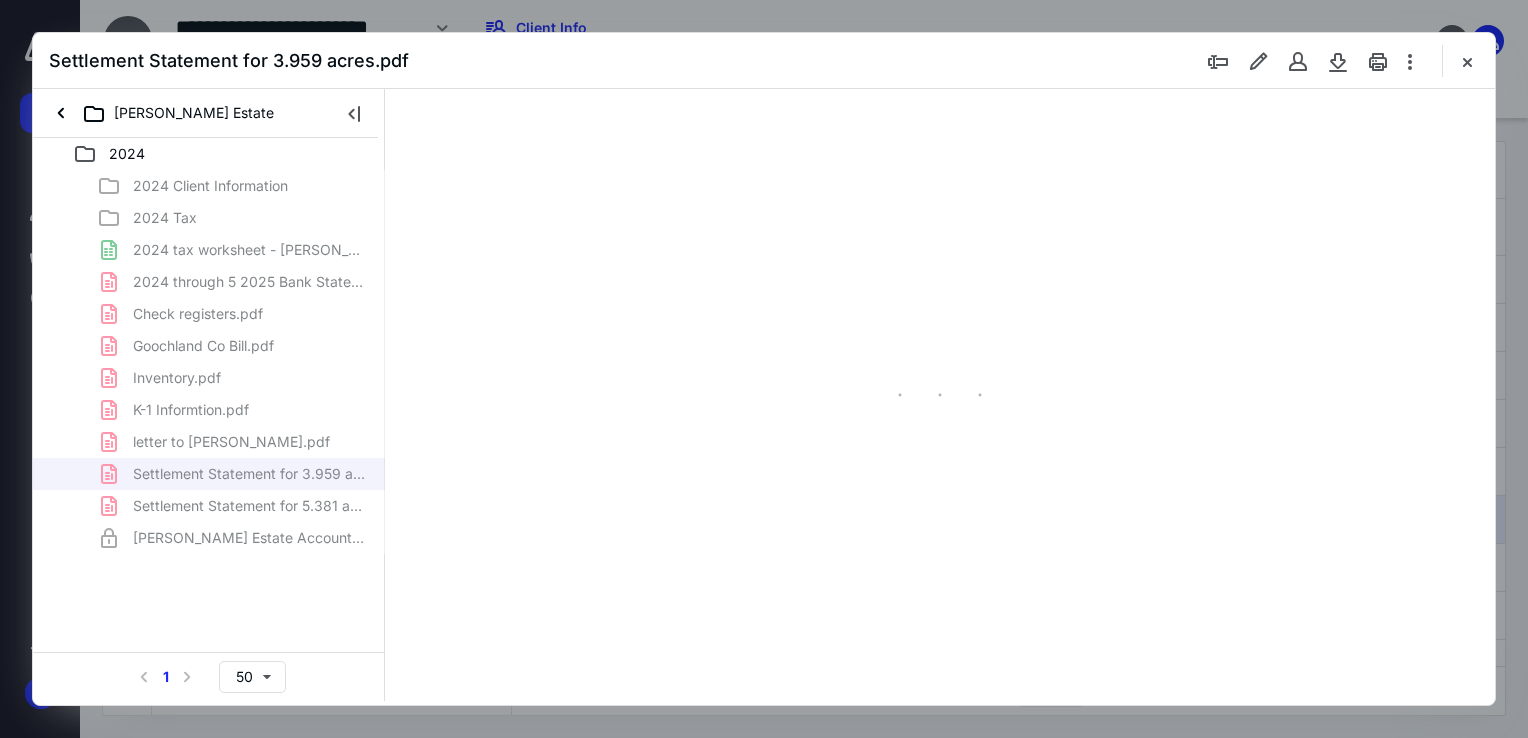 scroll, scrollTop: 79, scrollLeft: 0, axis: vertical 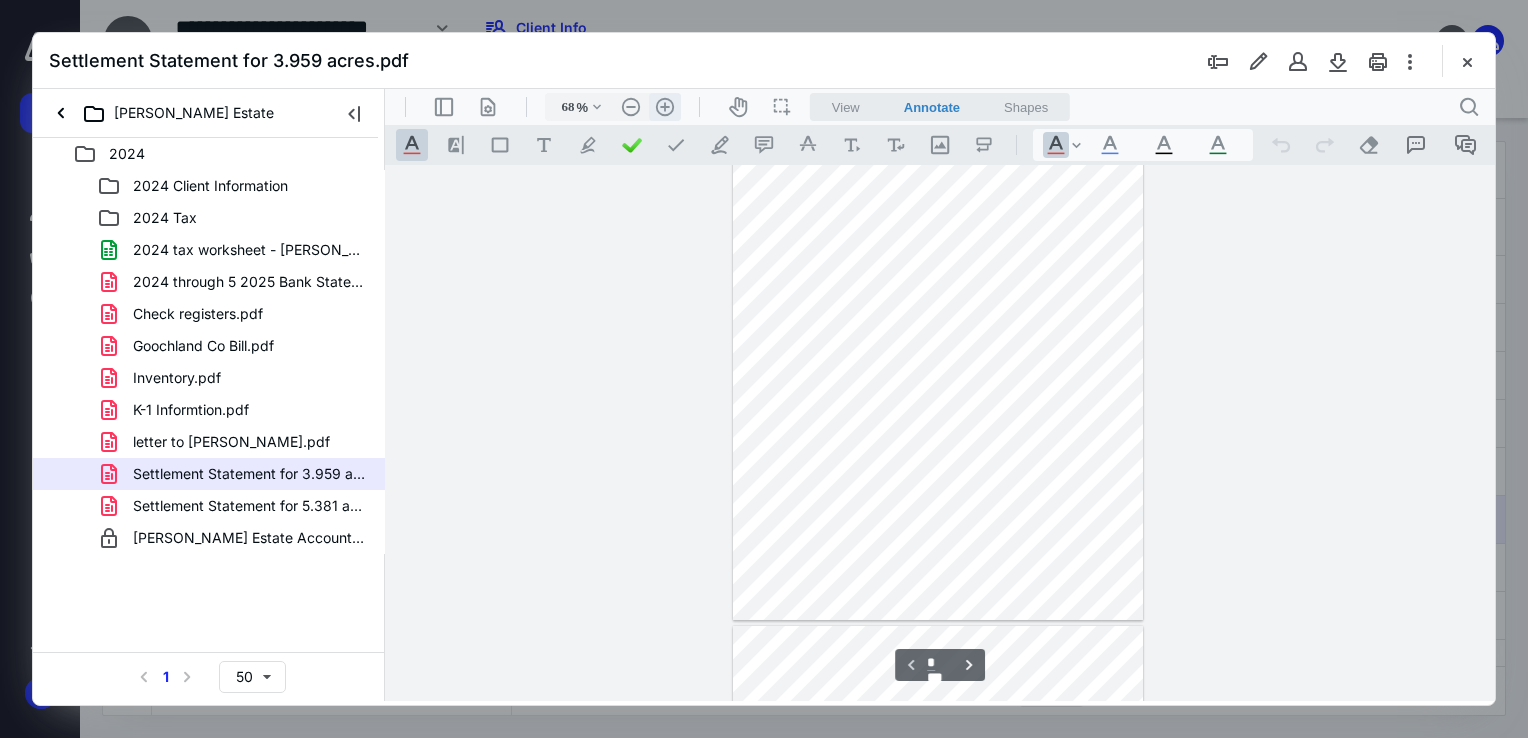 click on ".cls-1{fill:#abb0c4;} icon - header - zoom - in - line" at bounding box center (665, 107) 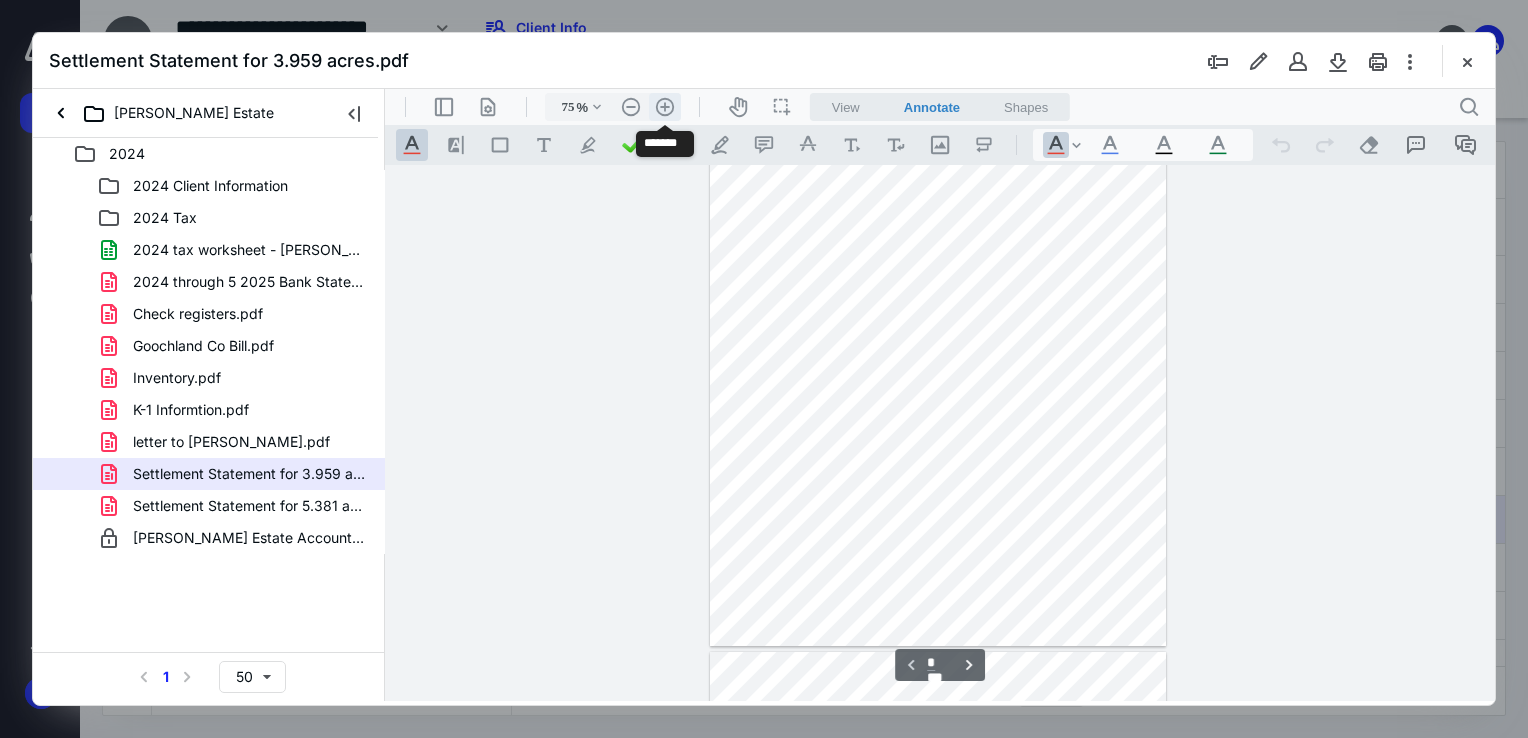 click on ".cls-1{fill:#abb0c4;} icon - header - zoom - in - line" at bounding box center (665, 107) 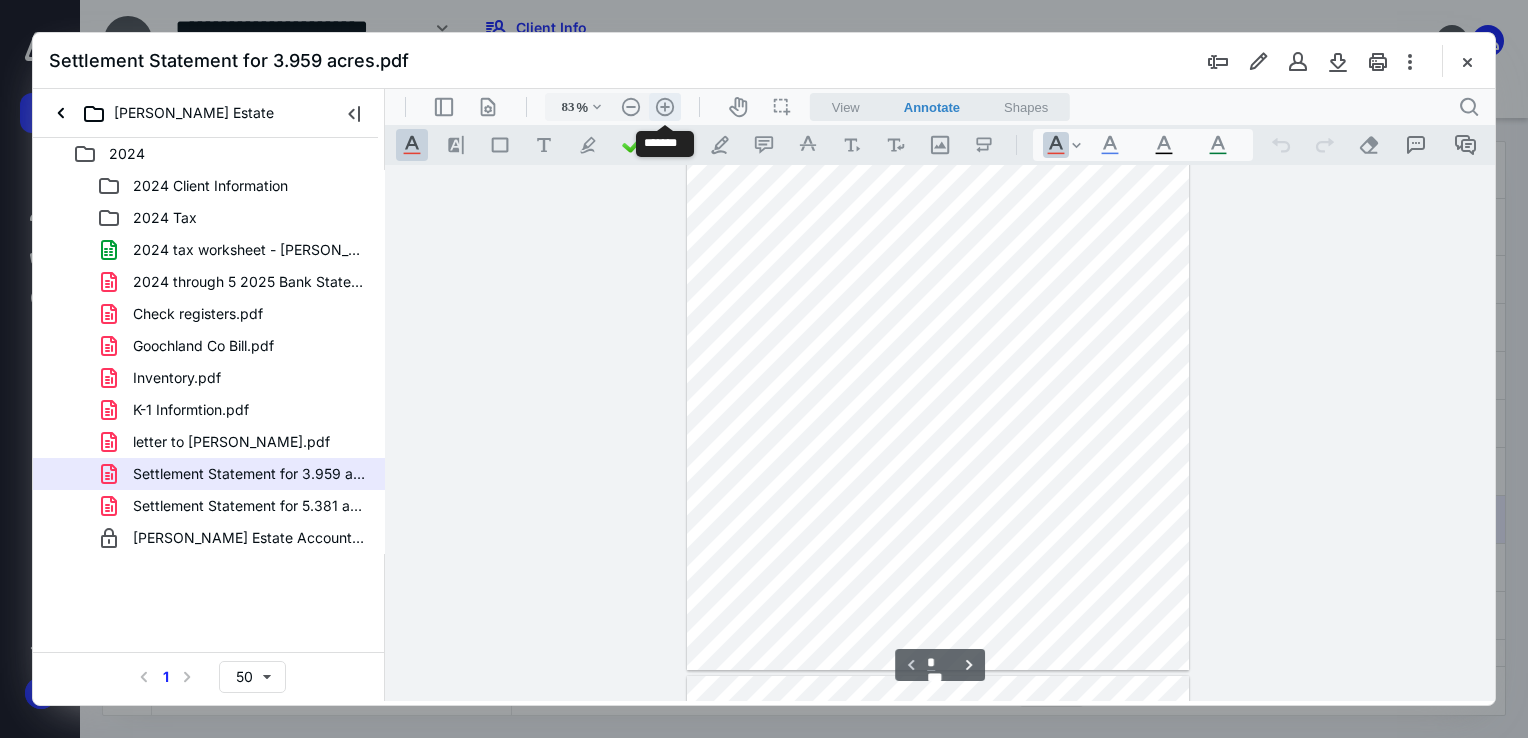 click on ".cls-1{fill:#abb0c4;} icon - header - zoom - in - line" at bounding box center (665, 107) 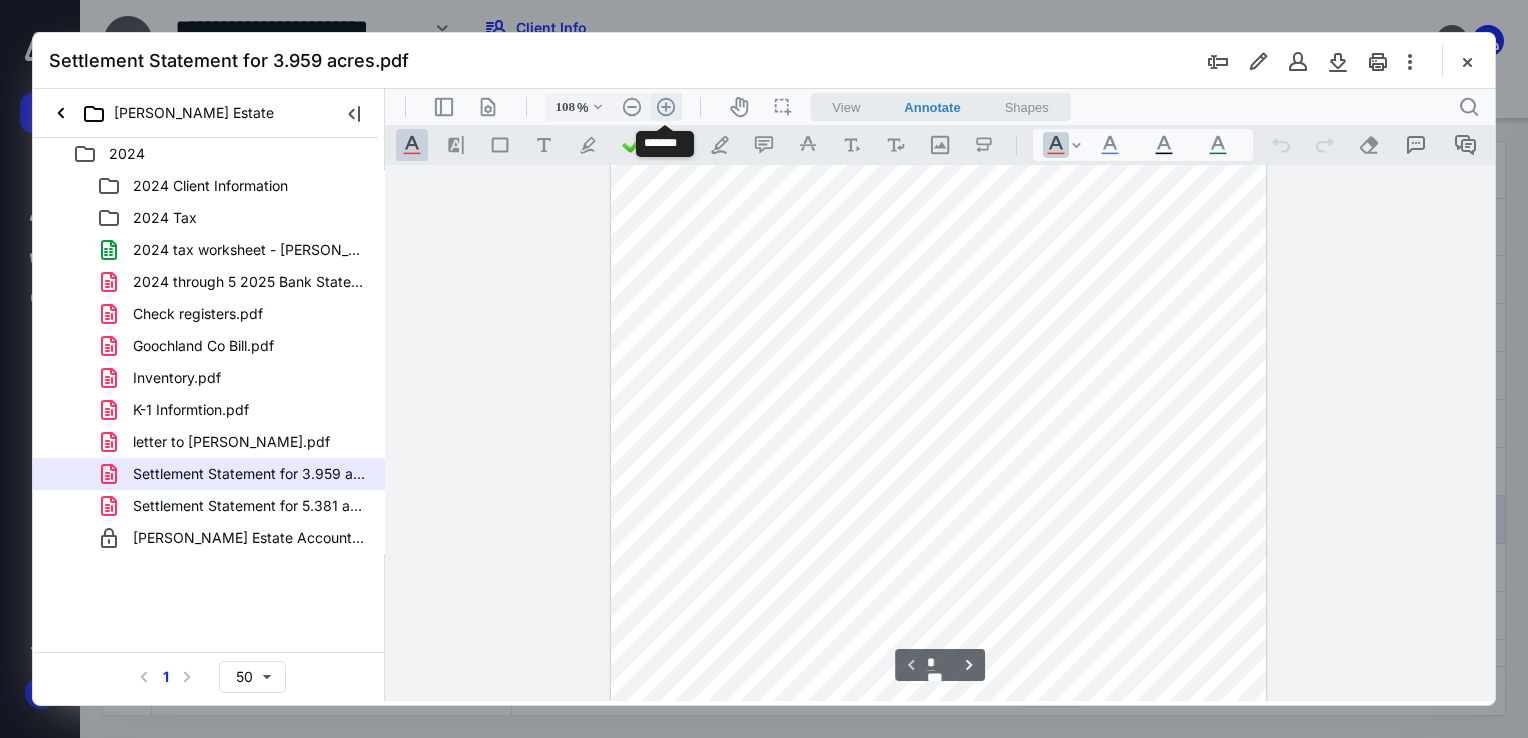 click on ".cls-1{fill:#abb0c4;} icon - header - zoom - in - line" at bounding box center (666, 107) 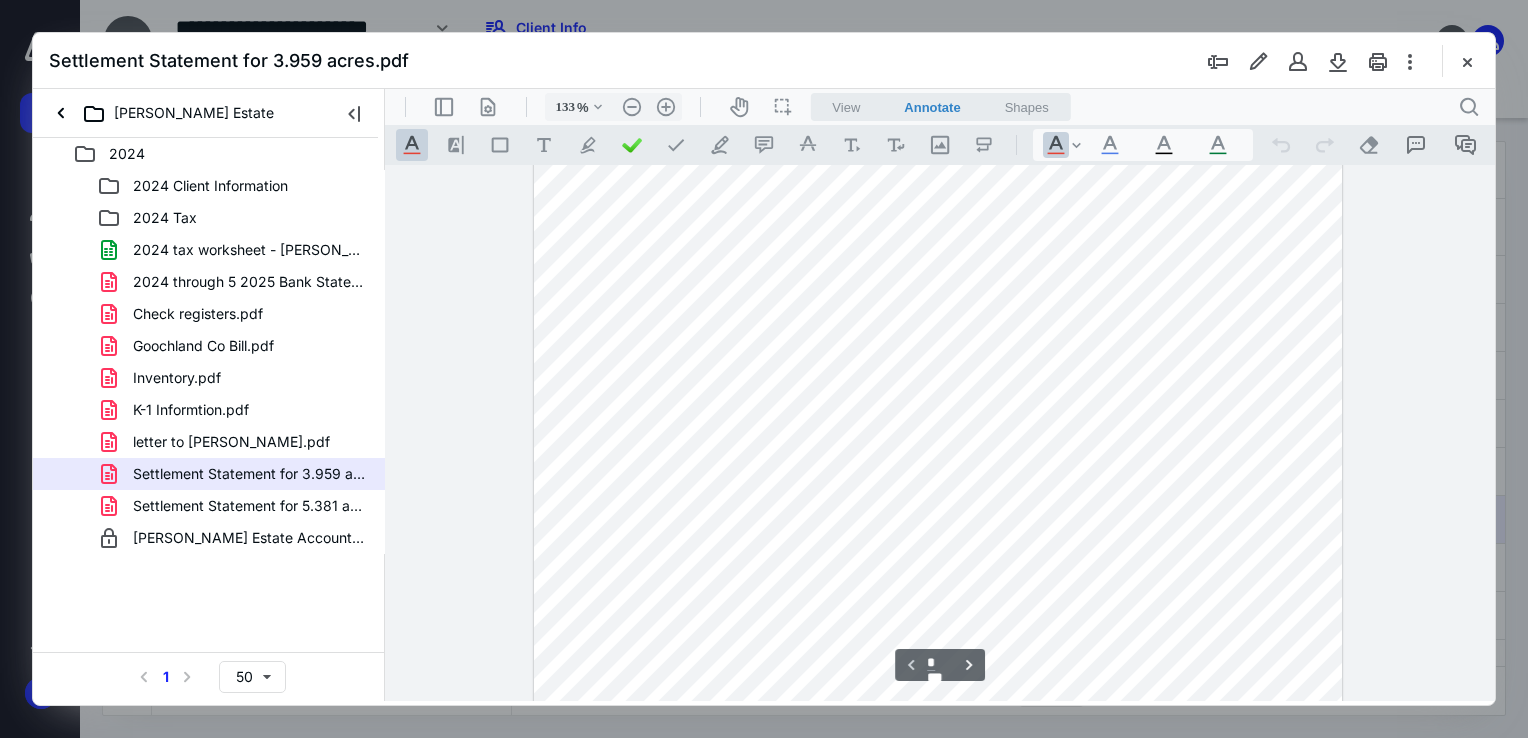 scroll, scrollTop: 0, scrollLeft: 0, axis: both 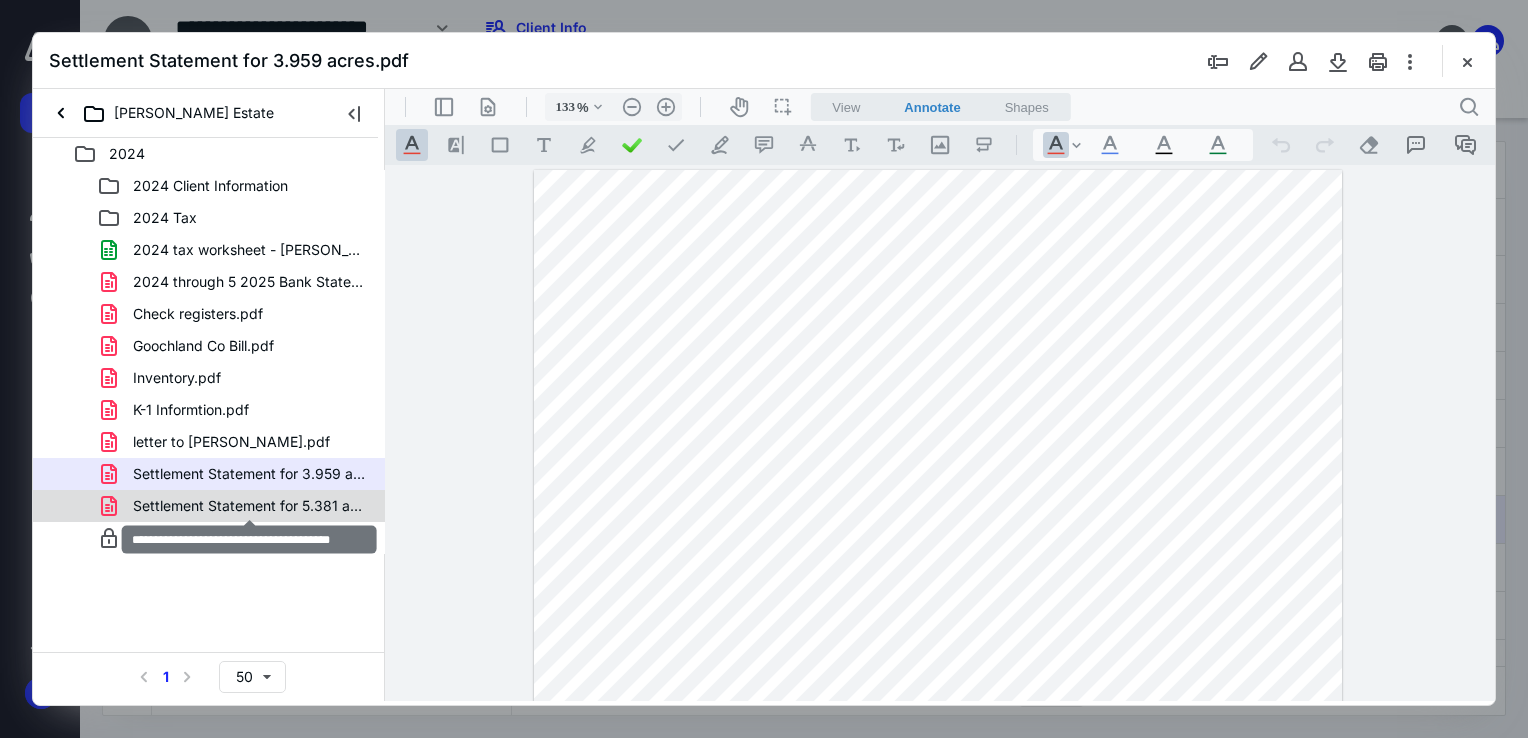 click on "Settlement Statement for 5.381 acres.pdf" at bounding box center (249, 506) 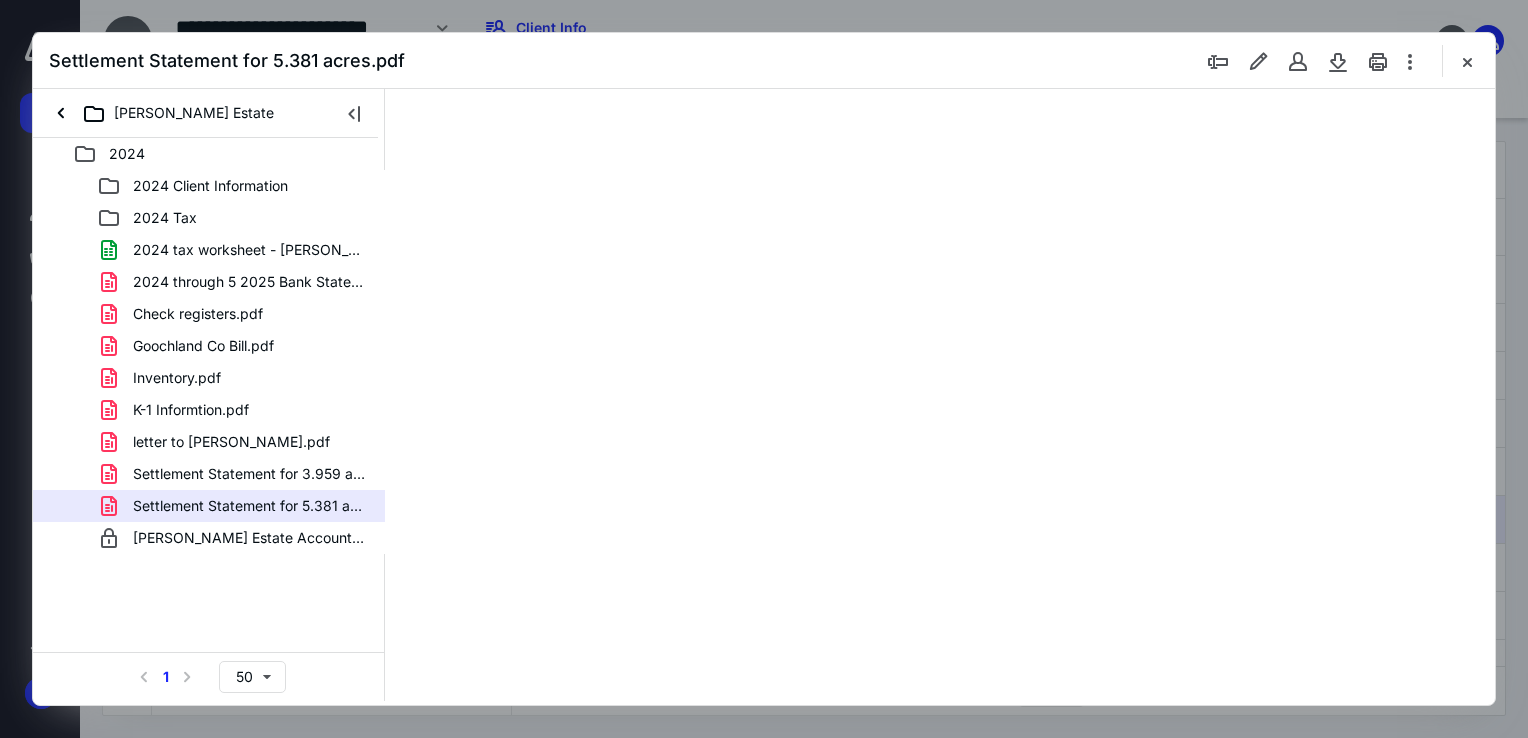 scroll, scrollTop: 79, scrollLeft: 0, axis: vertical 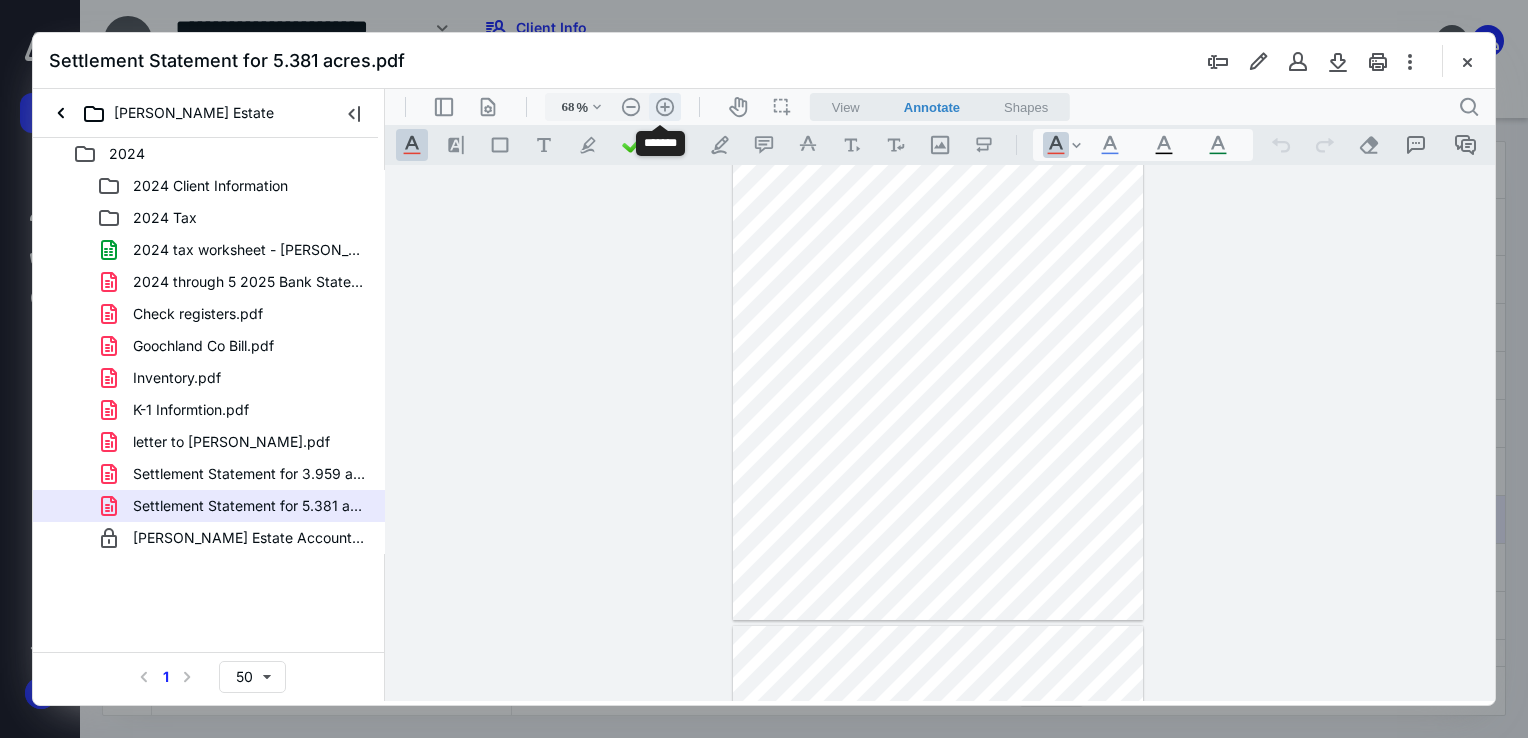 click on ".cls-1{fill:#abb0c4;} icon - header - zoom - in - line" at bounding box center (665, 107) 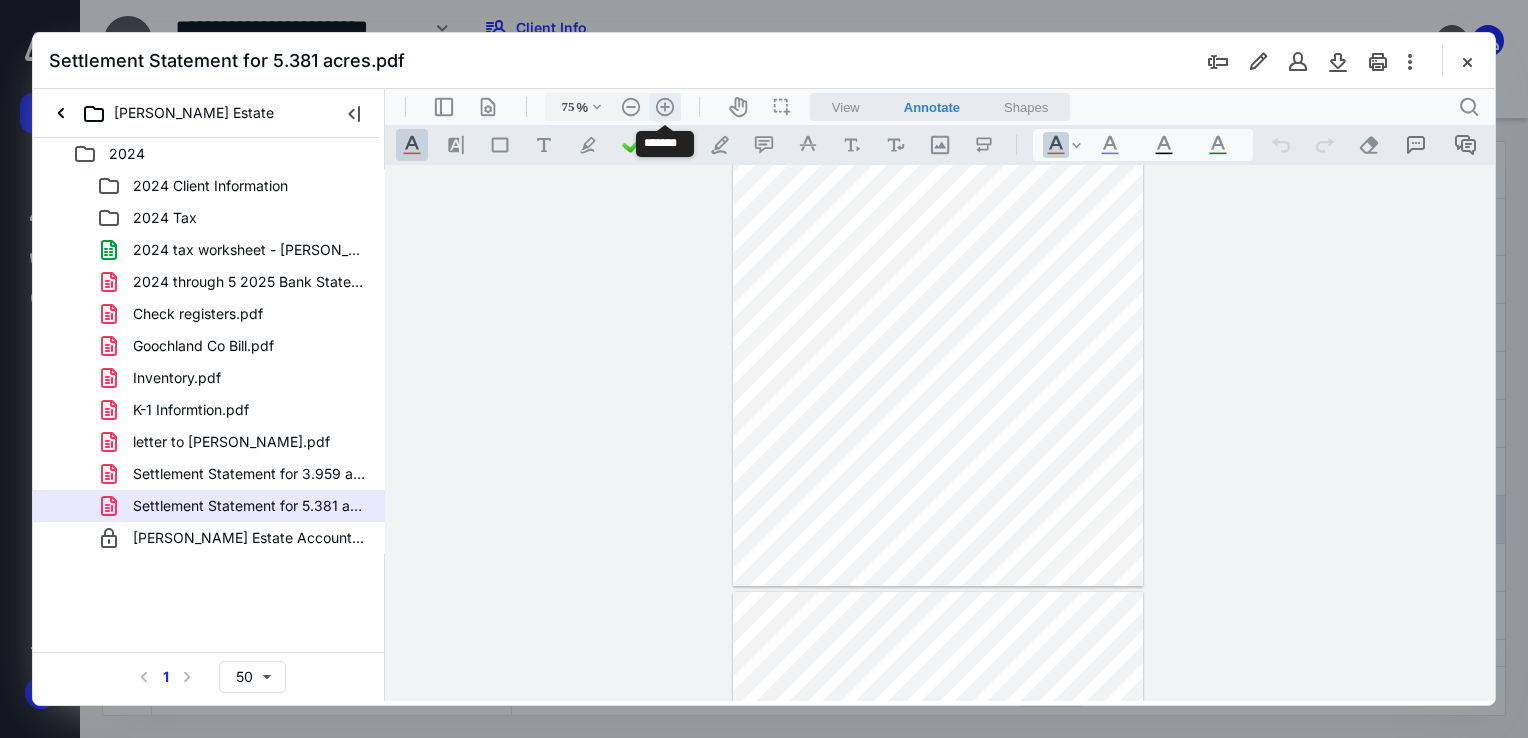 click on ".cls-1{fill:#abb0c4;} icon - header - zoom - in - line" at bounding box center (665, 107) 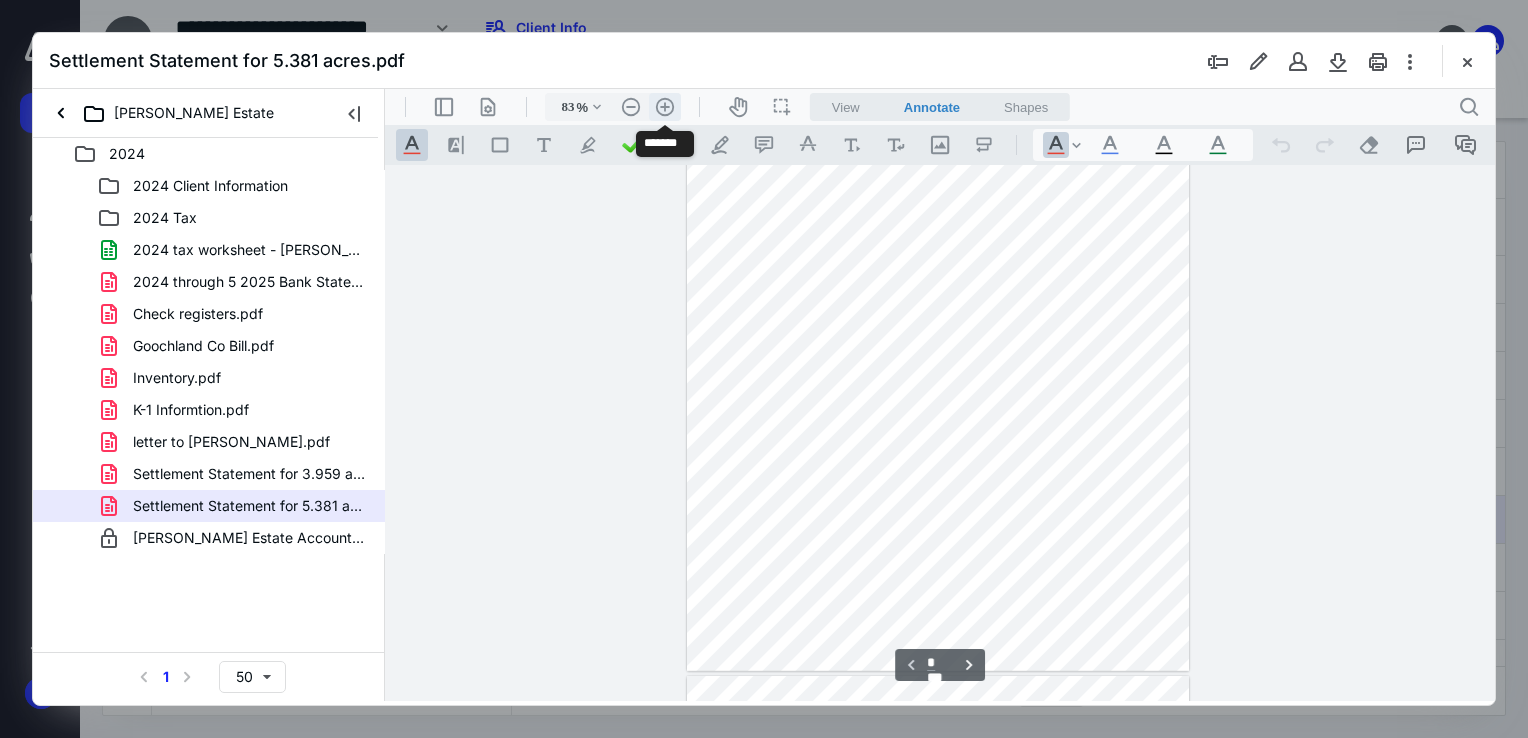 click on ".cls-1{fill:#abb0c4;} icon - header - zoom - in - line" at bounding box center [665, 107] 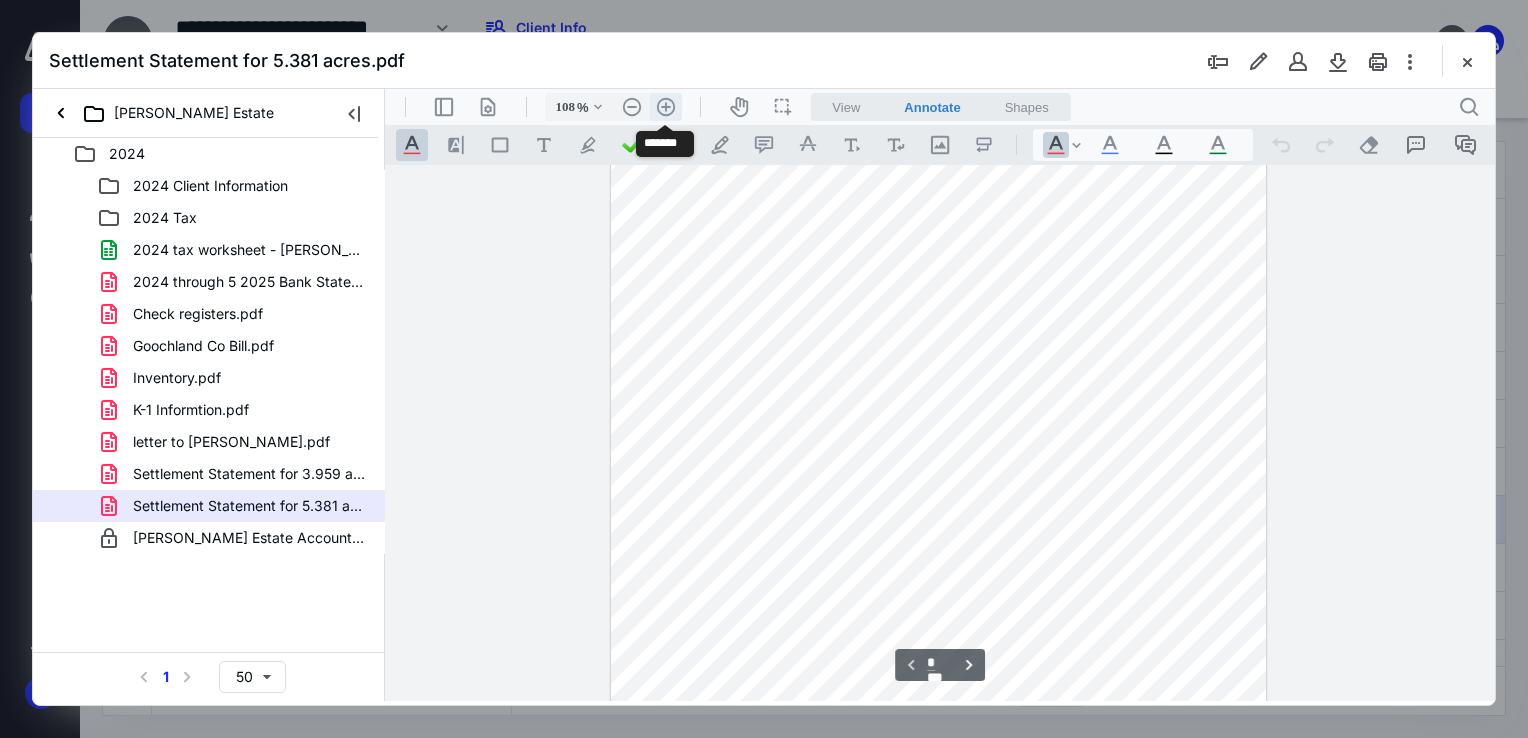 click on ".cls-1{fill:#abb0c4;} icon - header - zoom - in - line" at bounding box center (666, 107) 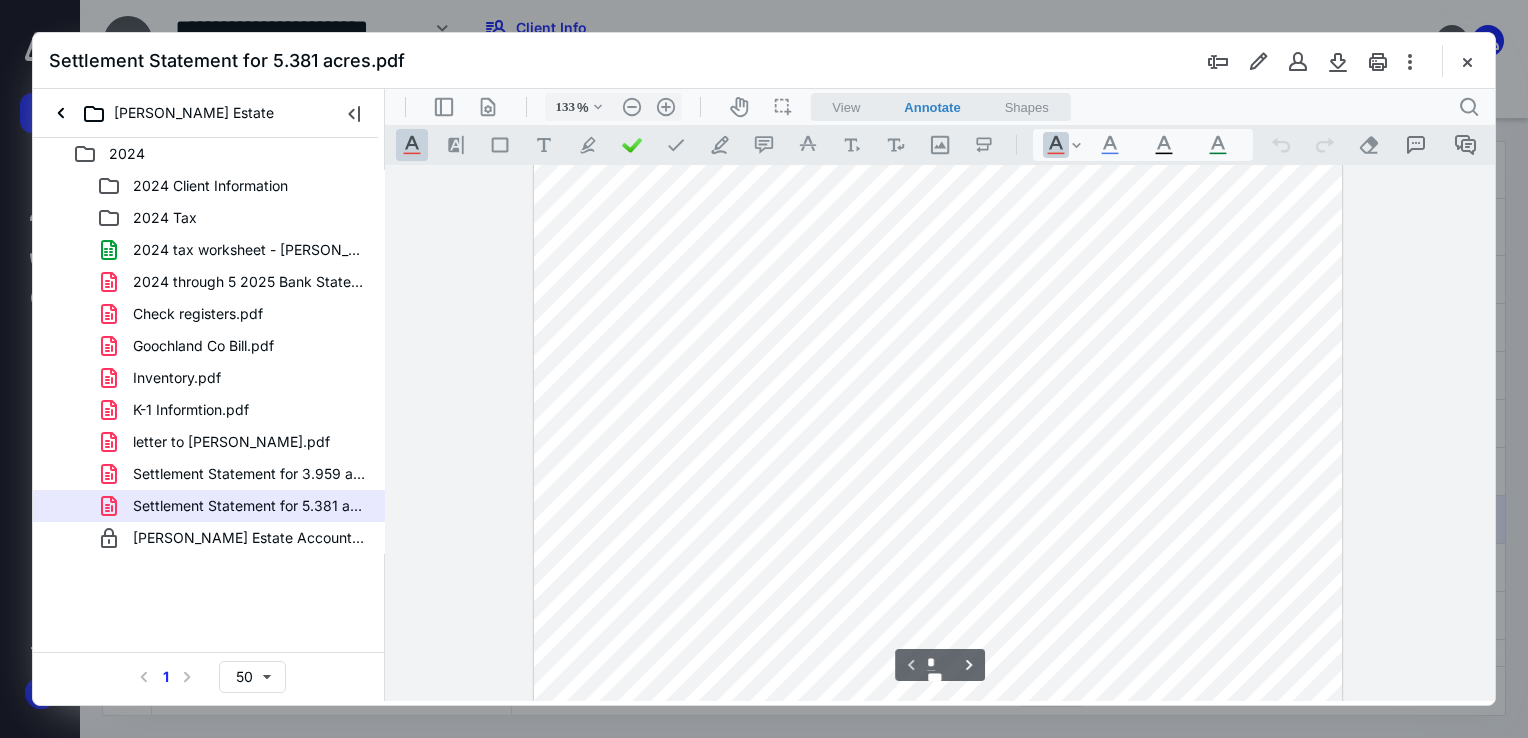 scroll, scrollTop: 0, scrollLeft: 0, axis: both 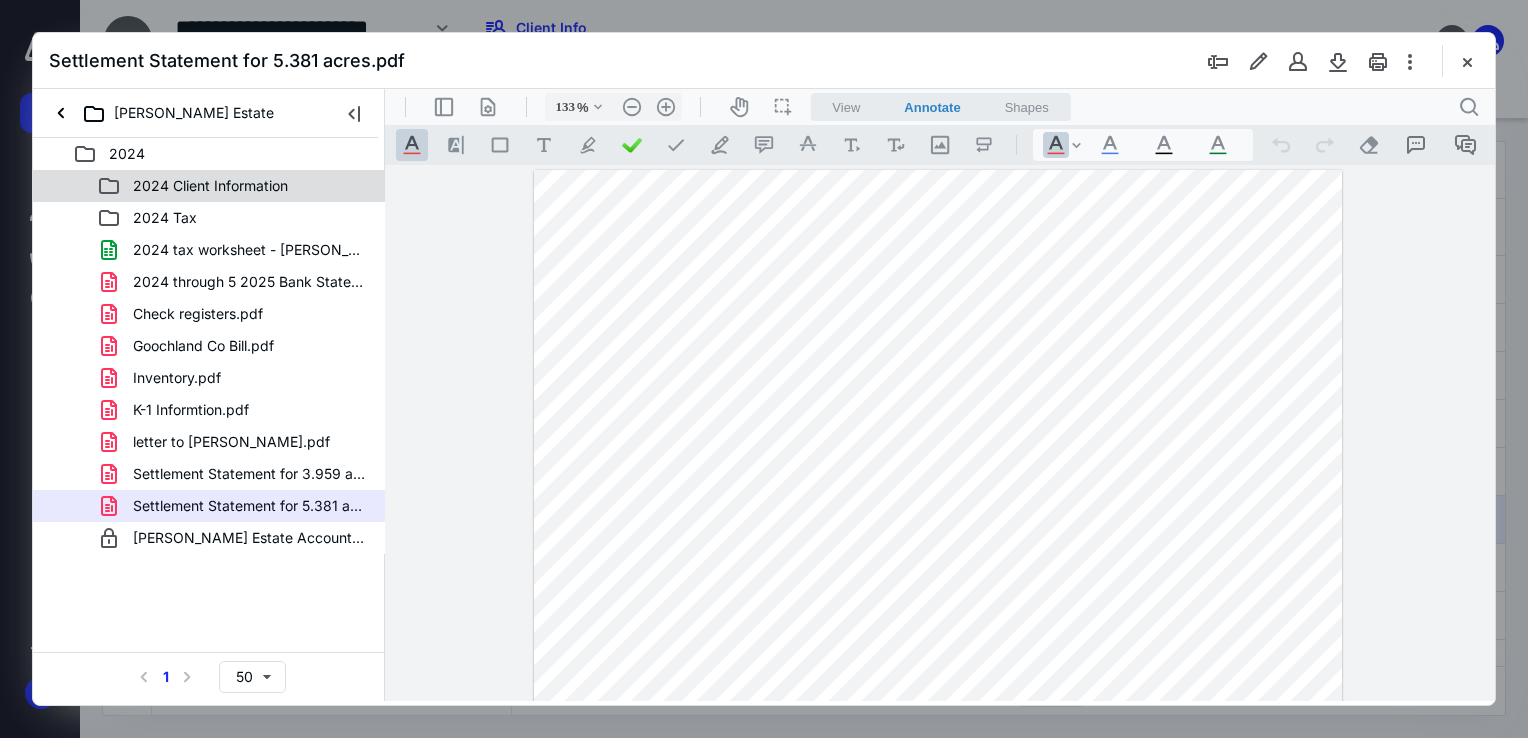 click on "2024 Client Information" at bounding box center (210, 186) 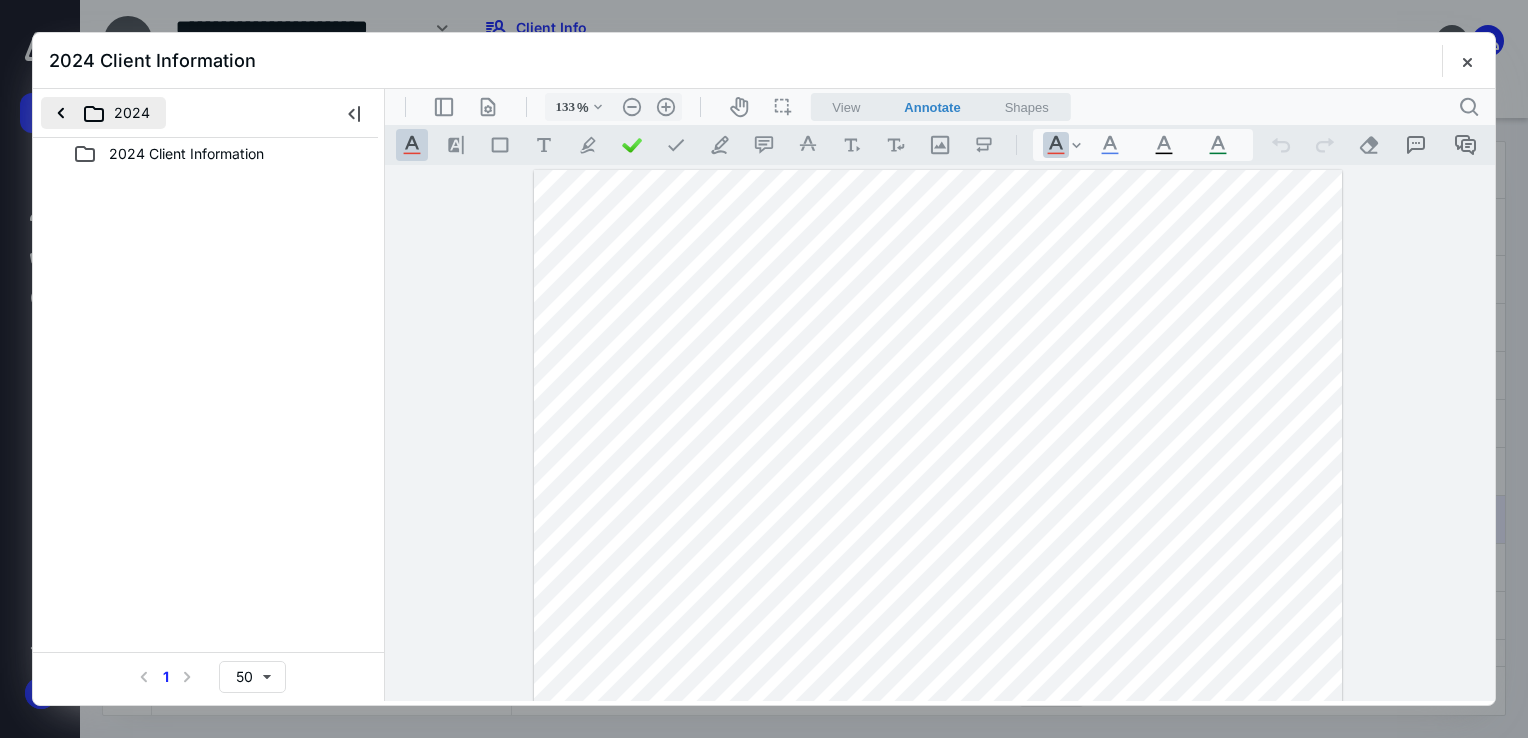 click on "2024" at bounding box center [103, 113] 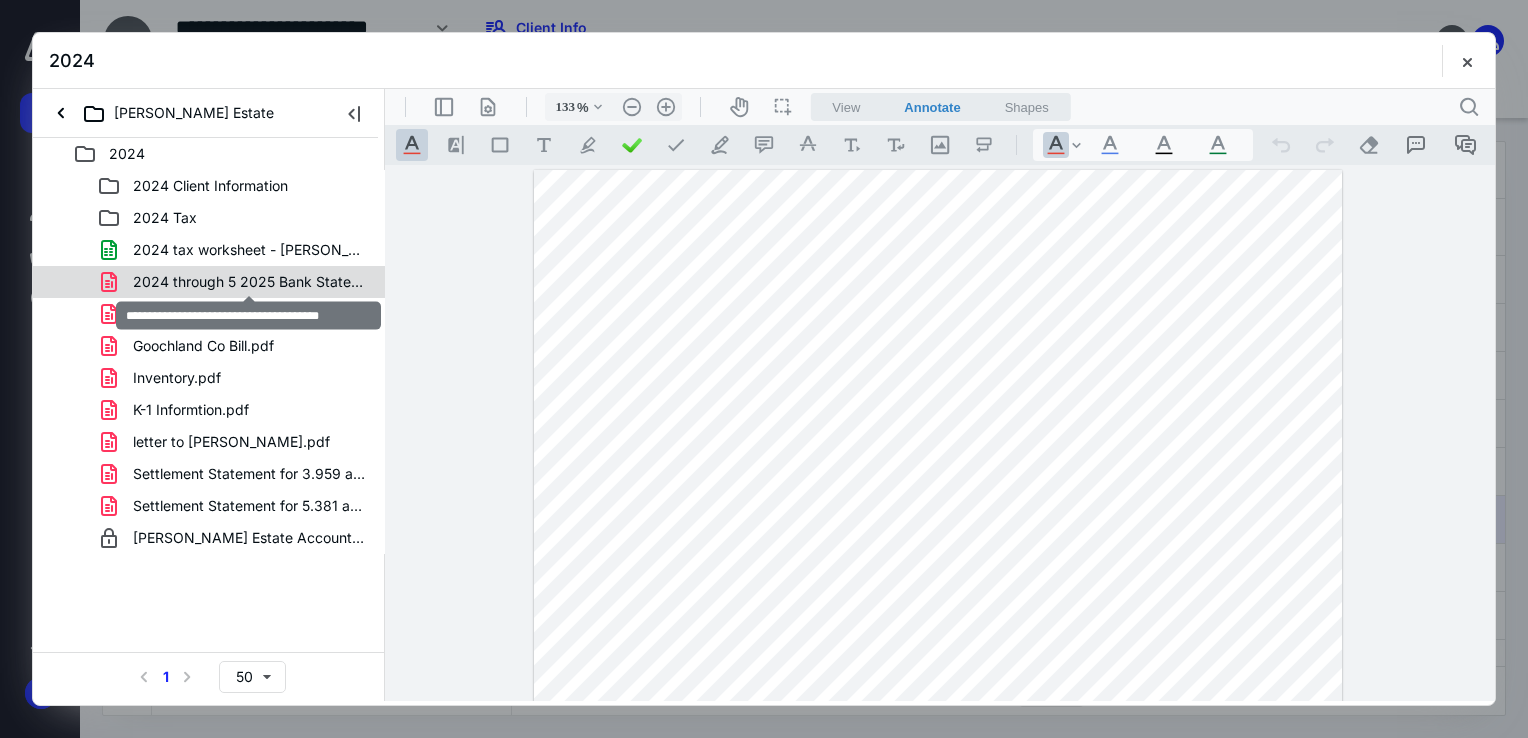 click on "2024 through 5 2025 Bank Statements.pdf" at bounding box center [249, 282] 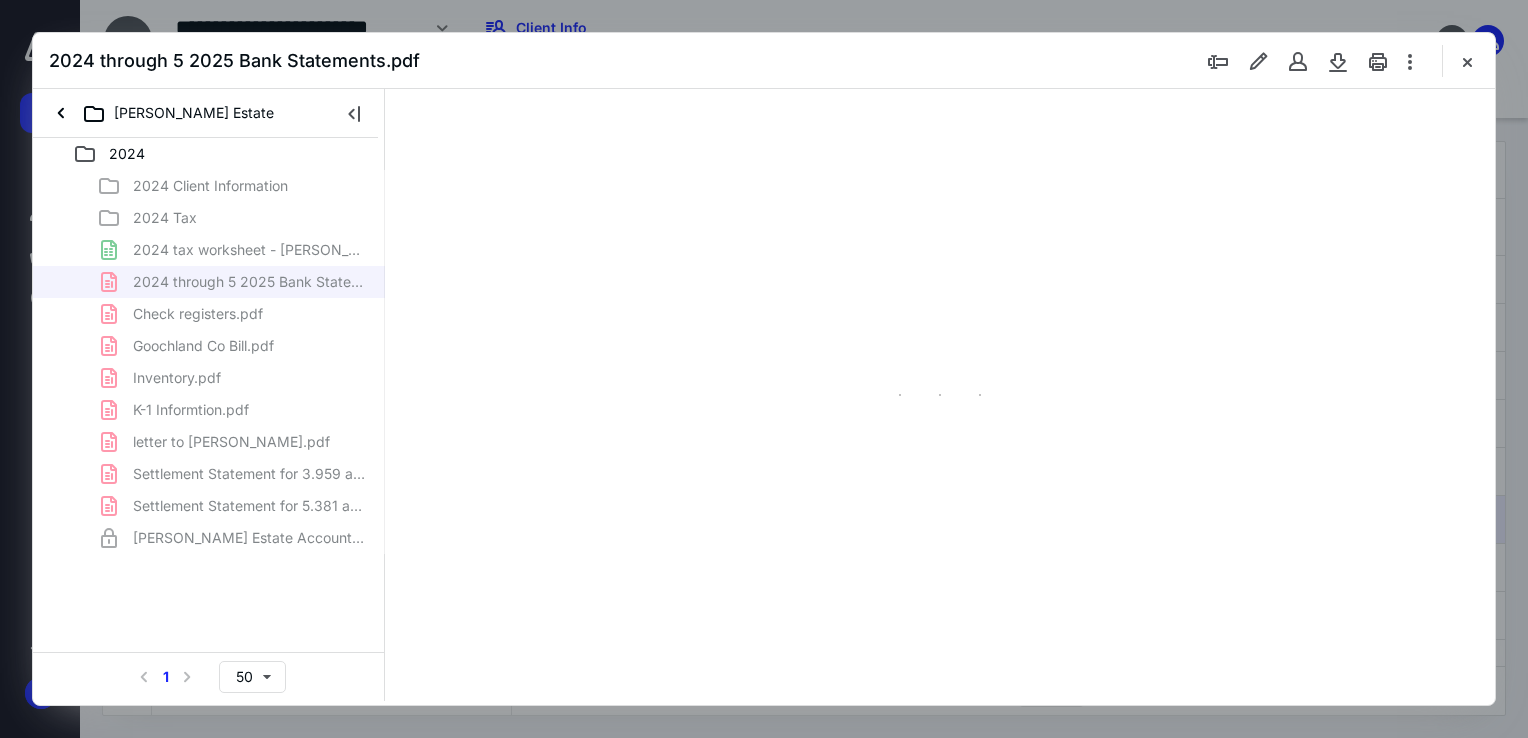 scroll, scrollTop: 79, scrollLeft: 0, axis: vertical 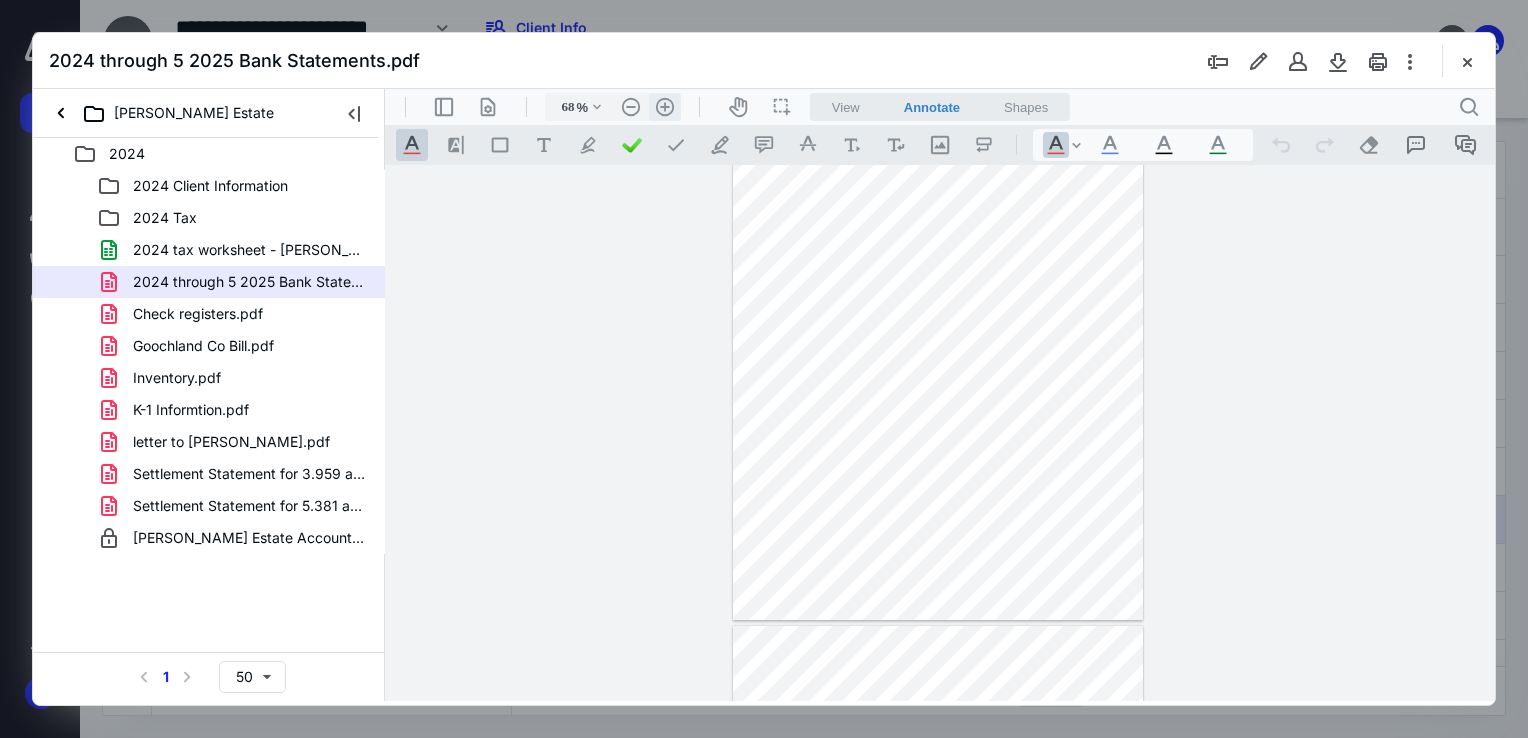 click on ".cls-1{fill:#abb0c4;} icon - header - zoom - in - line" at bounding box center (665, 107) 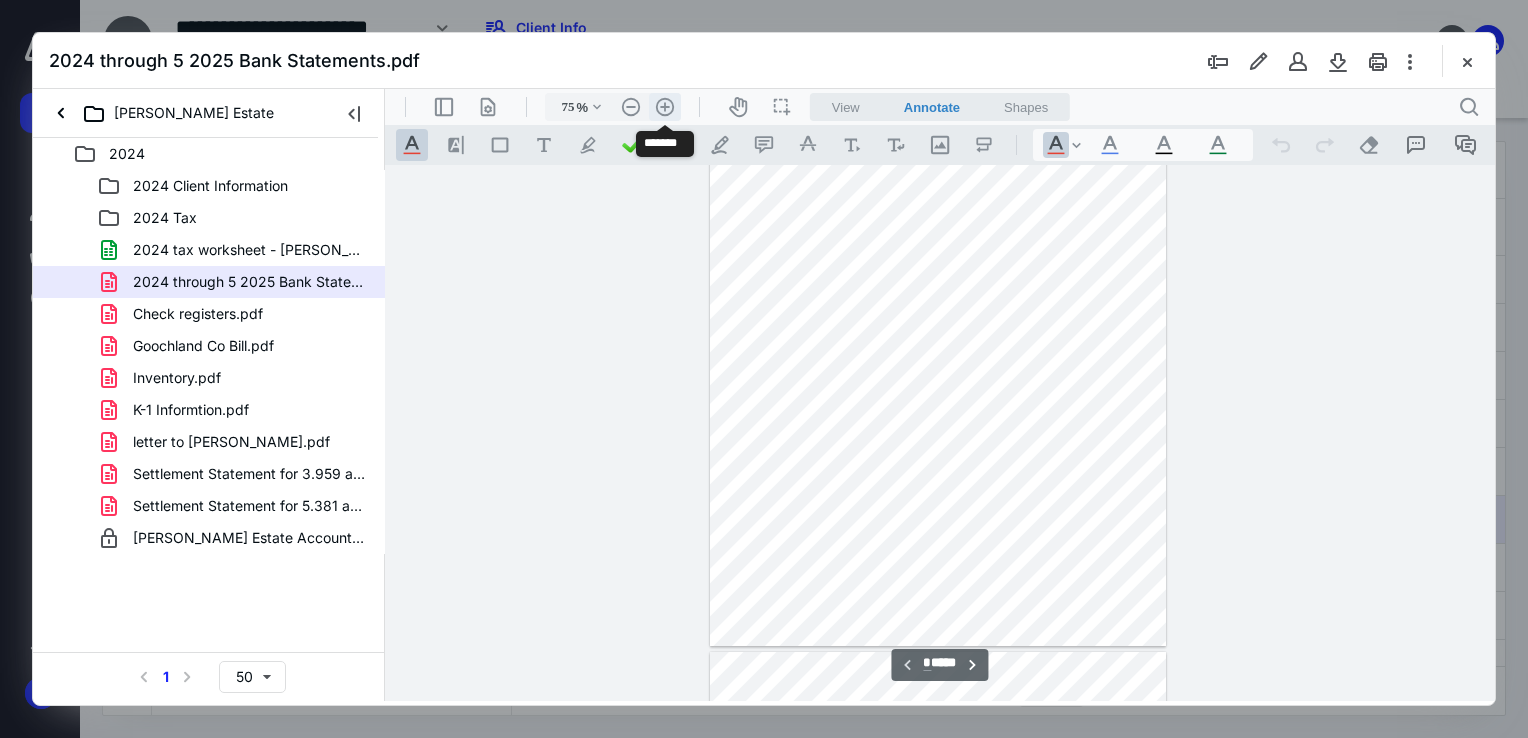 click on ".cls-1{fill:#abb0c4;} icon - header - zoom - in - line" at bounding box center [665, 107] 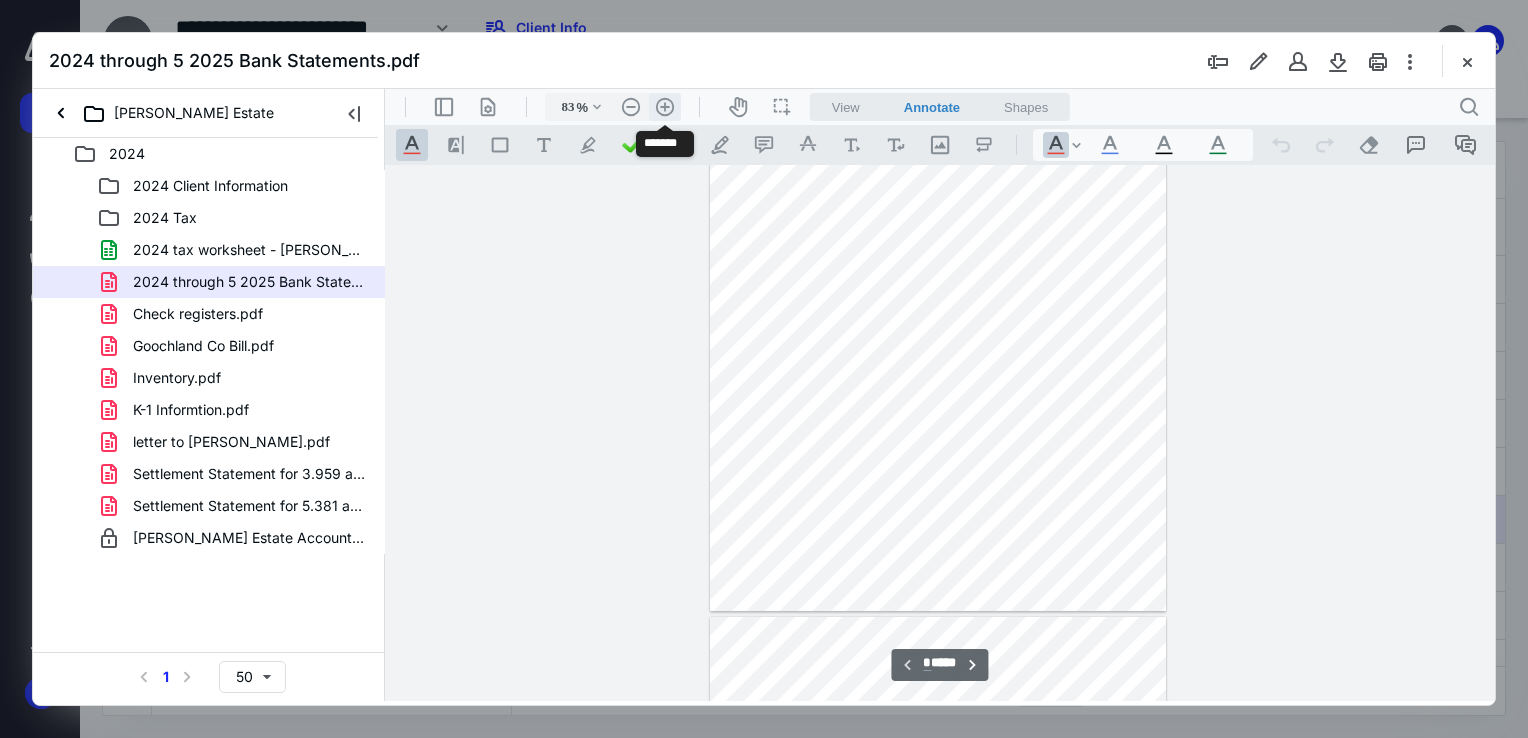 click on ".cls-1{fill:#abb0c4;} icon - header - zoom - in - line" at bounding box center [665, 107] 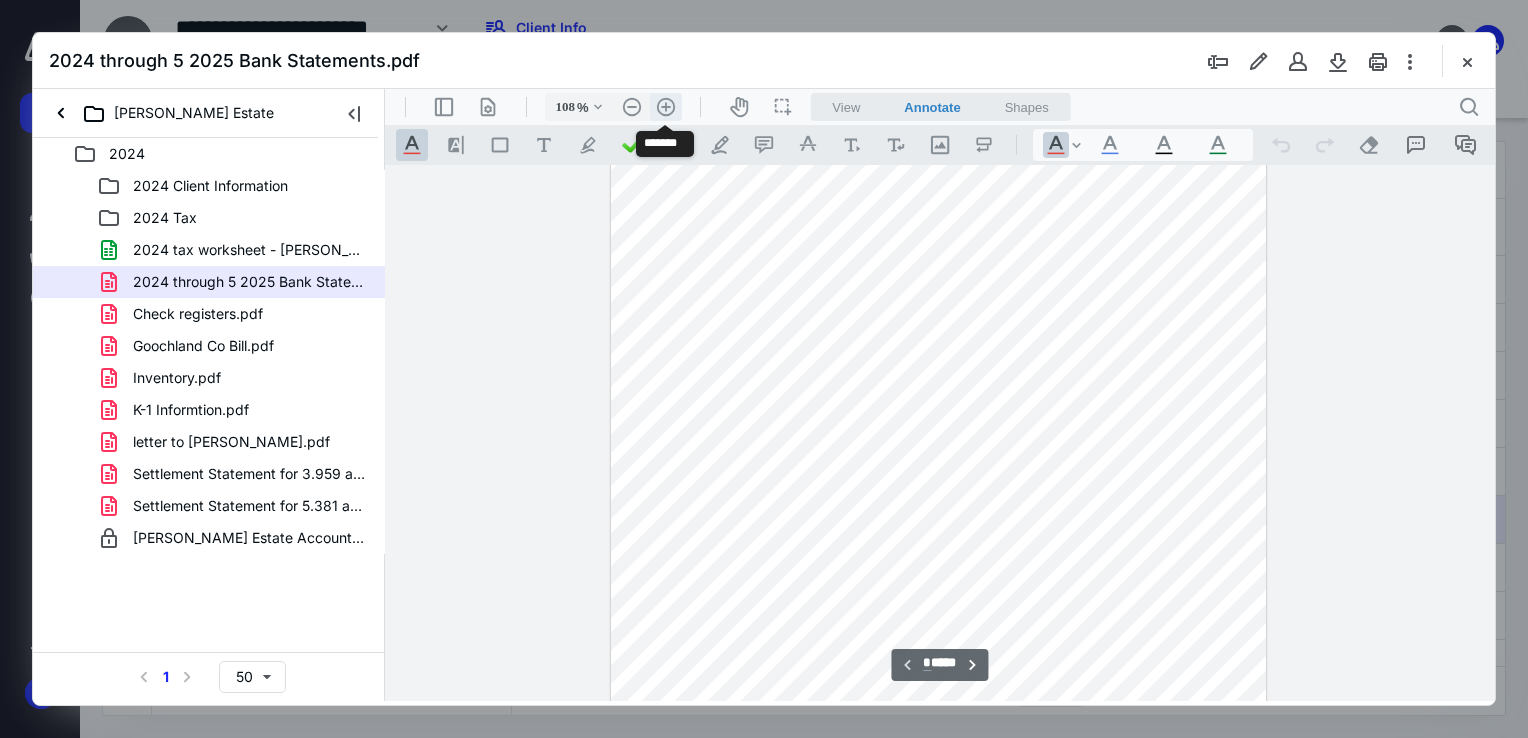 click on ".cls-1{fill:#abb0c4;} icon - header - zoom - in - line" at bounding box center [666, 107] 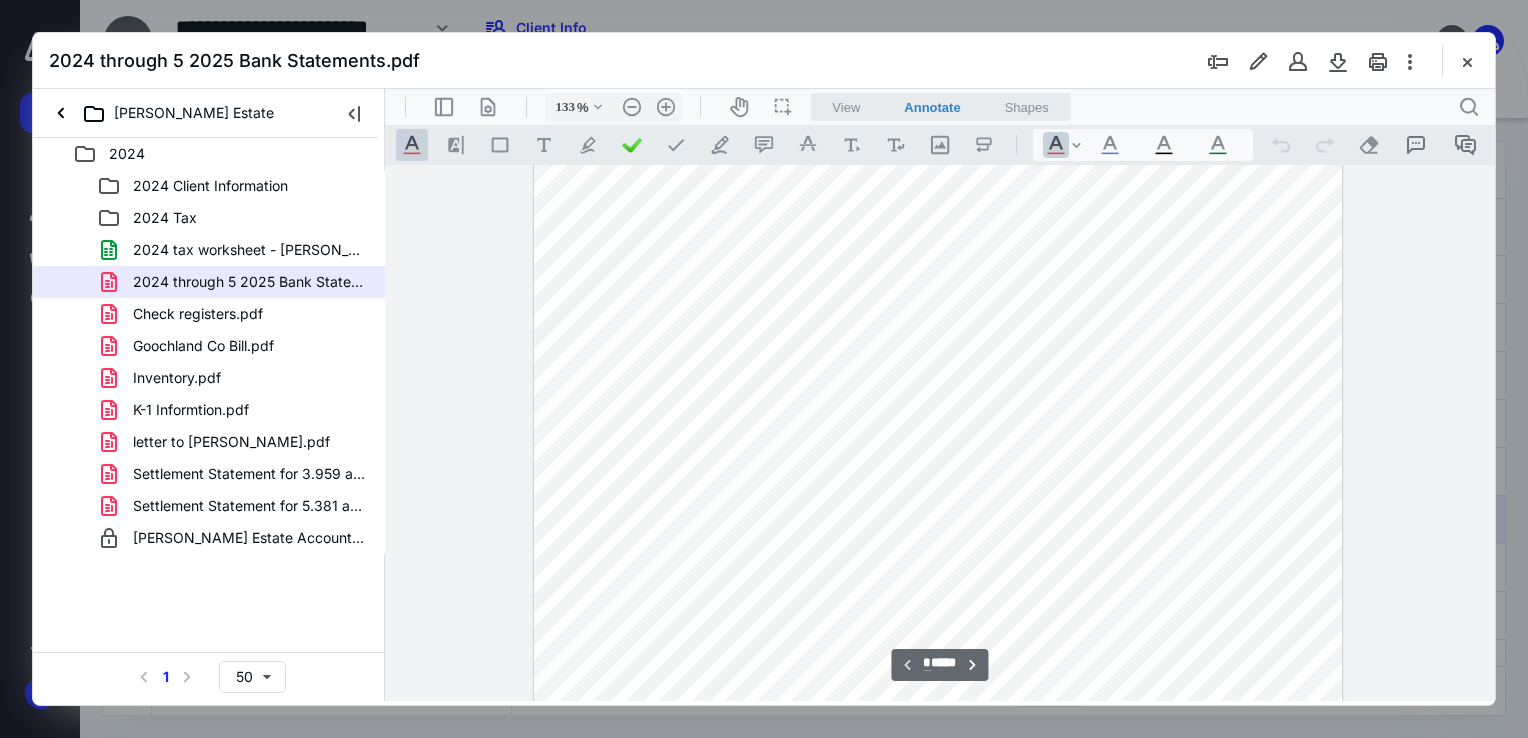 scroll, scrollTop: 0, scrollLeft: 0, axis: both 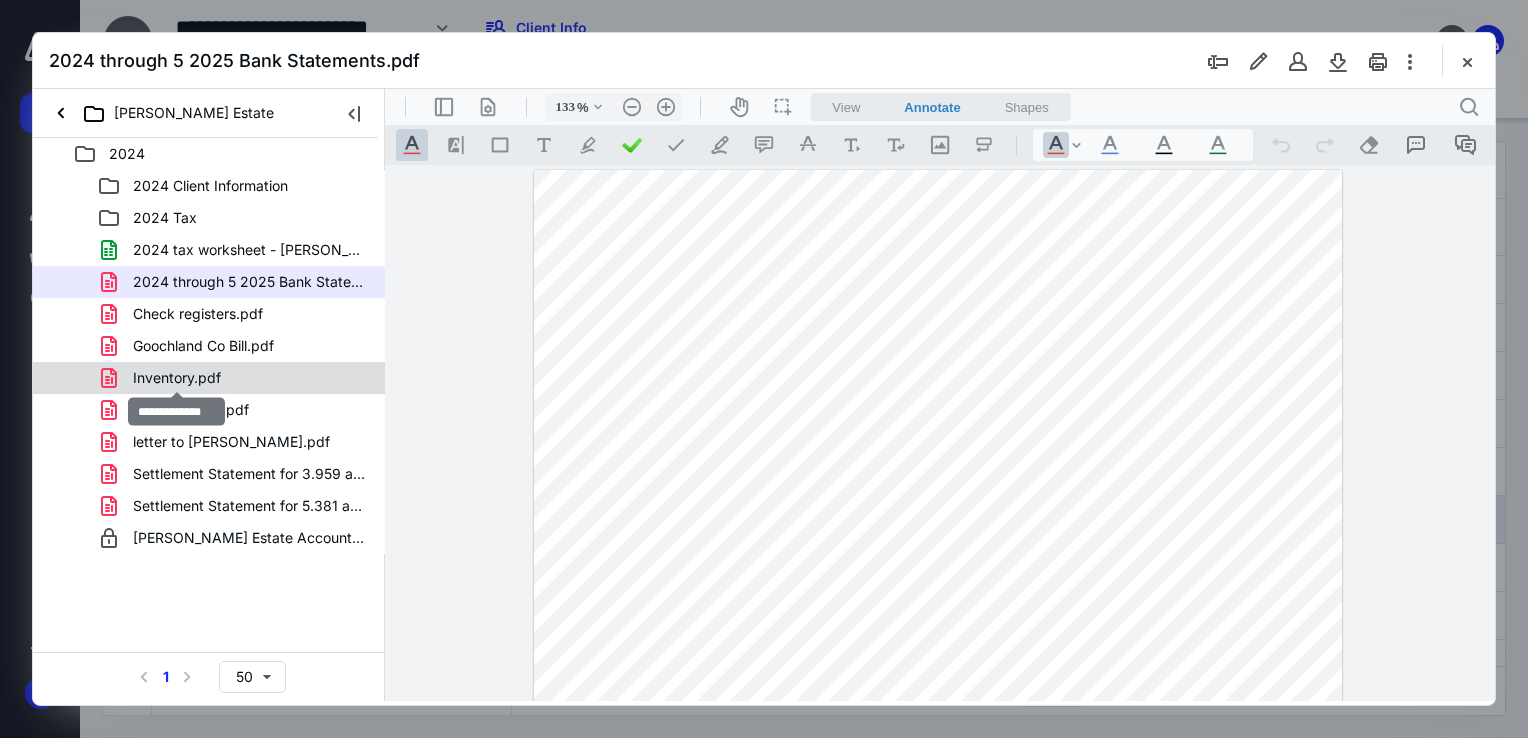 click on "Inventory.pdf" at bounding box center (177, 378) 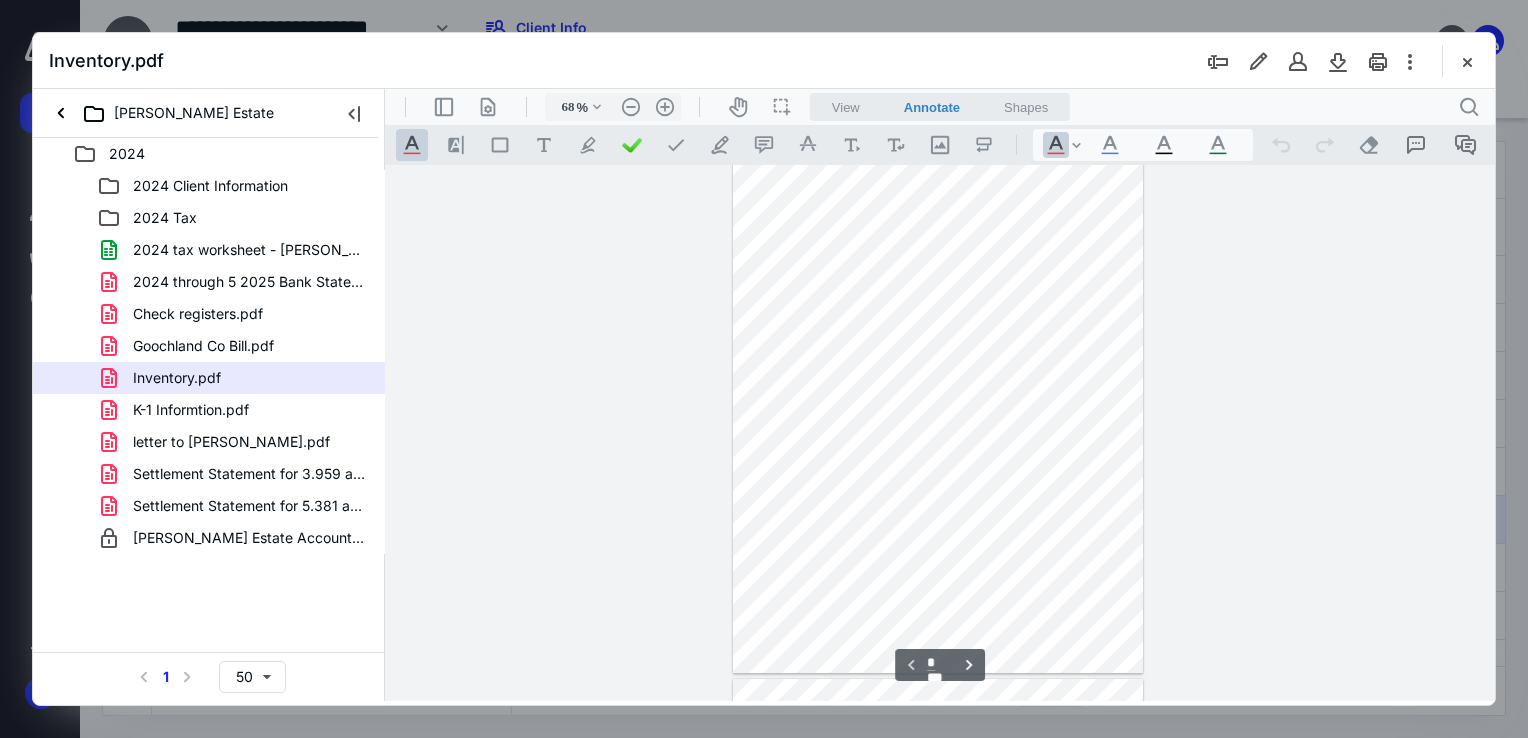 scroll, scrollTop: 0, scrollLeft: 0, axis: both 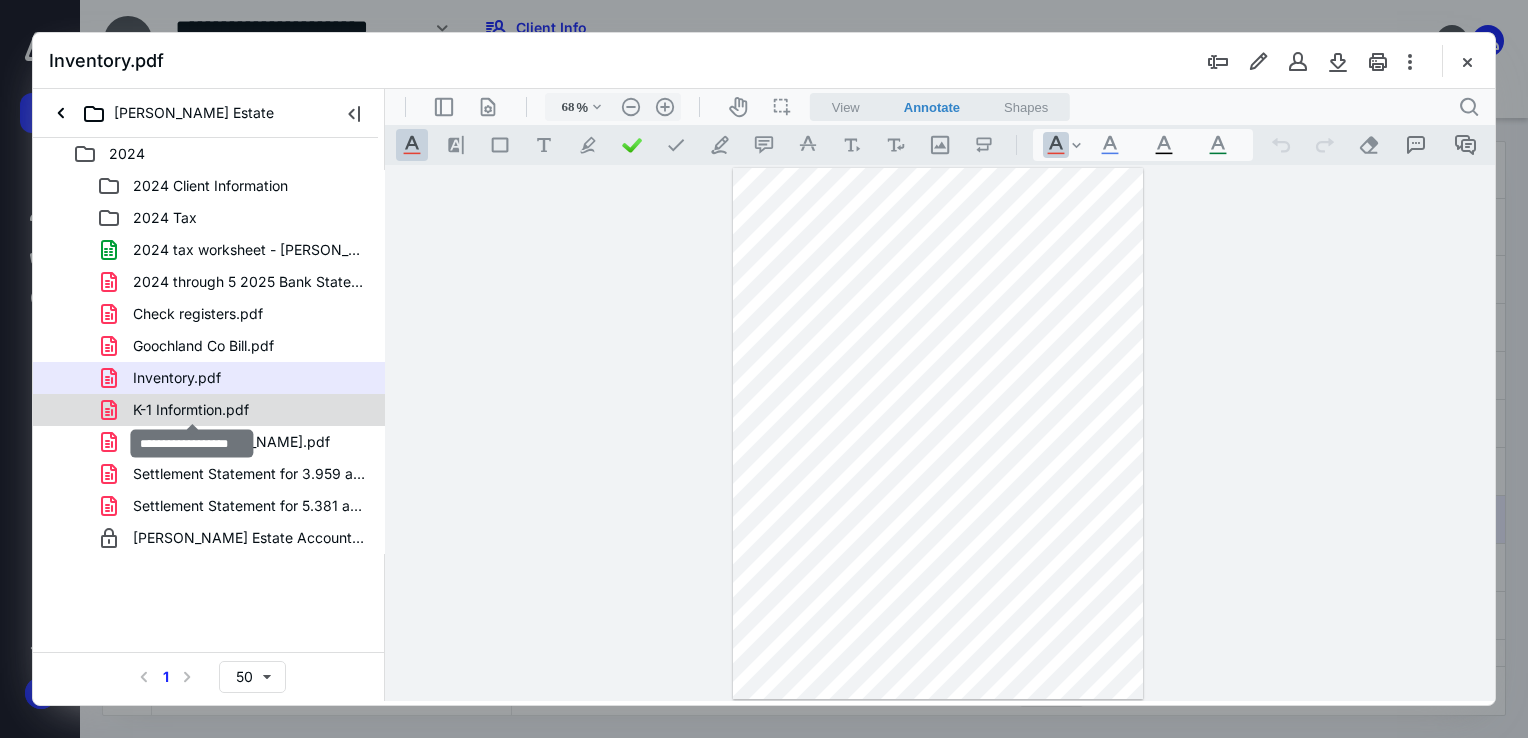 click on "K-1 Informtion.pdf" at bounding box center [191, 410] 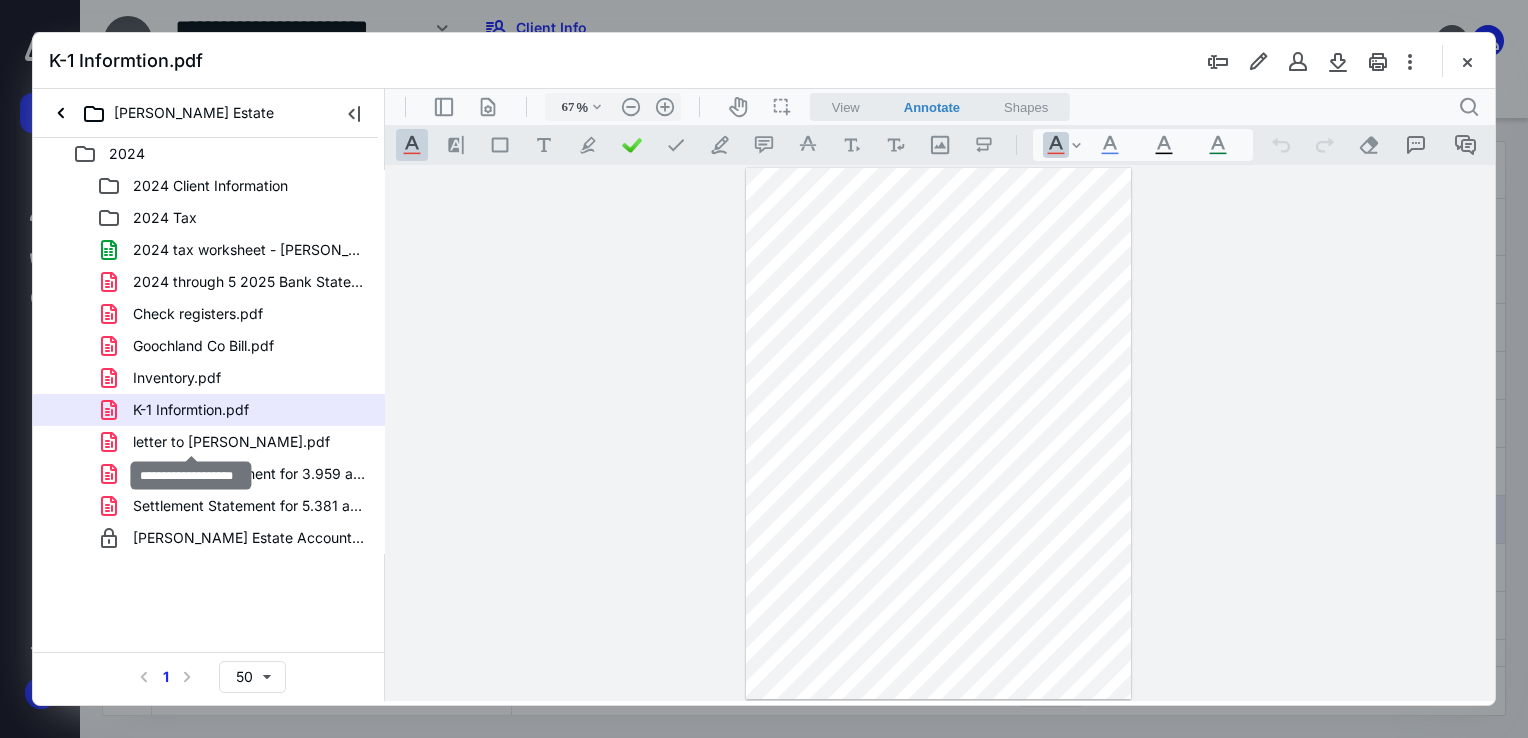 click on "letter to [PERSON_NAME].pdf" at bounding box center (231, 442) 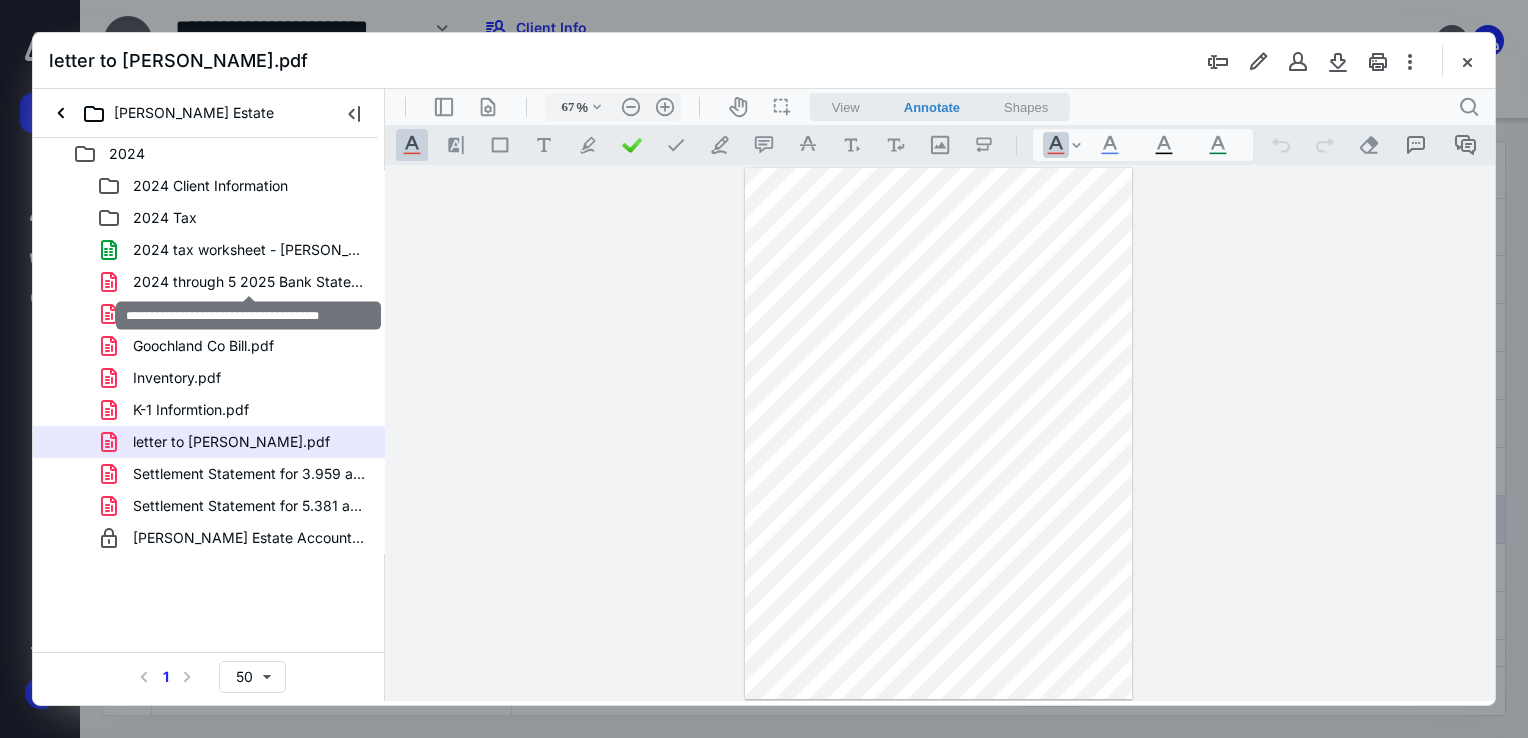 click on "2024 through 5 2025 Bank Statements.pdf" at bounding box center [249, 282] 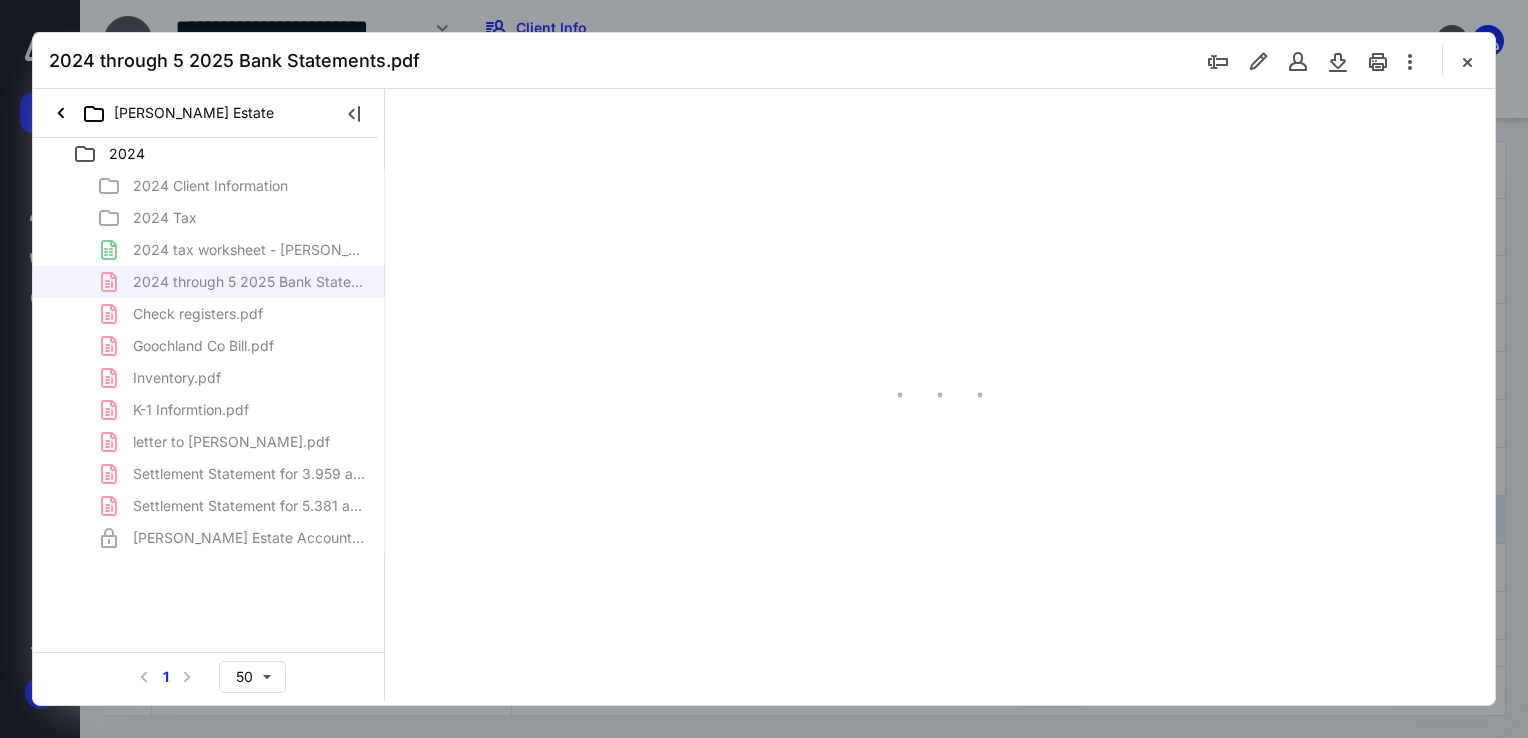 scroll, scrollTop: 79, scrollLeft: 0, axis: vertical 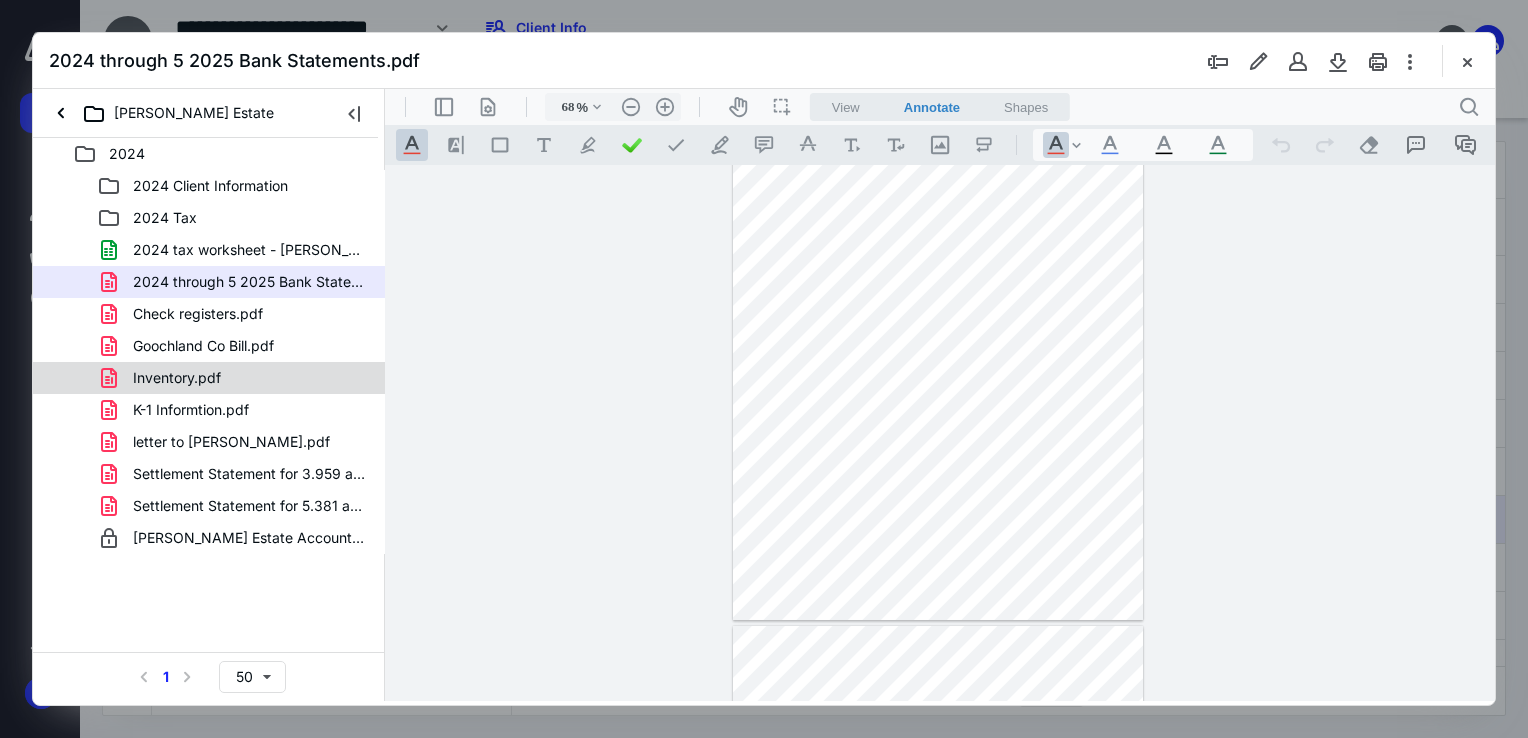 click on "Inventory.pdf" at bounding box center (177, 378) 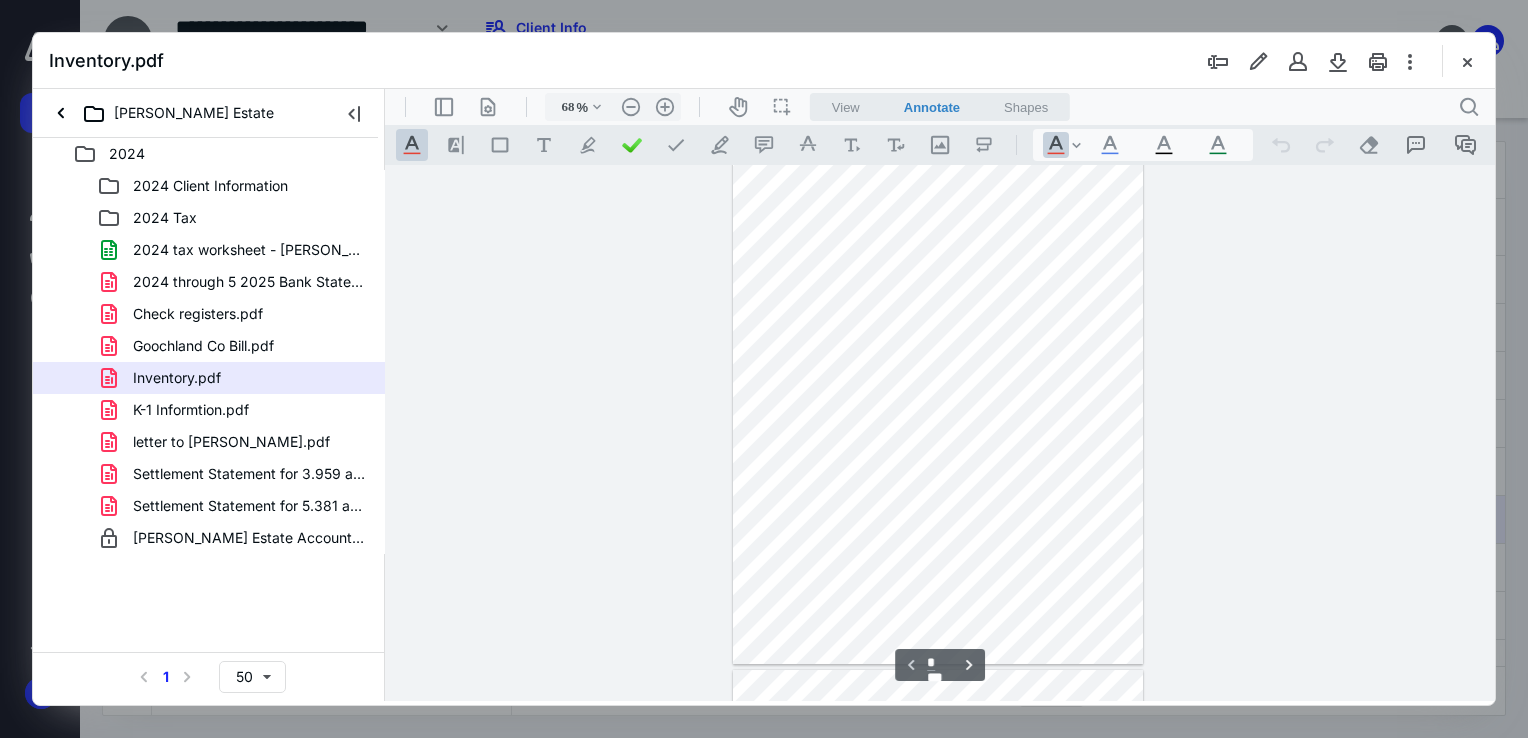 scroll, scrollTop: 0, scrollLeft: 0, axis: both 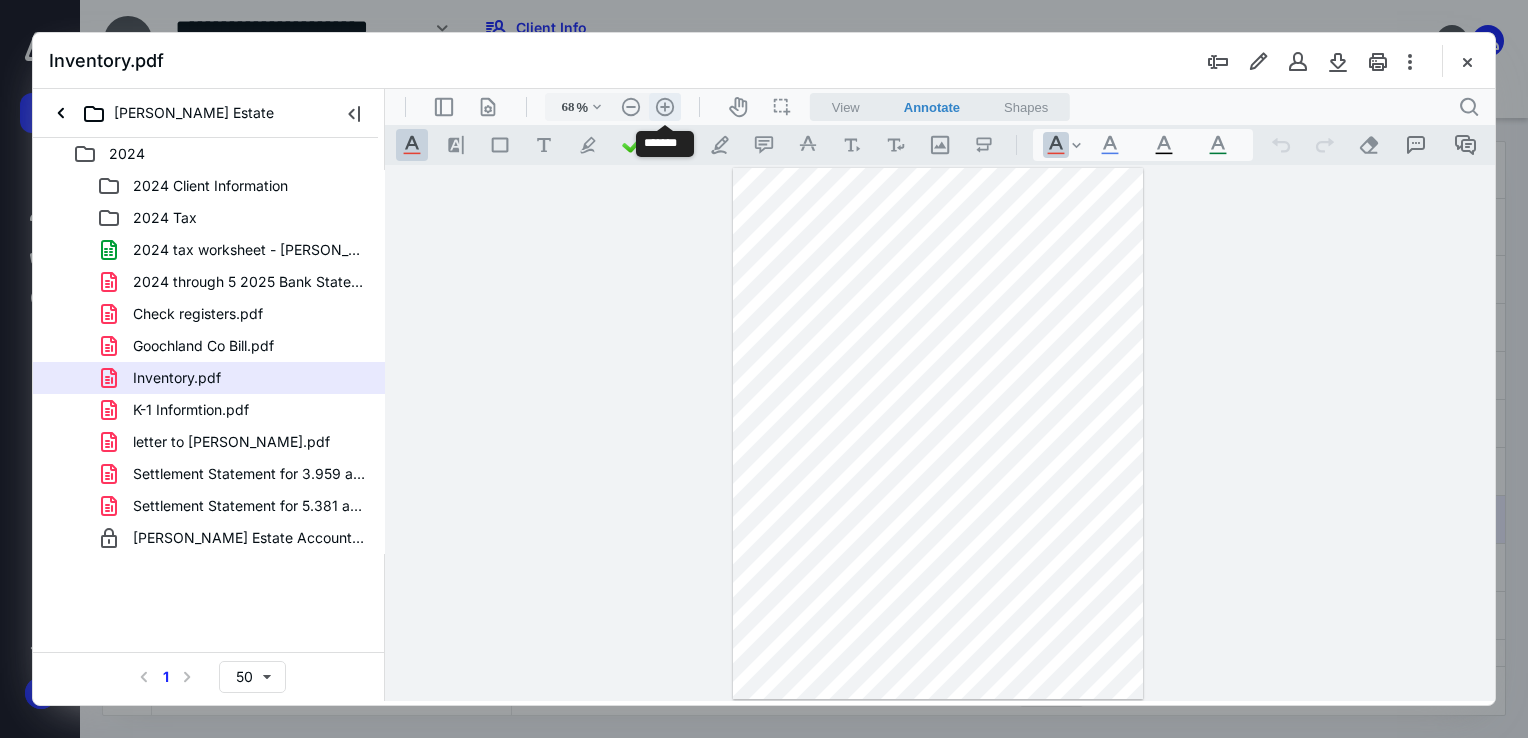 click on ".cls-1{fill:#abb0c4;} icon - header - zoom - in - line" at bounding box center [665, 107] 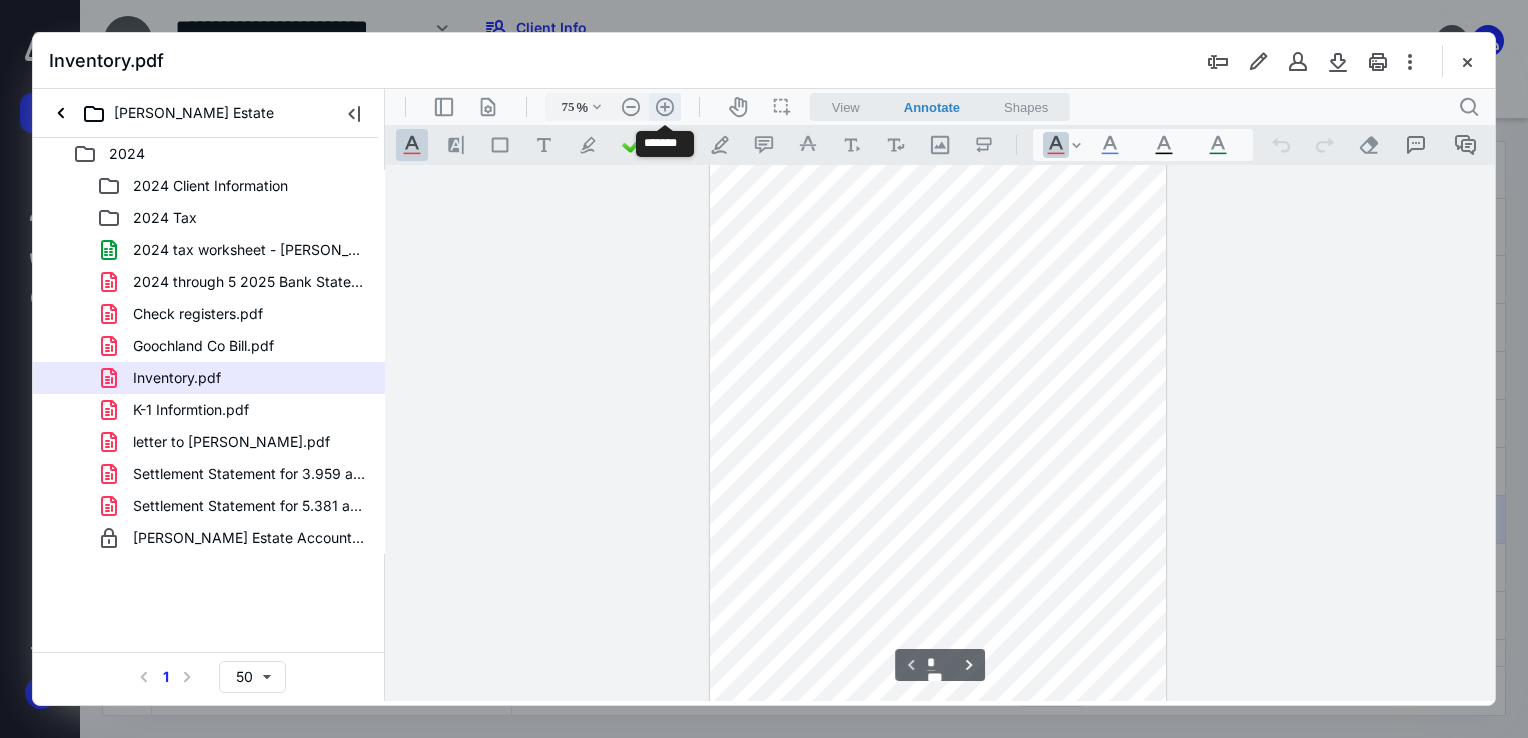 click on ".cls-1{fill:#abb0c4;} icon - header - zoom - in - line" at bounding box center (665, 107) 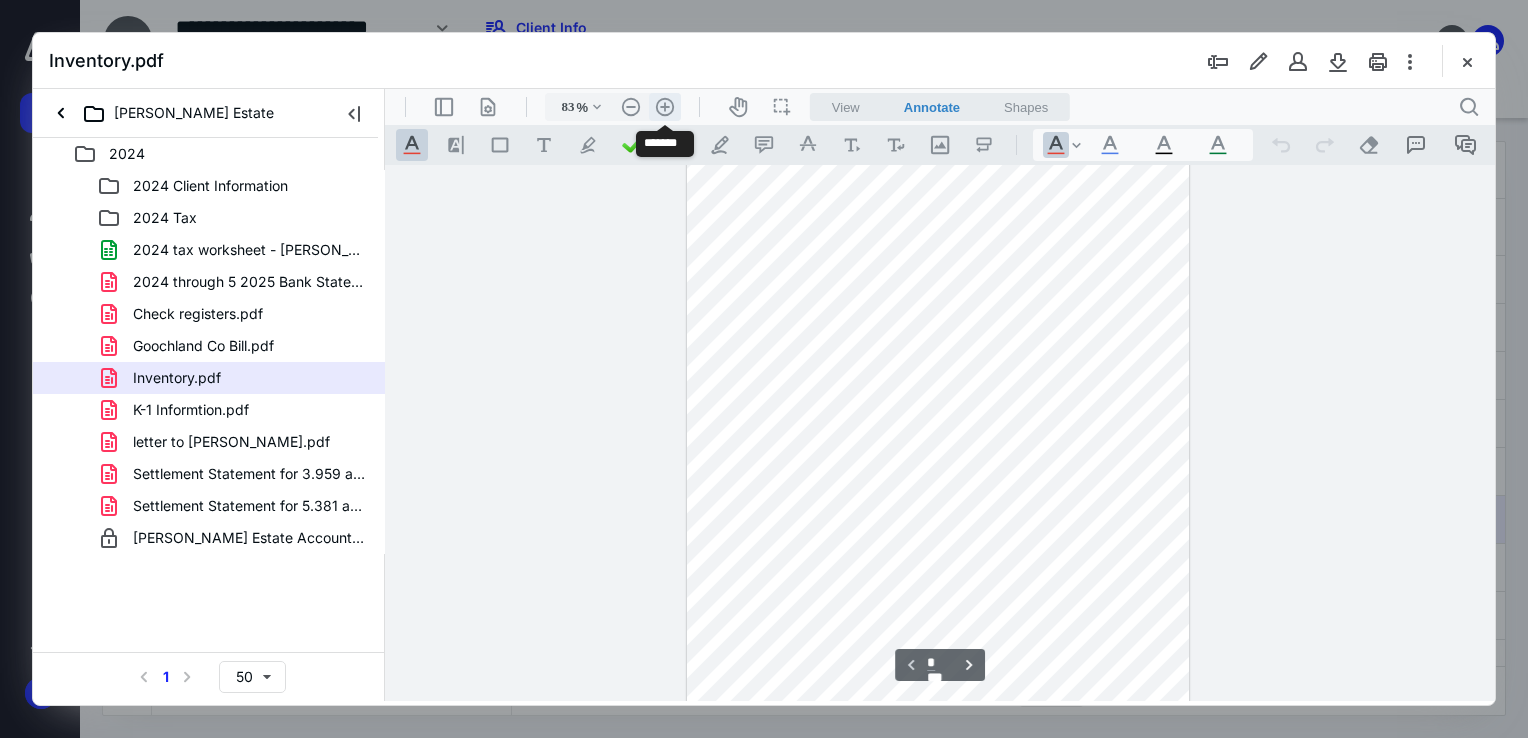 click on ".cls-1{fill:#abb0c4;} icon - header - zoom - in - line" at bounding box center [665, 107] 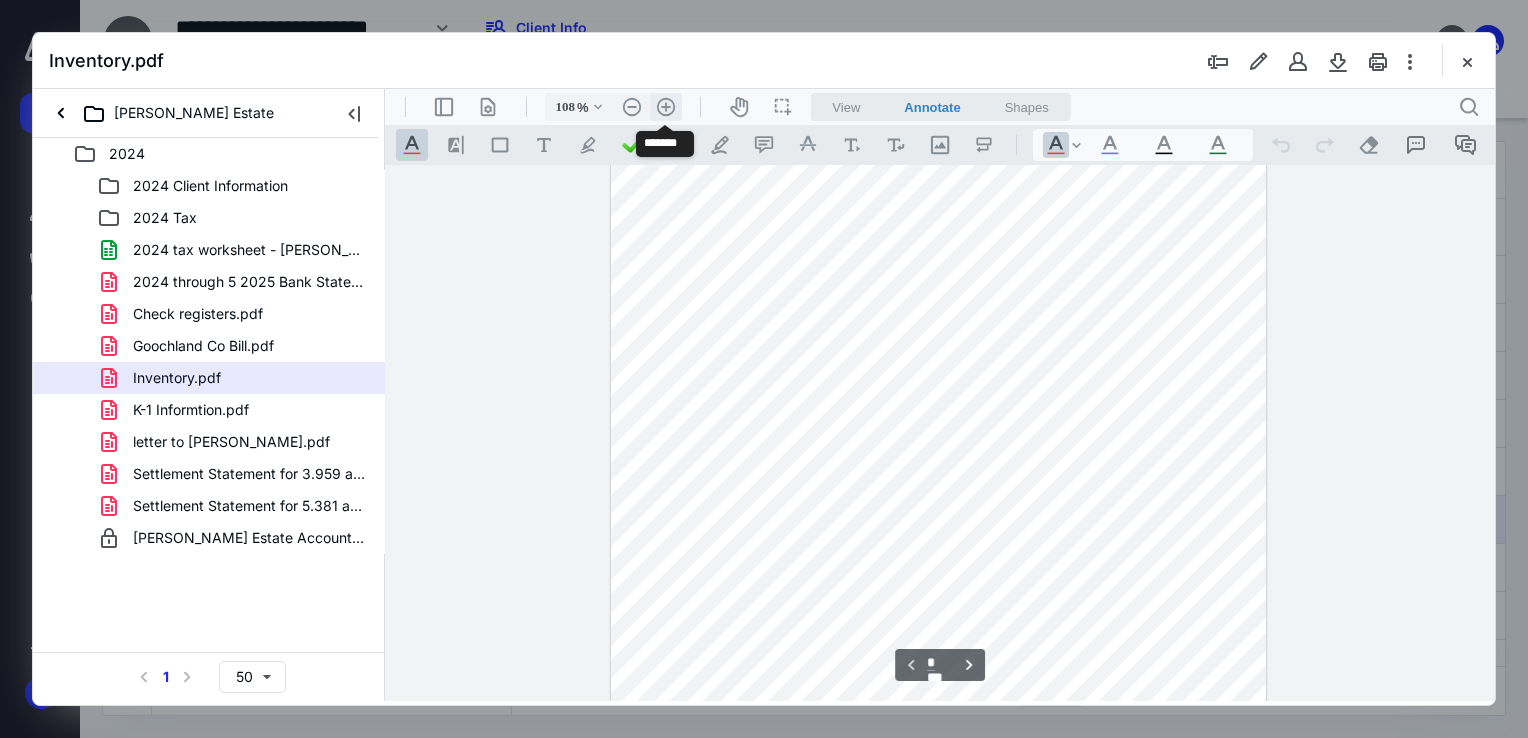 click on ".cls-1{fill:#abb0c4;} icon - header - zoom - in - line" at bounding box center (666, 107) 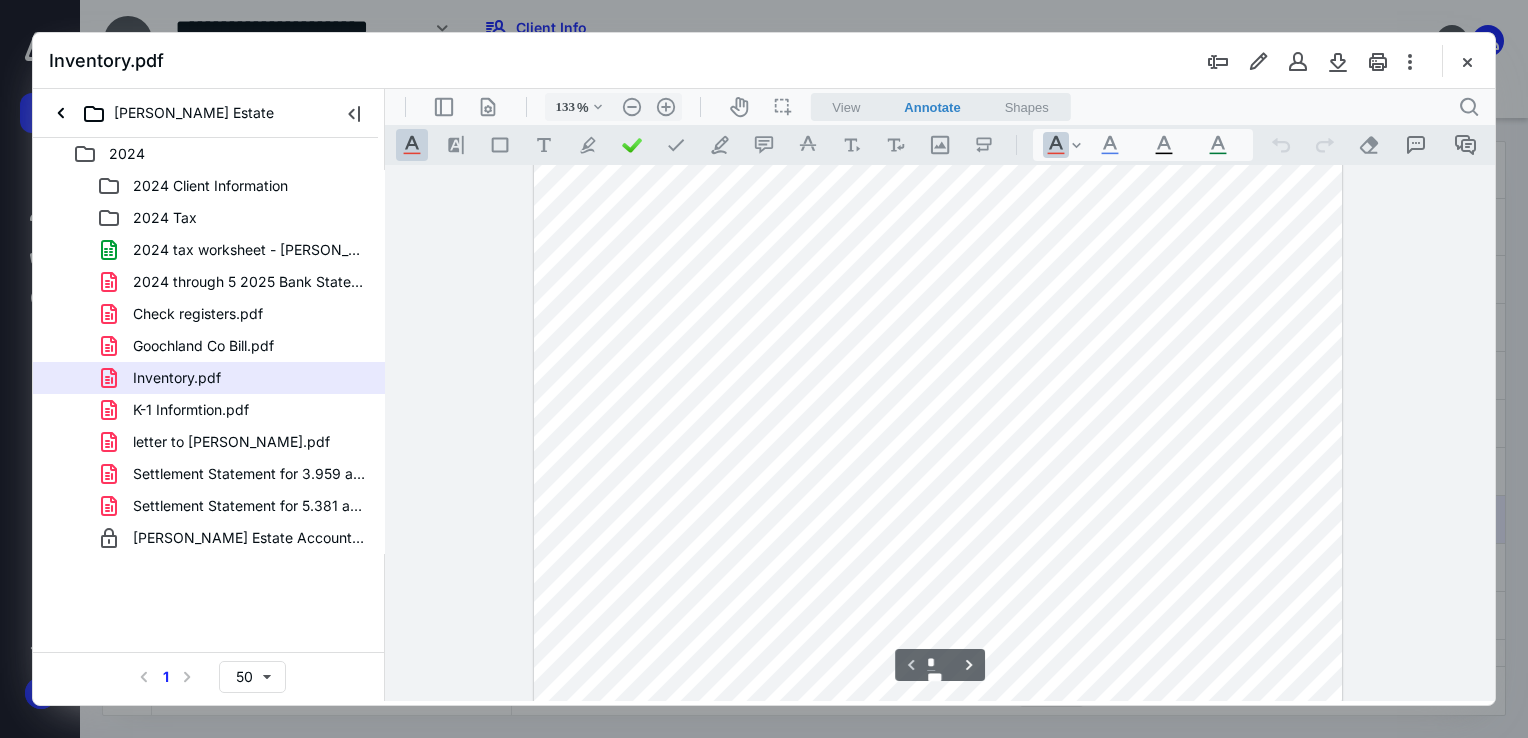 scroll, scrollTop: 0, scrollLeft: 0, axis: both 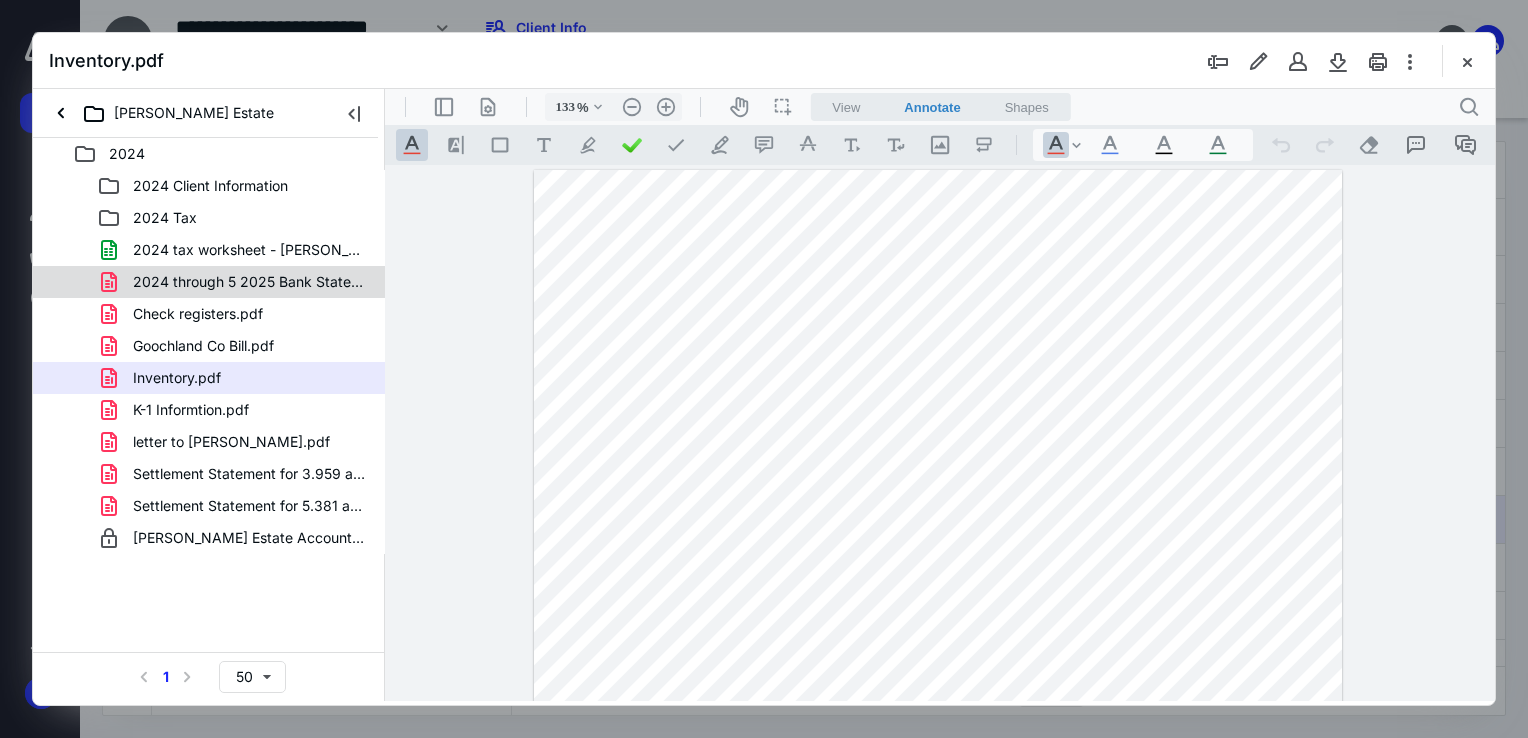 click on "2024 through 5 2025 Bank Statements.pdf" at bounding box center [249, 282] 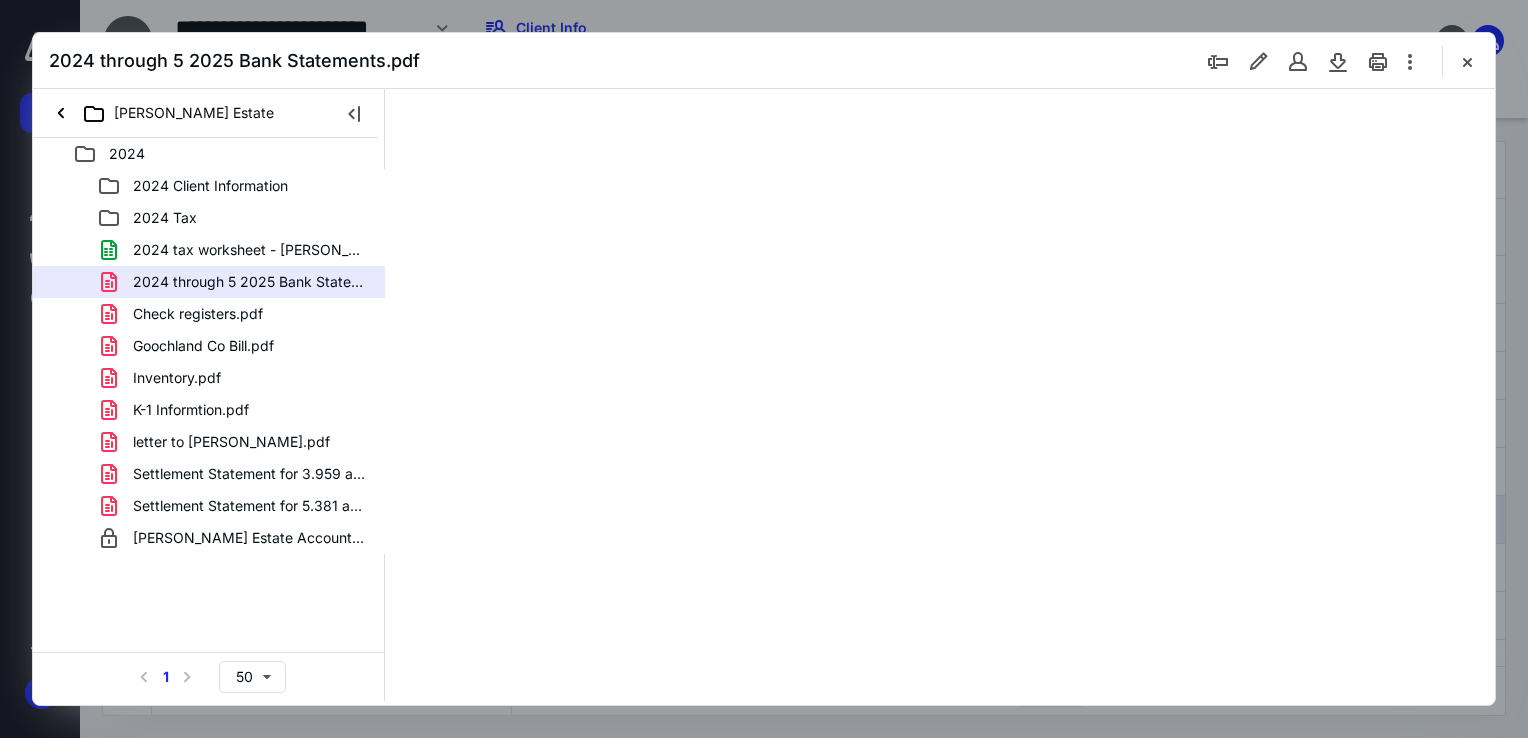 scroll, scrollTop: 79, scrollLeft: 0, axis: vertical 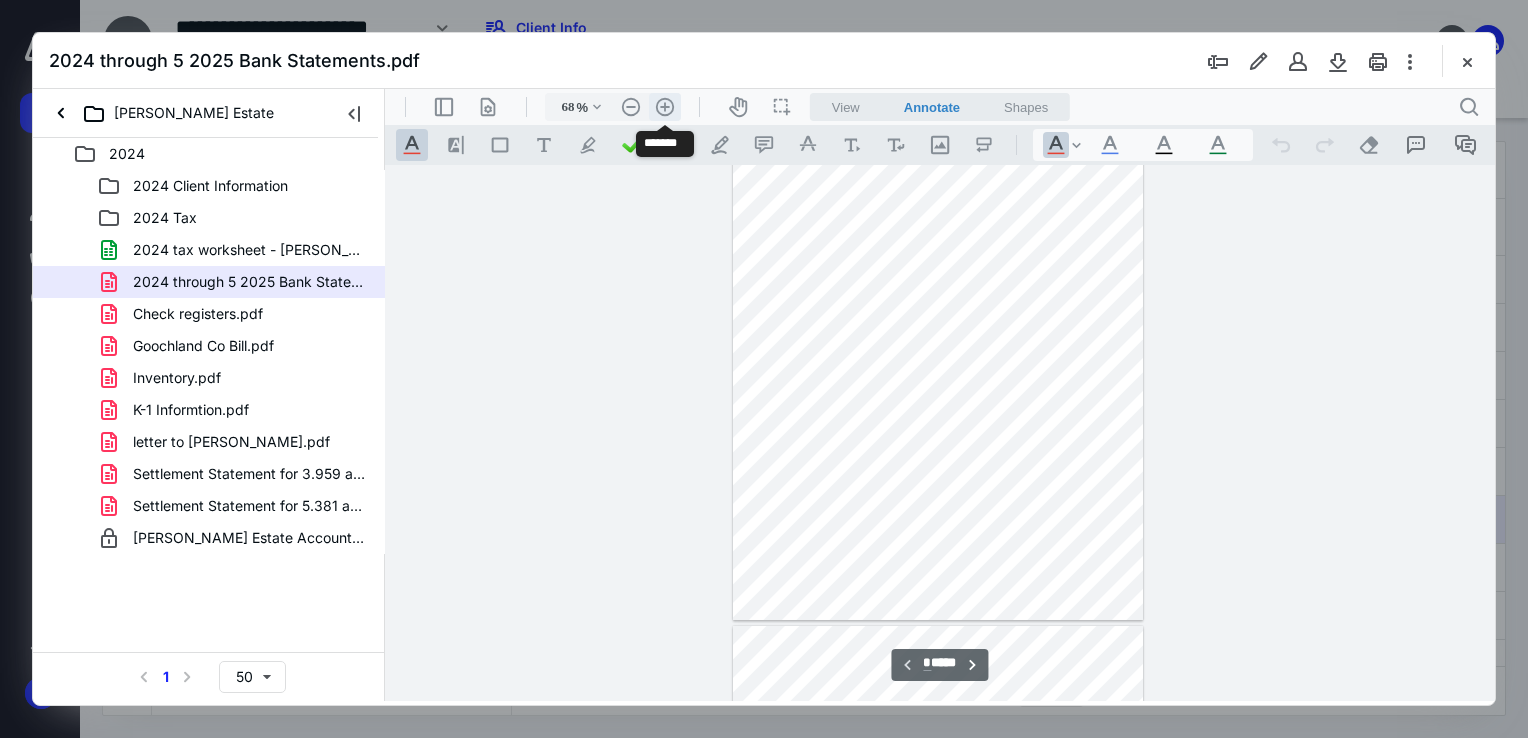 click on ".cls-1{fill:#abb0c4;} icon - header - zoom - in - line" at bounding box center [665, 107] 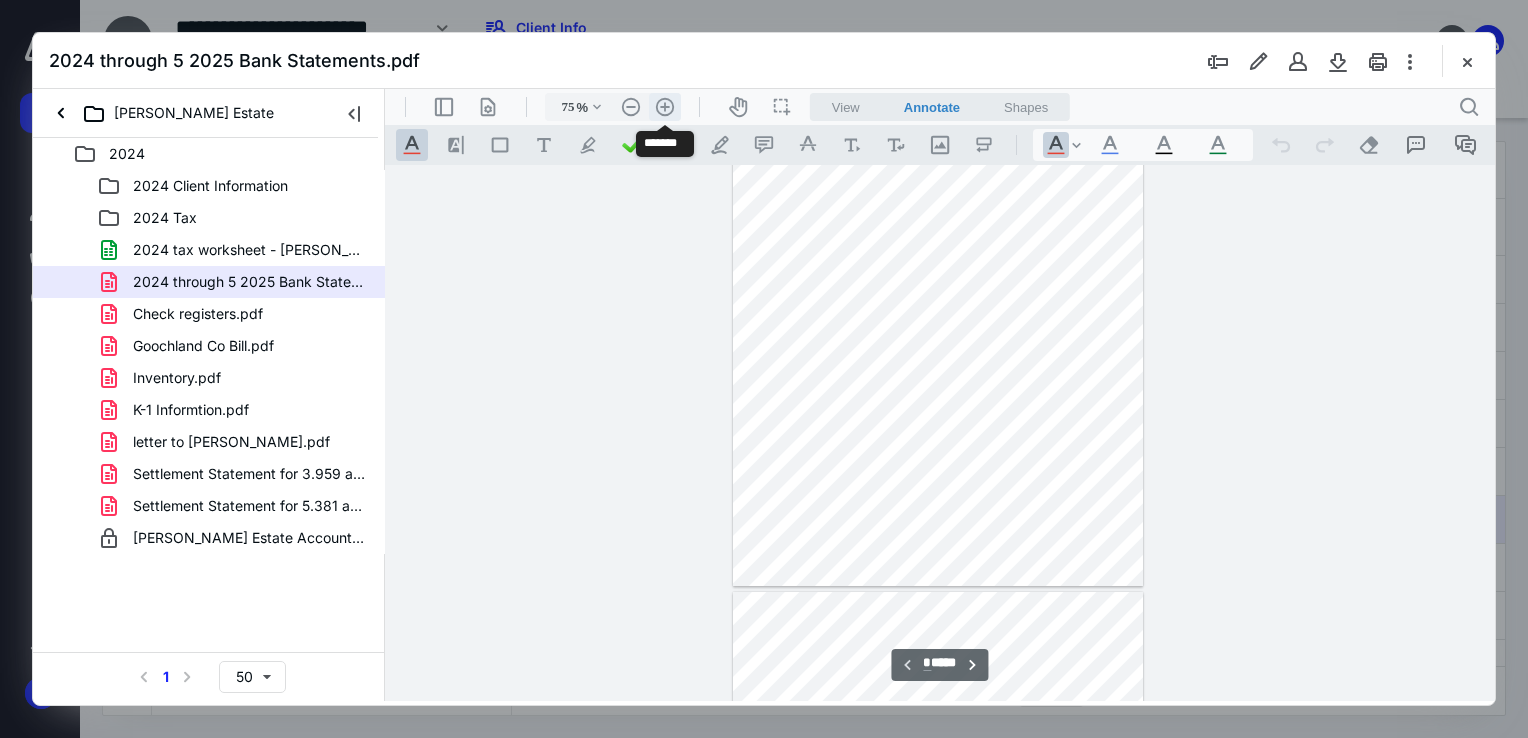 click on ".cls-1{fill:#abb0c4;} icon - header - zoom - in - line" at bounding box center [665, 107] 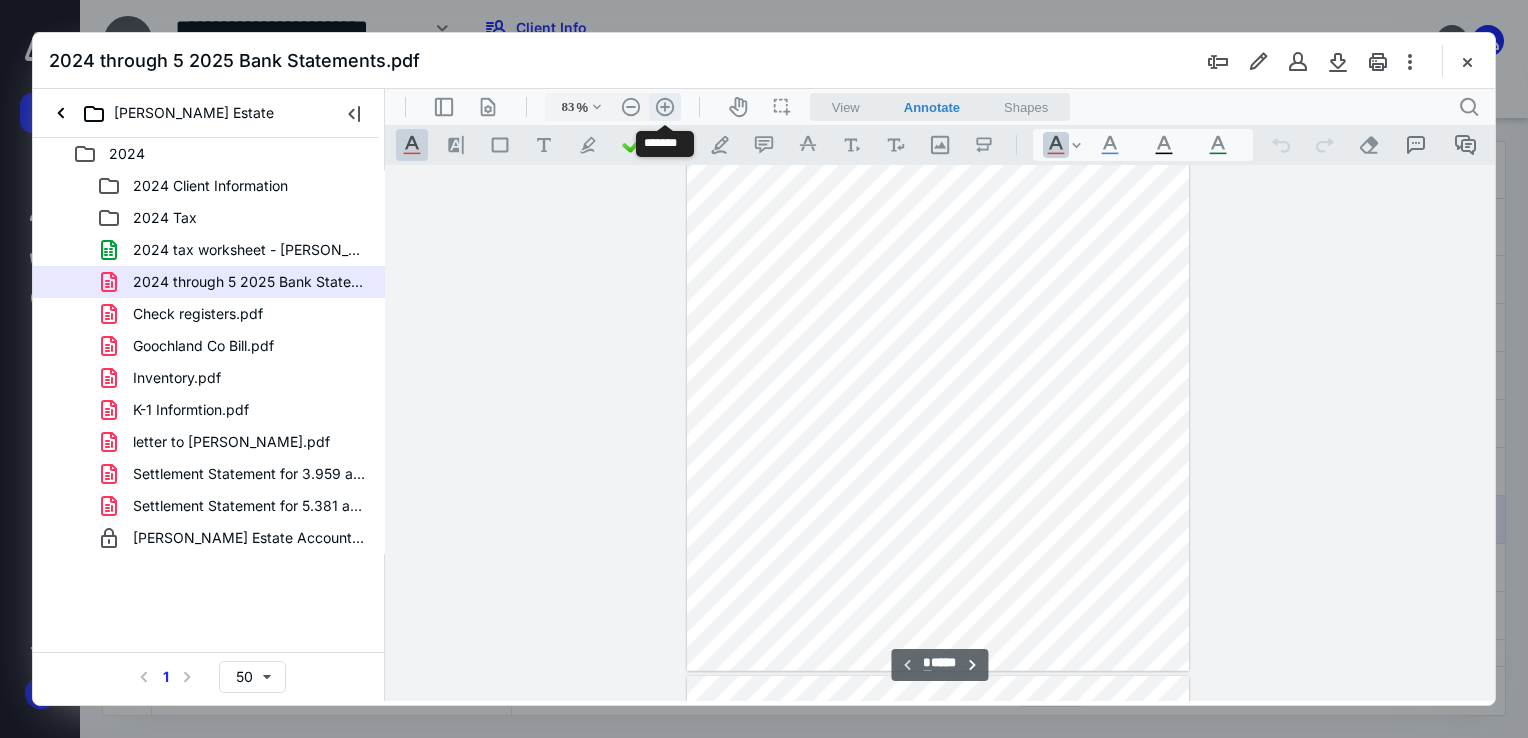 click on ".cls-1{fill:#abb0c4;} icon - header - zoom - in - line" at bounding box center (665, 107) 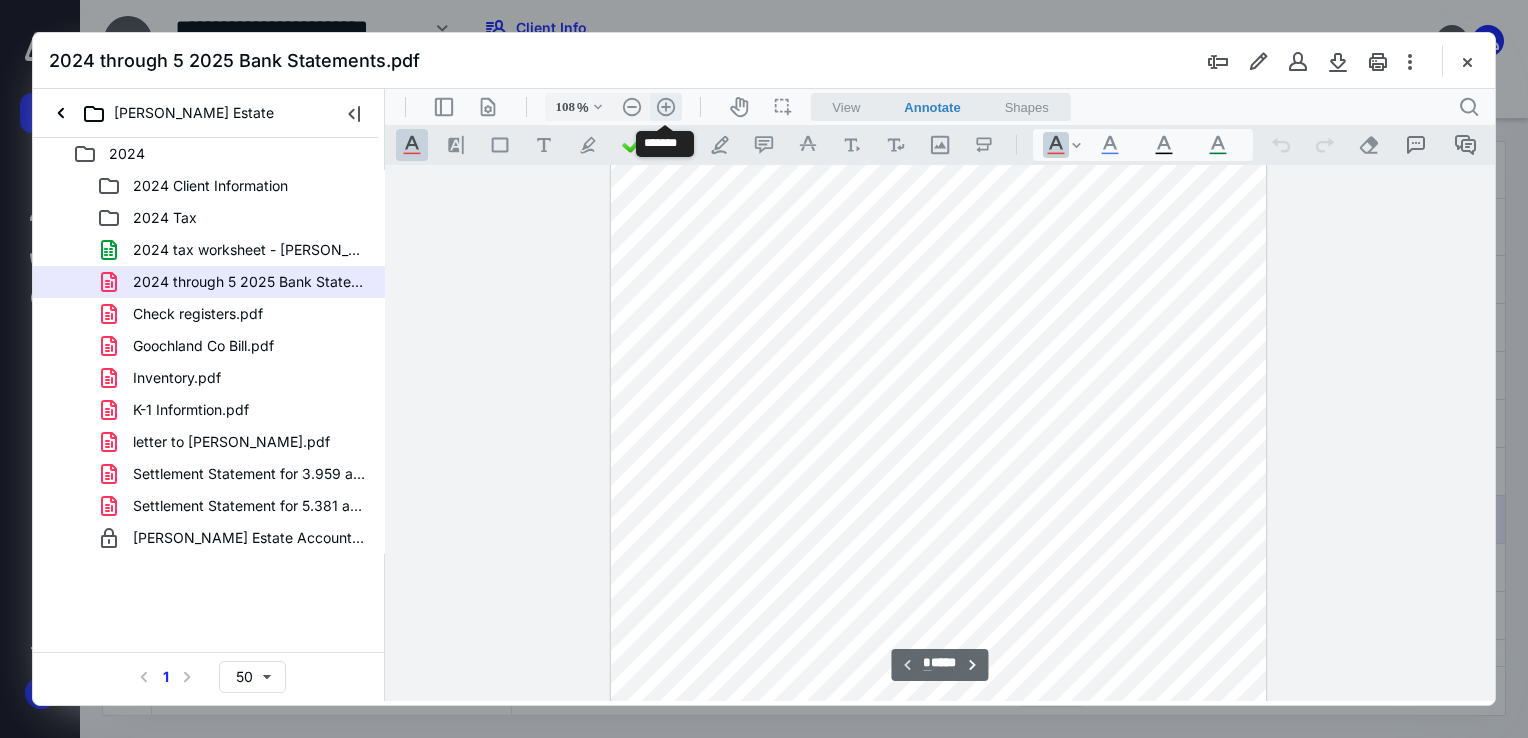 click on ".cls-1{fill:#abb0c4;} icon - header - zoom - in - line" at bounding box center (666, 107) 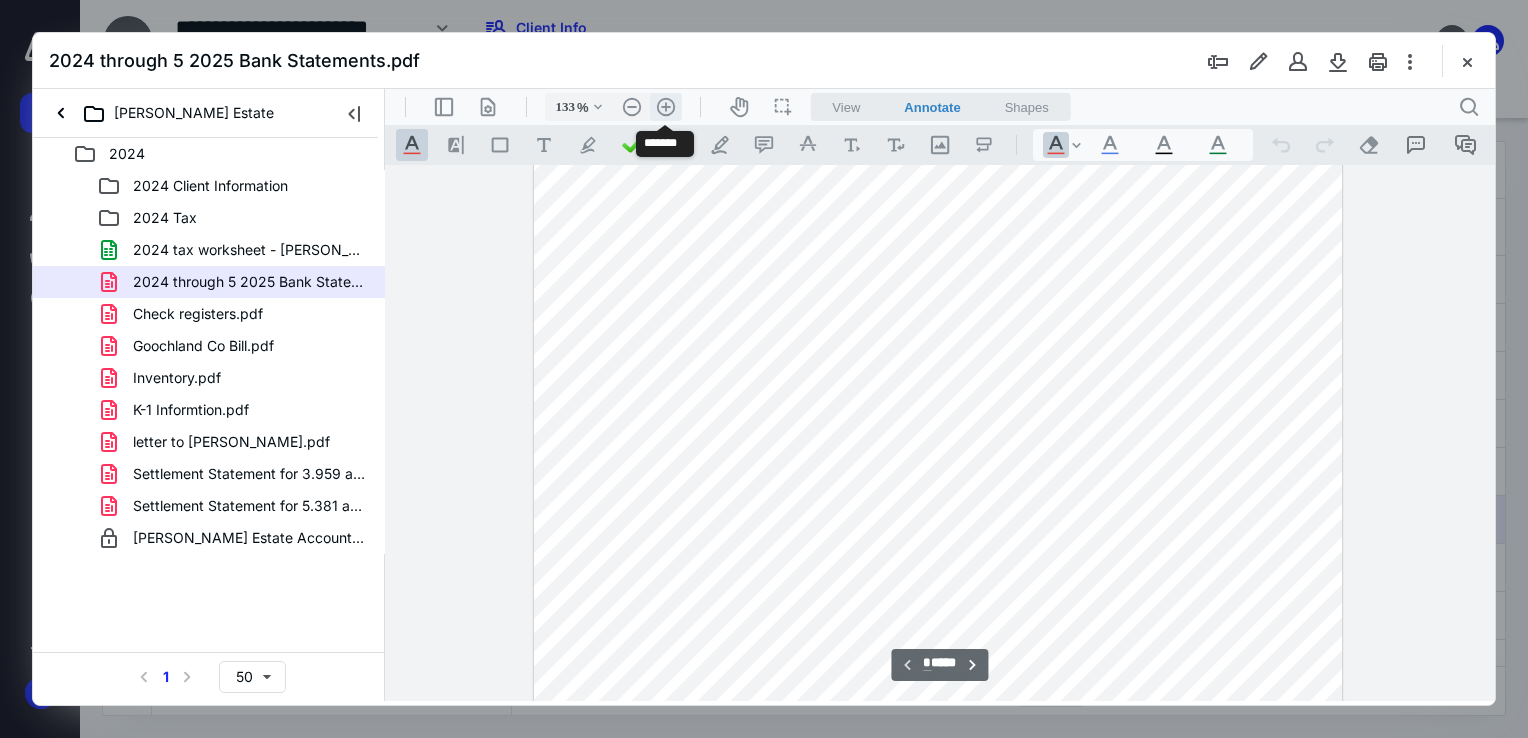 scroll, scrollTop: 378, scrollLeft: 0, axis: vertical 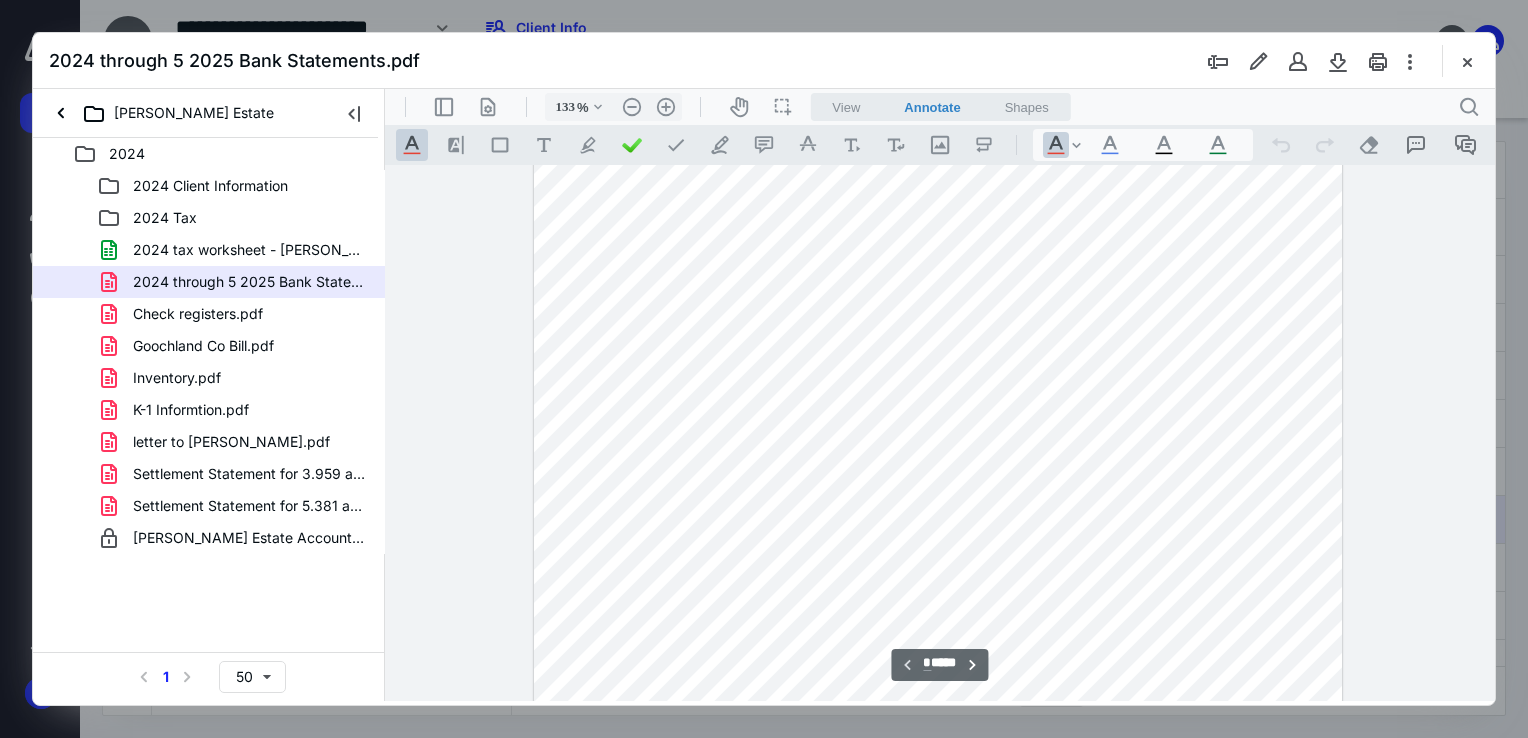 click at bounding box center (938, 315) 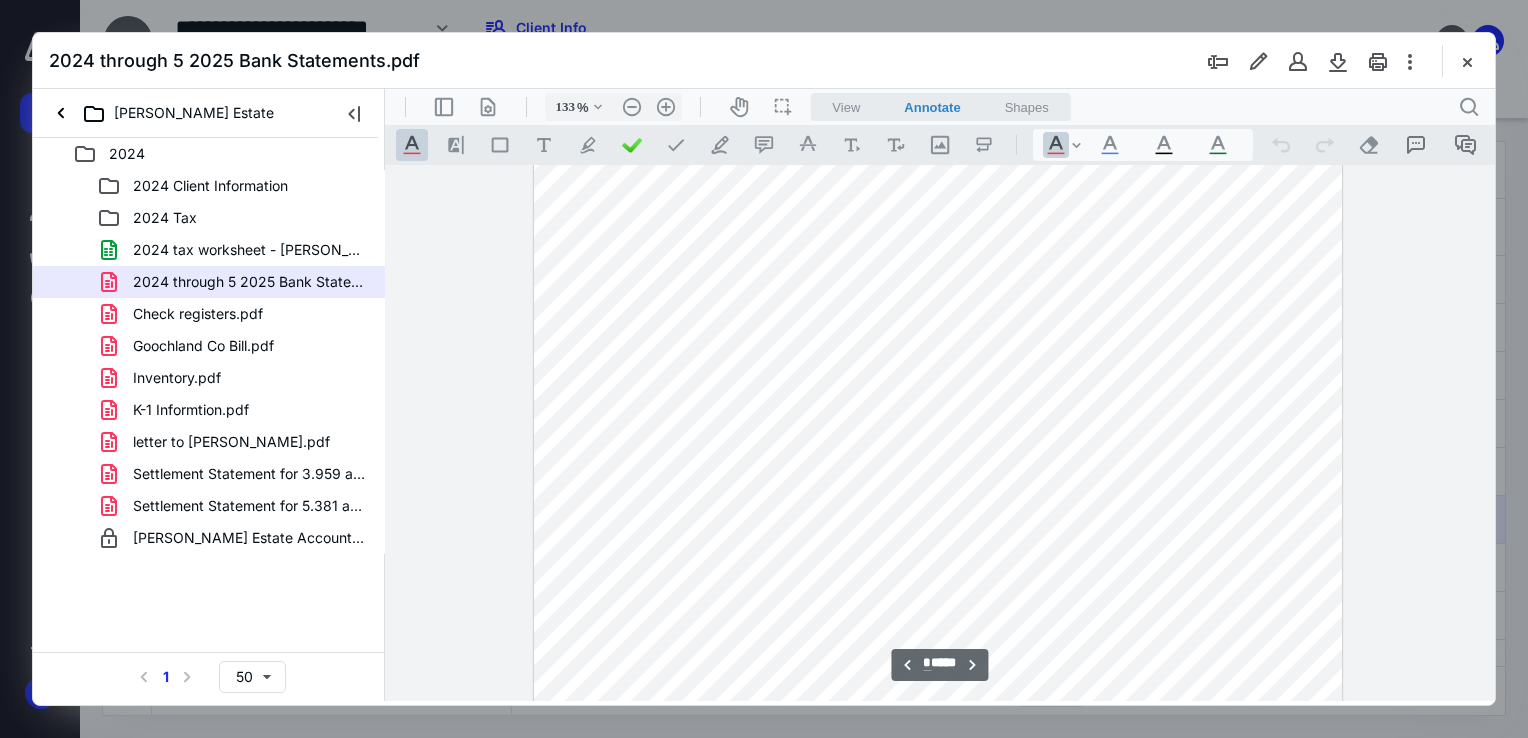 scroll, scrollTop: 2600, scrollLeft: 0, axis: vertical 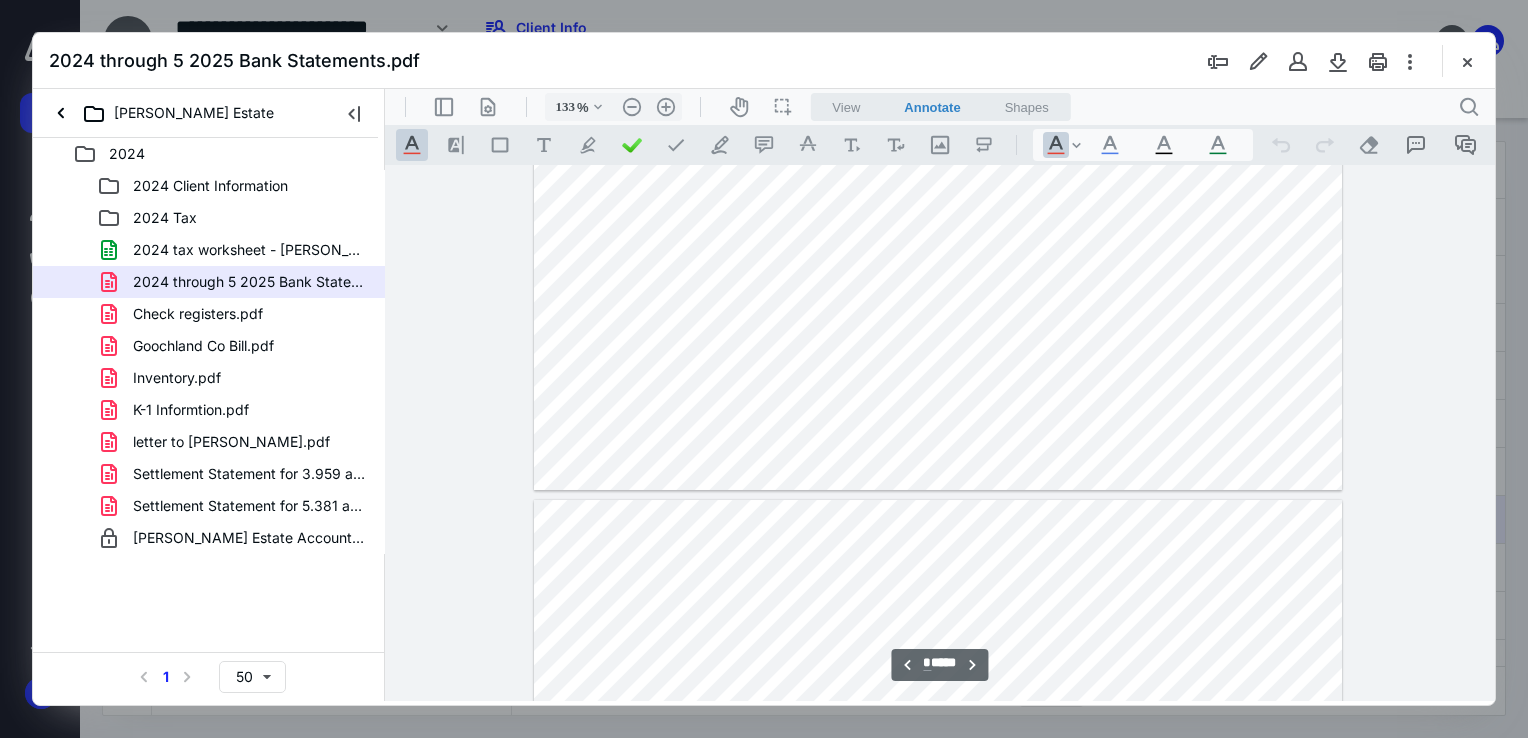 type on "*" 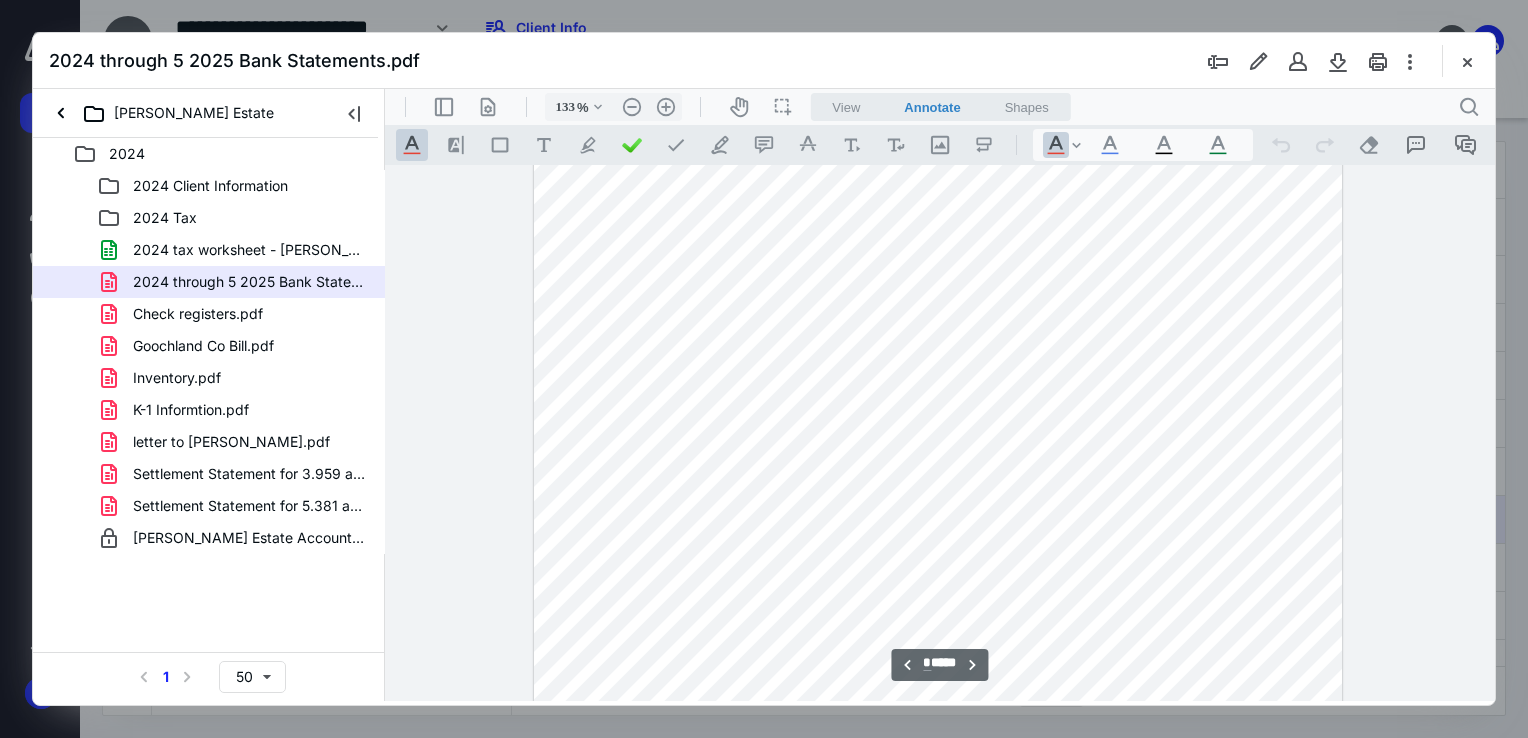 scroll, scrollTop: 3500, scrollLeft: 0, axis: vertical 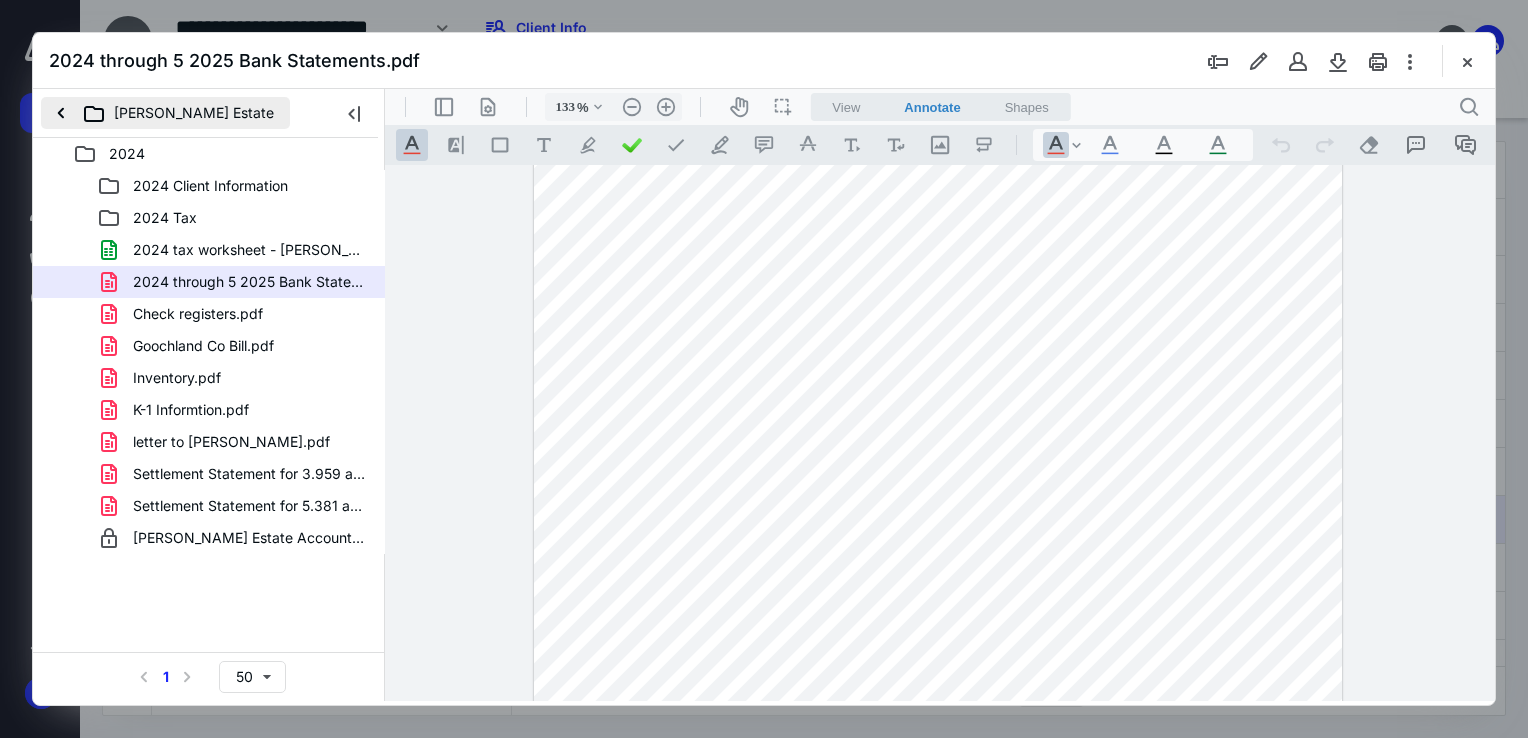 click on "[PERSON_NAME] Estate" at bounding box center (165, 113) 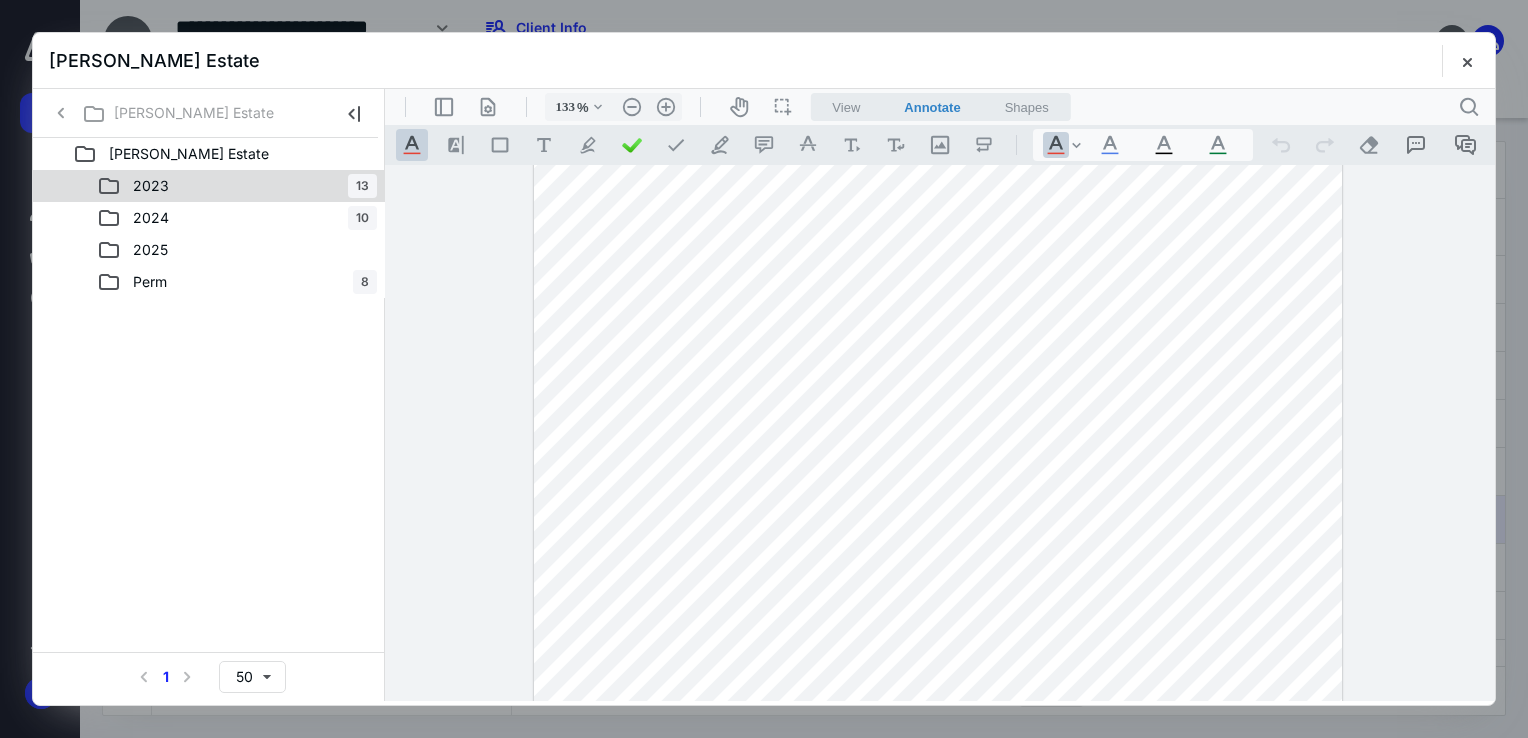 click on "2023 13" at bounding box center (237, 186) 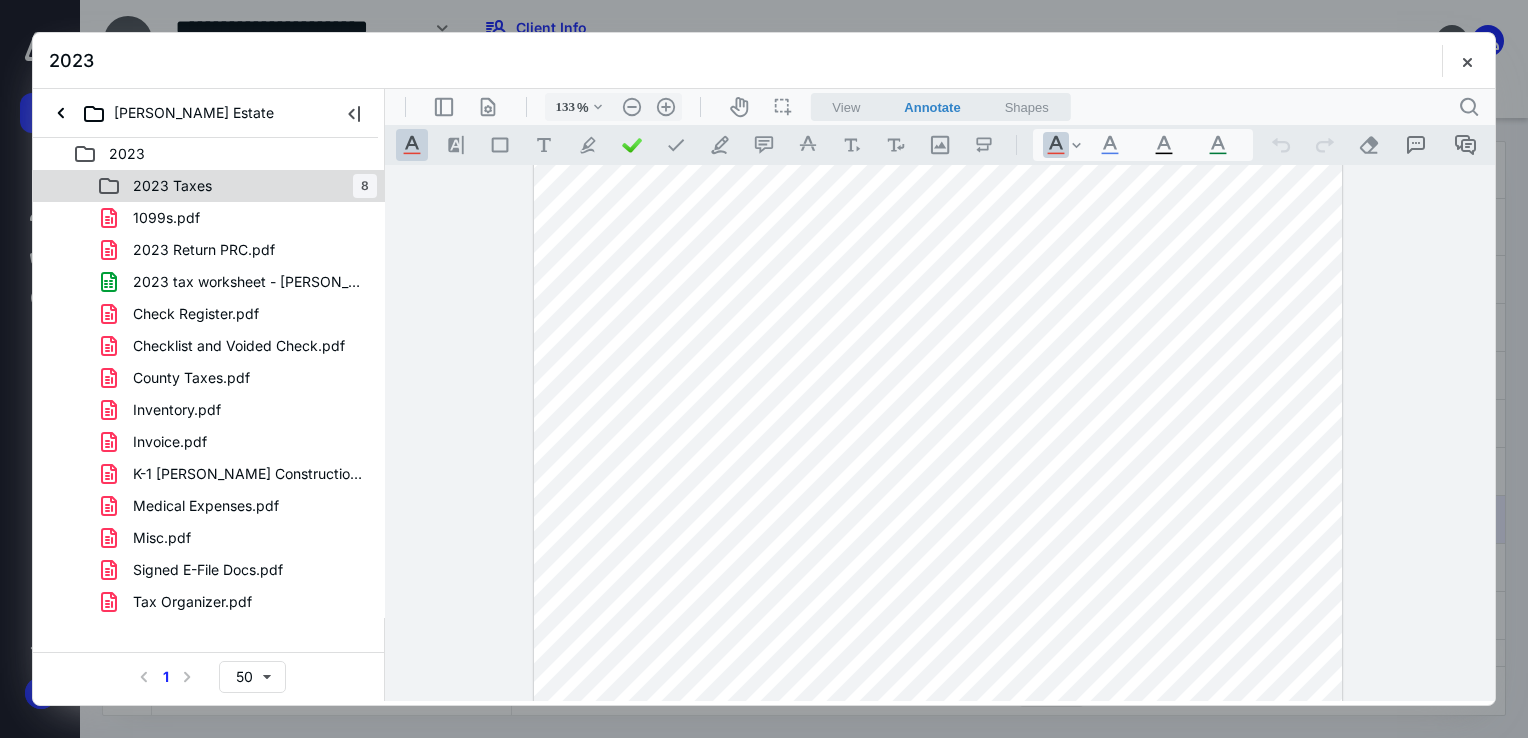 click on "2023 Taxes 8" at bounding box center [237, 186] 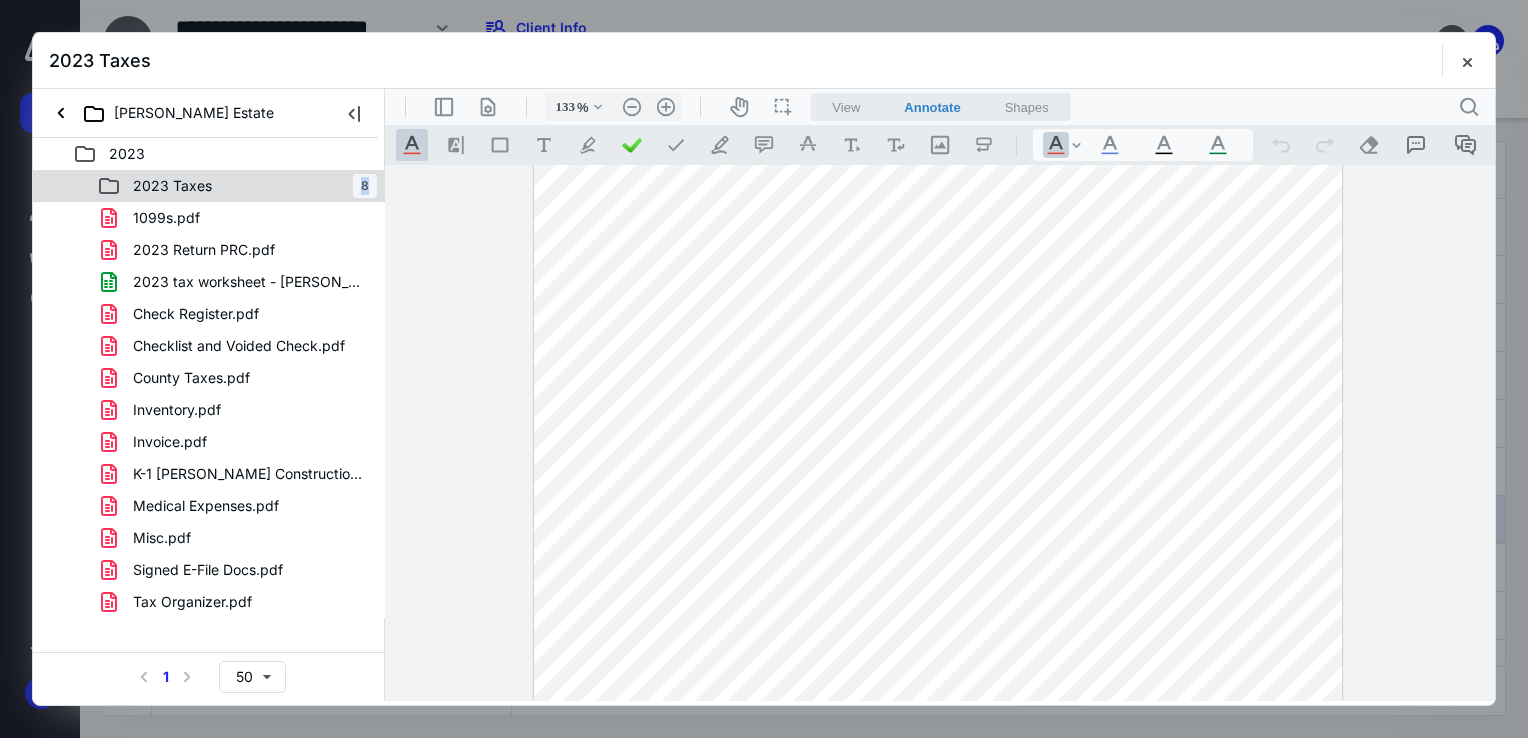 click on "2023 Taxes 8" at bounding box center (237, 186) 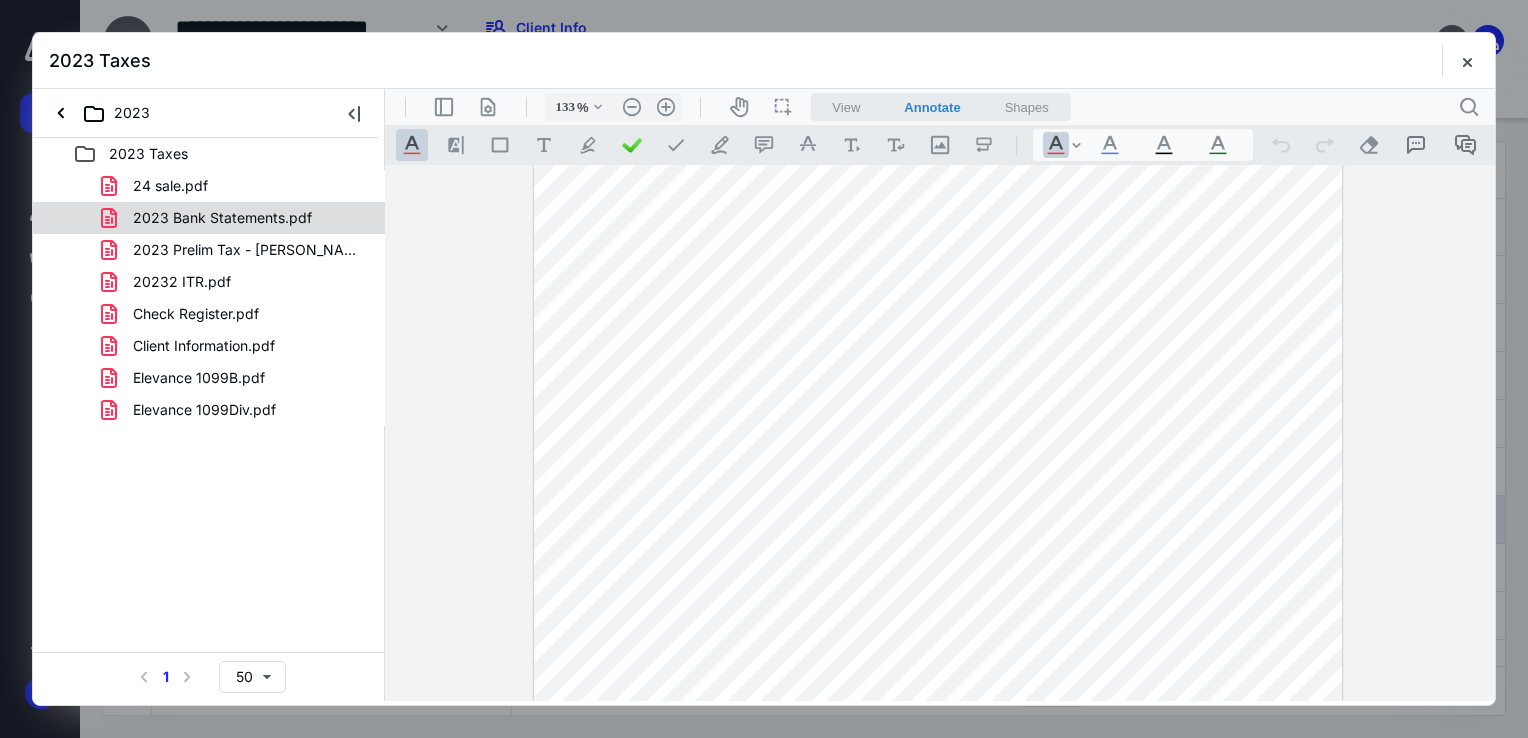 drag, startPoint x: 233, startPoint y: 185, endPoint x: 254, endPoint y: 218, distance: 39.115215 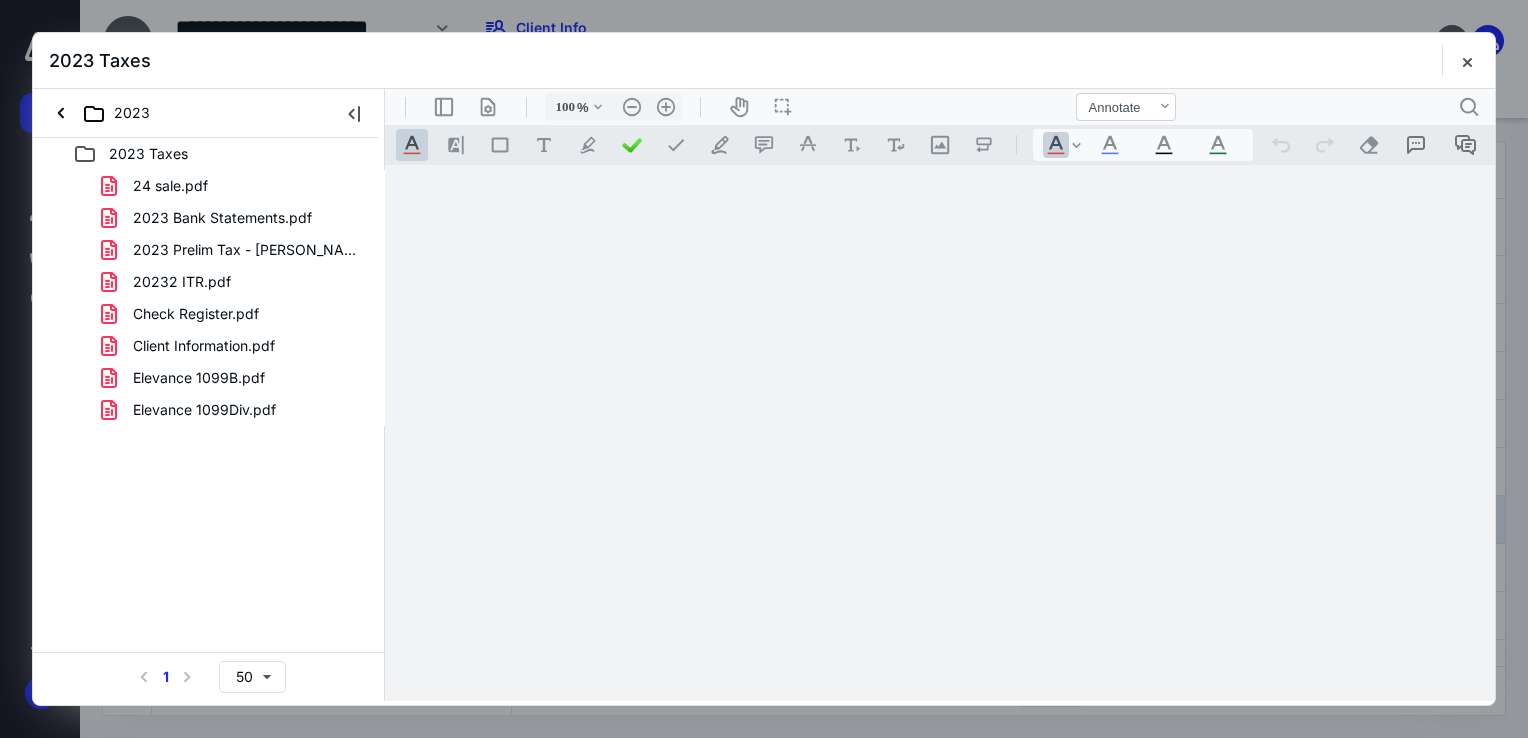 click on "24 sale.pdf 2023 Bank Statements.pdf 2023 Prelim Tax - [PERSON_NAME] Estate.pdf 20232 ITR.pdf Check Register.pdf Client Information.pdf Elevance 1099B.pdf Elevance 1099Div.pdf" at bounding box center (209, 298) 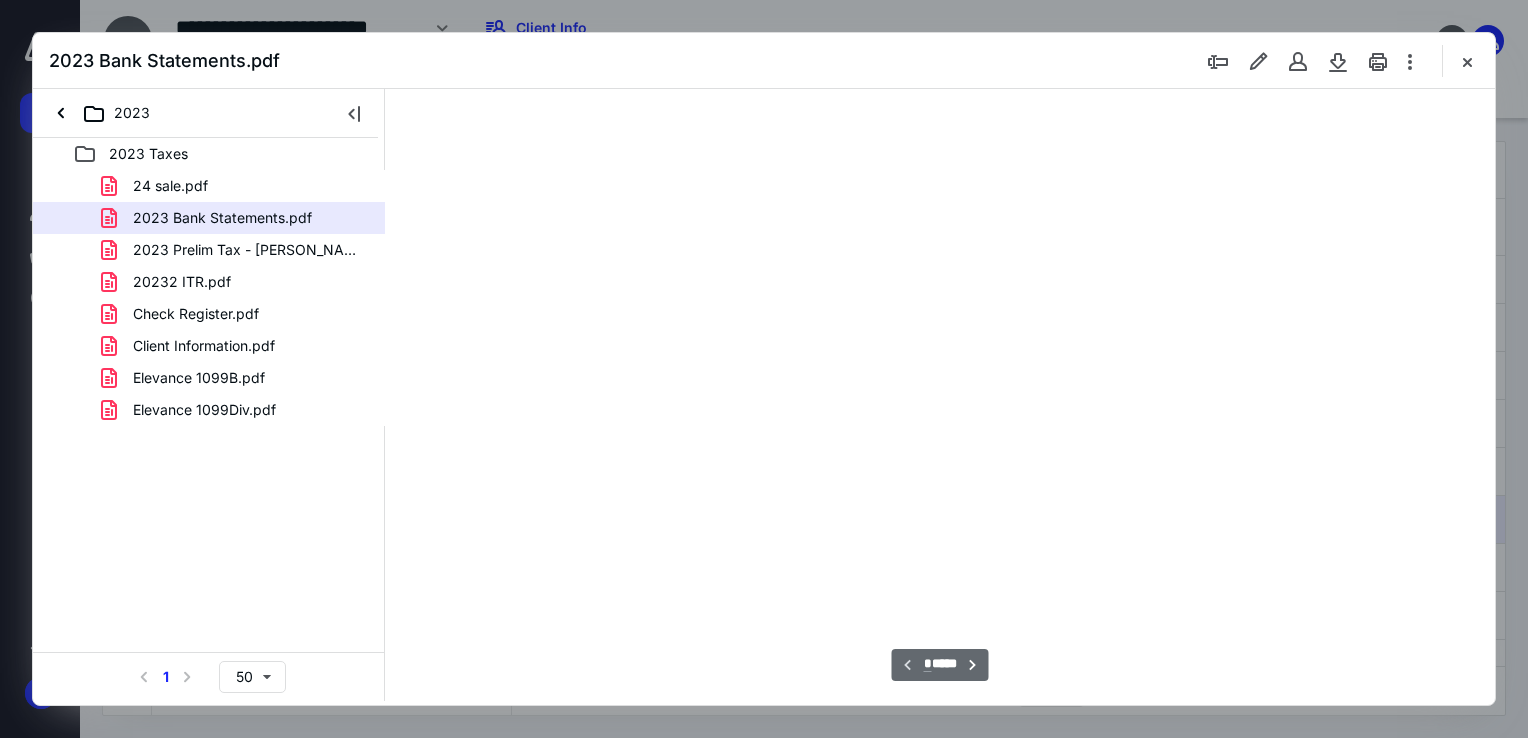 scroll, scrollTop: 79, scrollLeft: 0, axis: vertical 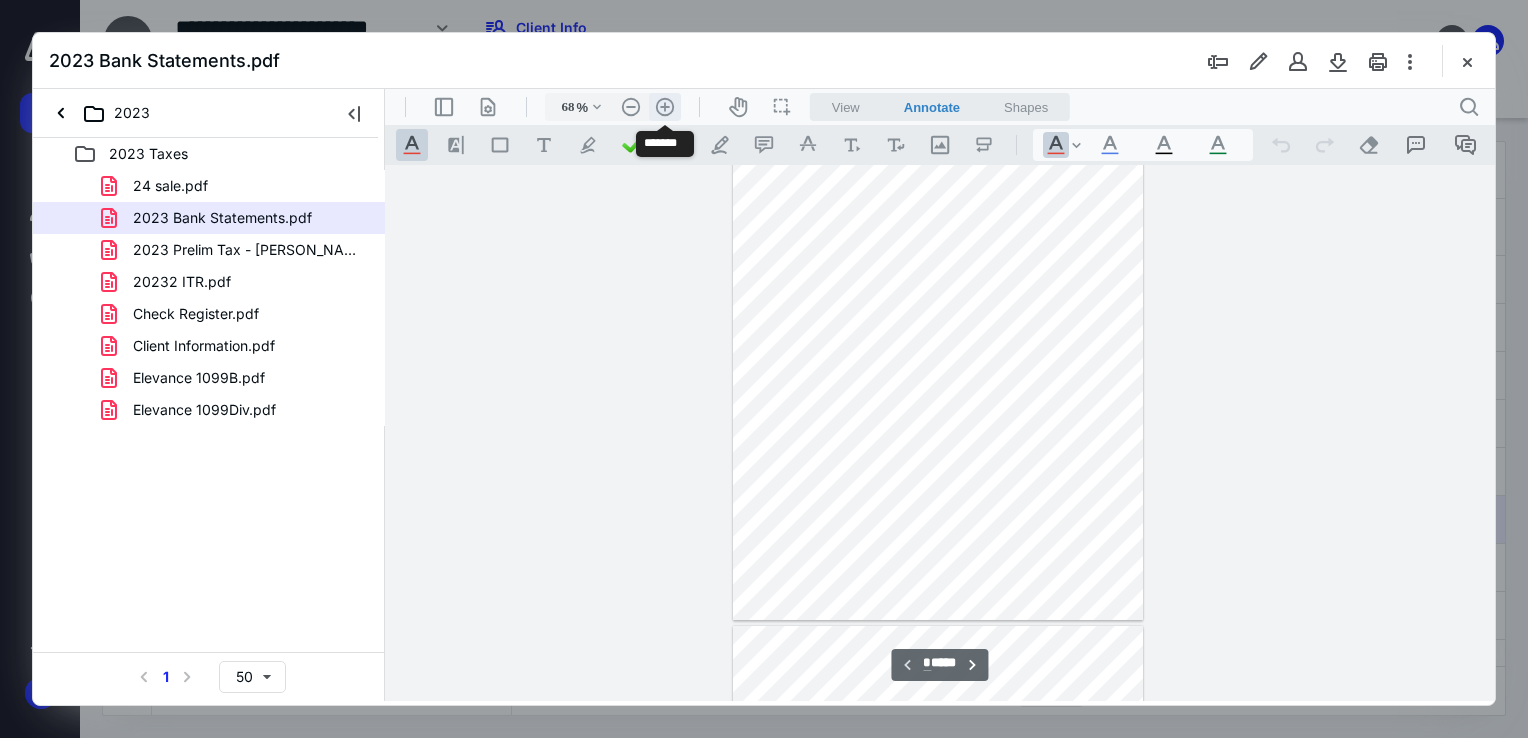 click on ".cls-1{fill:#abb0c4;} icon - header - zoom - in - line" at bounding box center (665, 107) 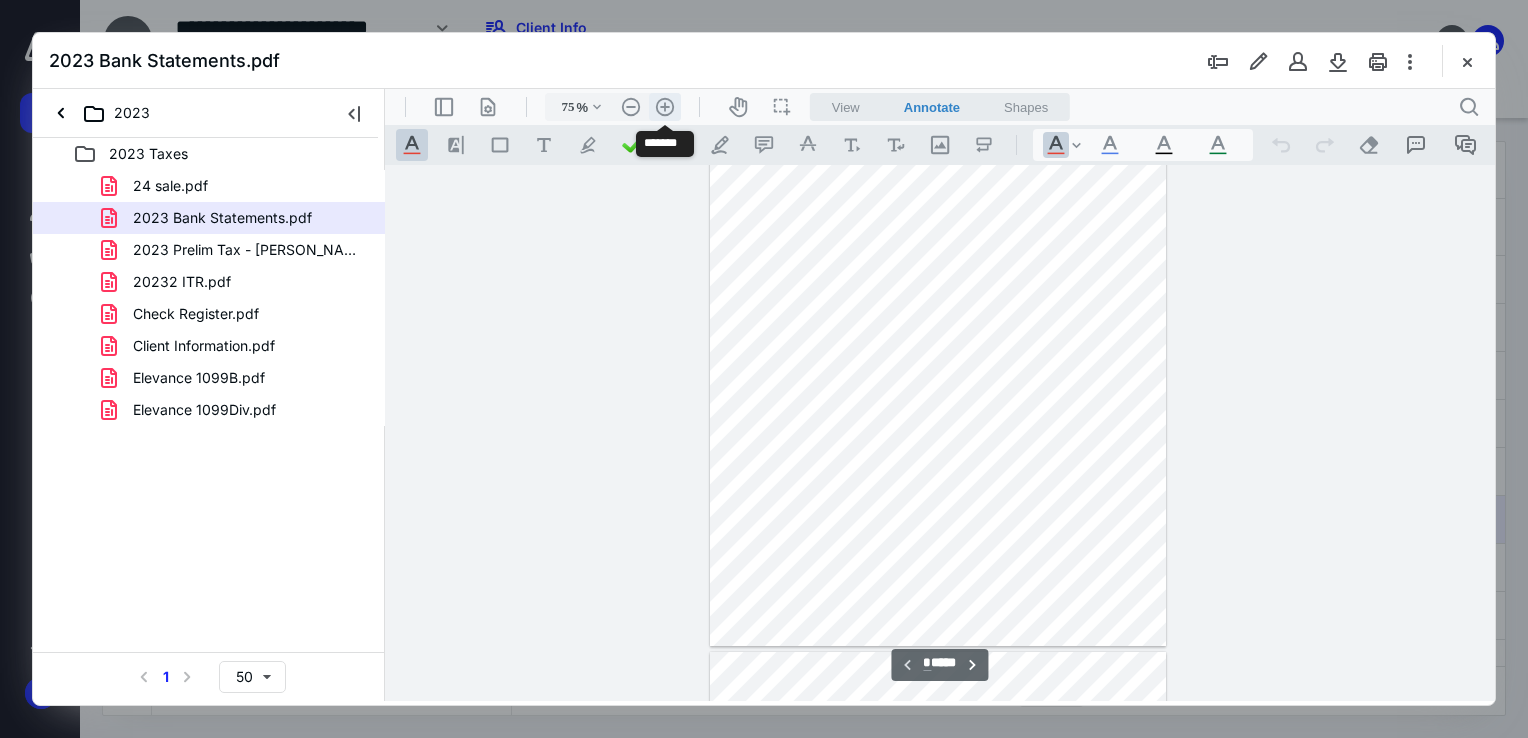 click on ".cls-1{fill:#abb0c4;} icon - header - zoom - in - line" at bounding box center [665, 107] 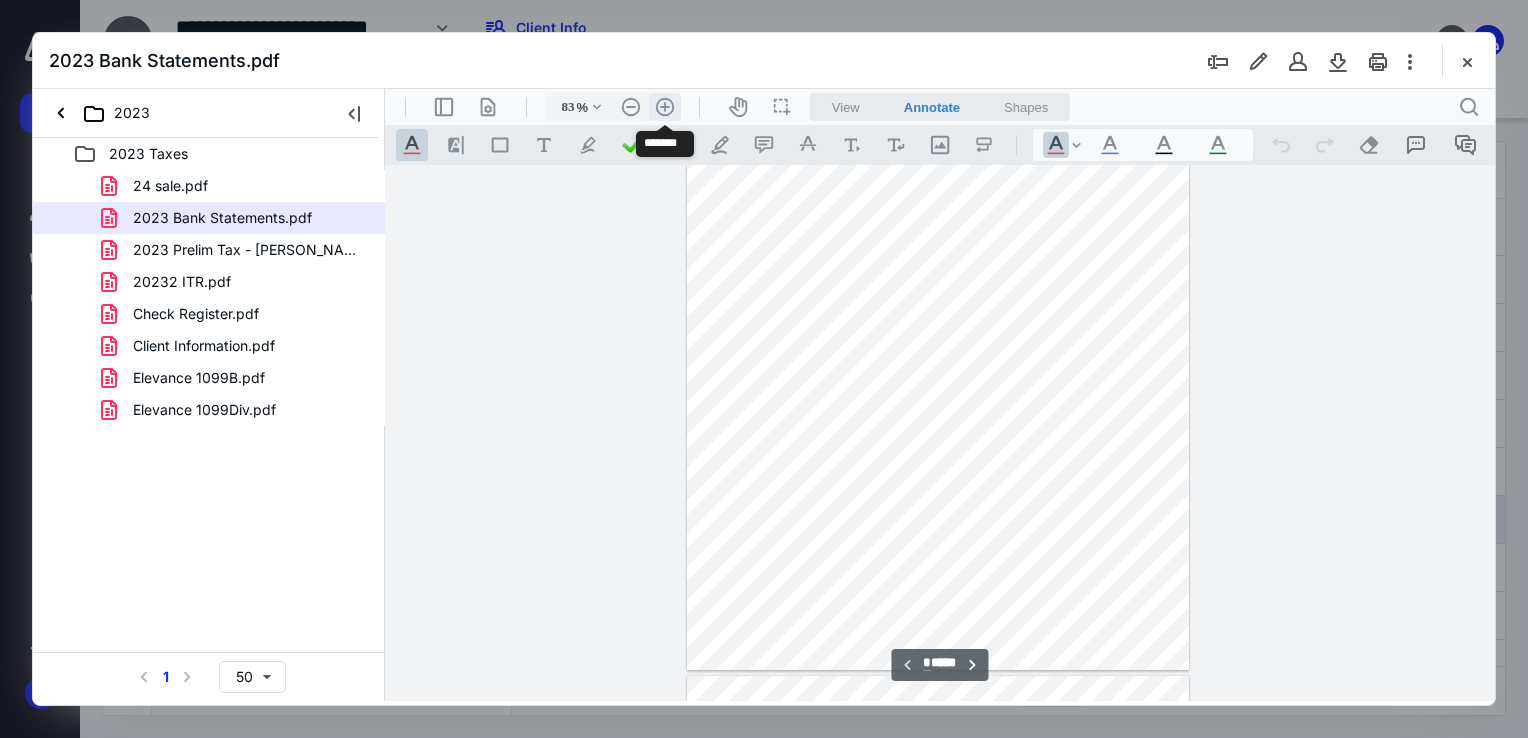 click on ".cls-1{fill:#abb0c4;} icon - header - zoom - in - line" at bounding box center [665, 107] 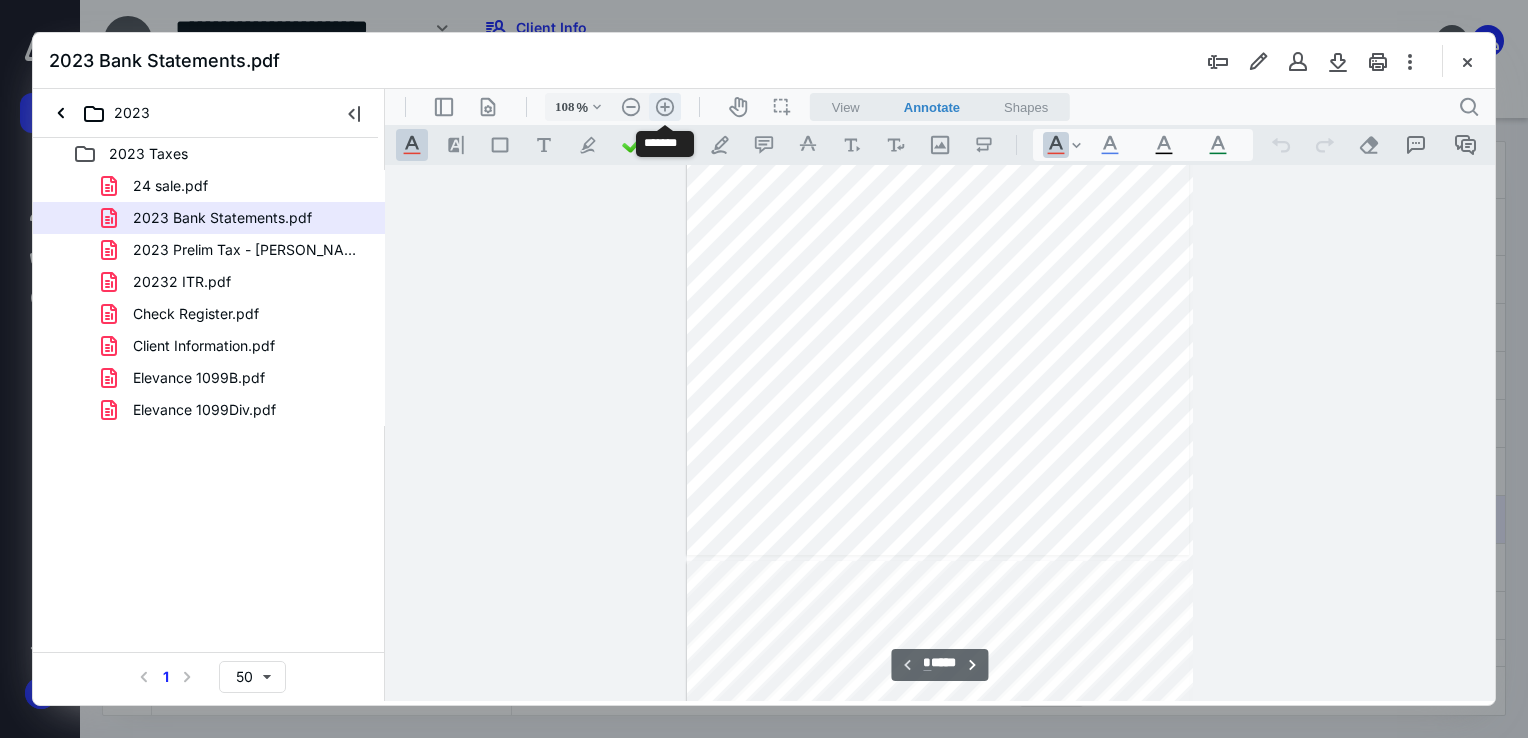 click on ".cls-1{fill:#abb0c4;} icon - header - zoom - in - line" at bounding box center [665, 107] 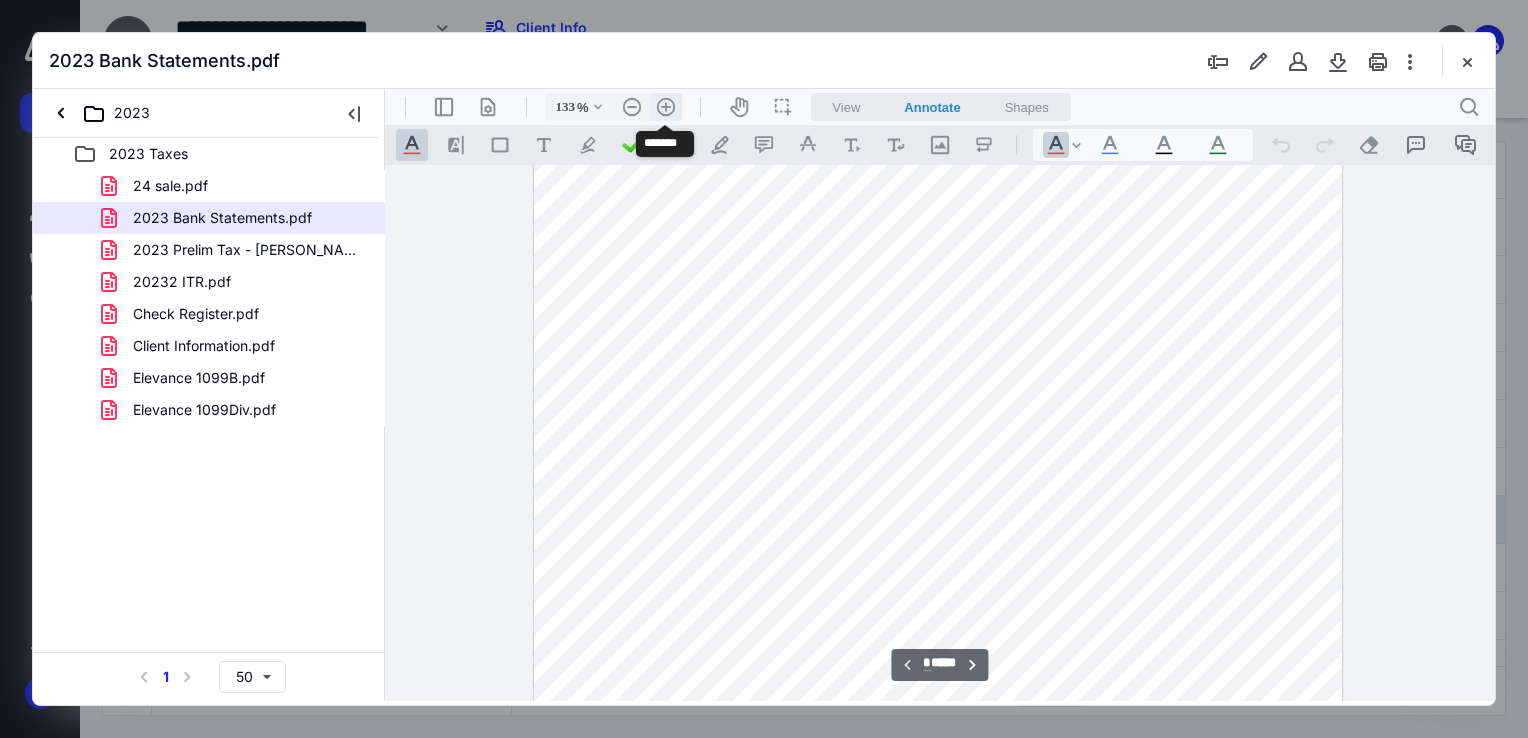 click on ".cls-1{fill:#abb0c4;} icon - header - zoom - in - line" at bounding box center [666, 107] 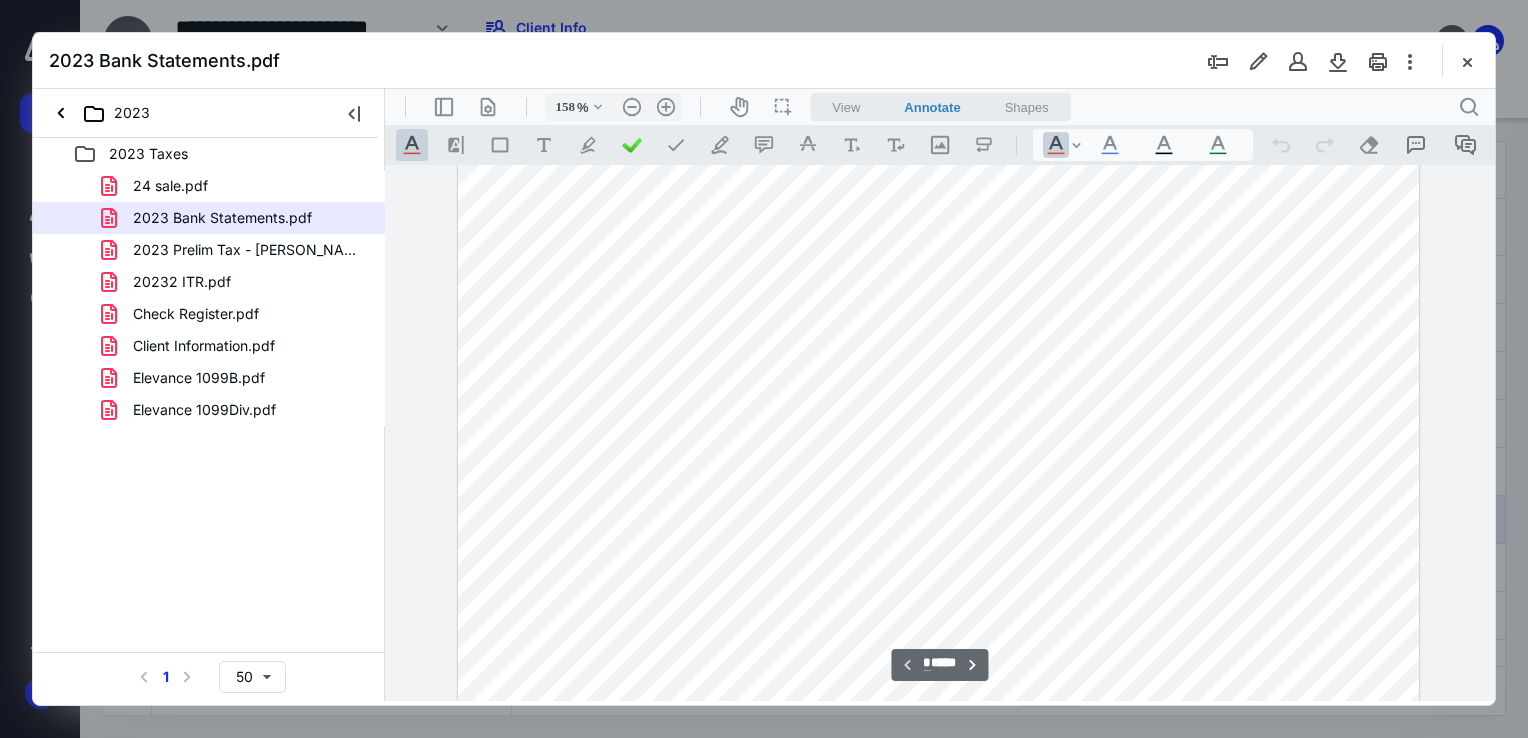 scroll, scrollTop: 400, scrollLeft: 0, axis: vertical 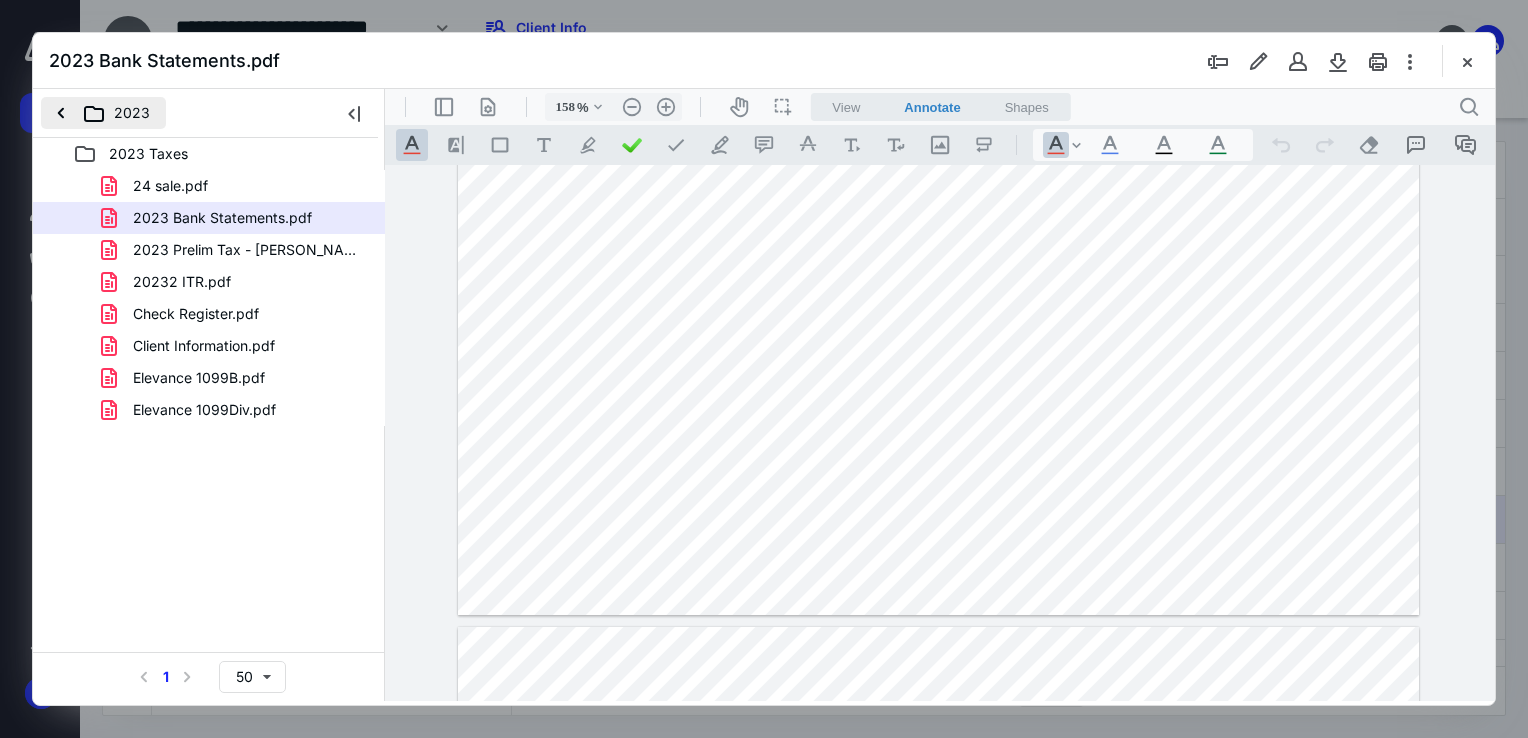 click on "2023" at bounding box center (103, 113) 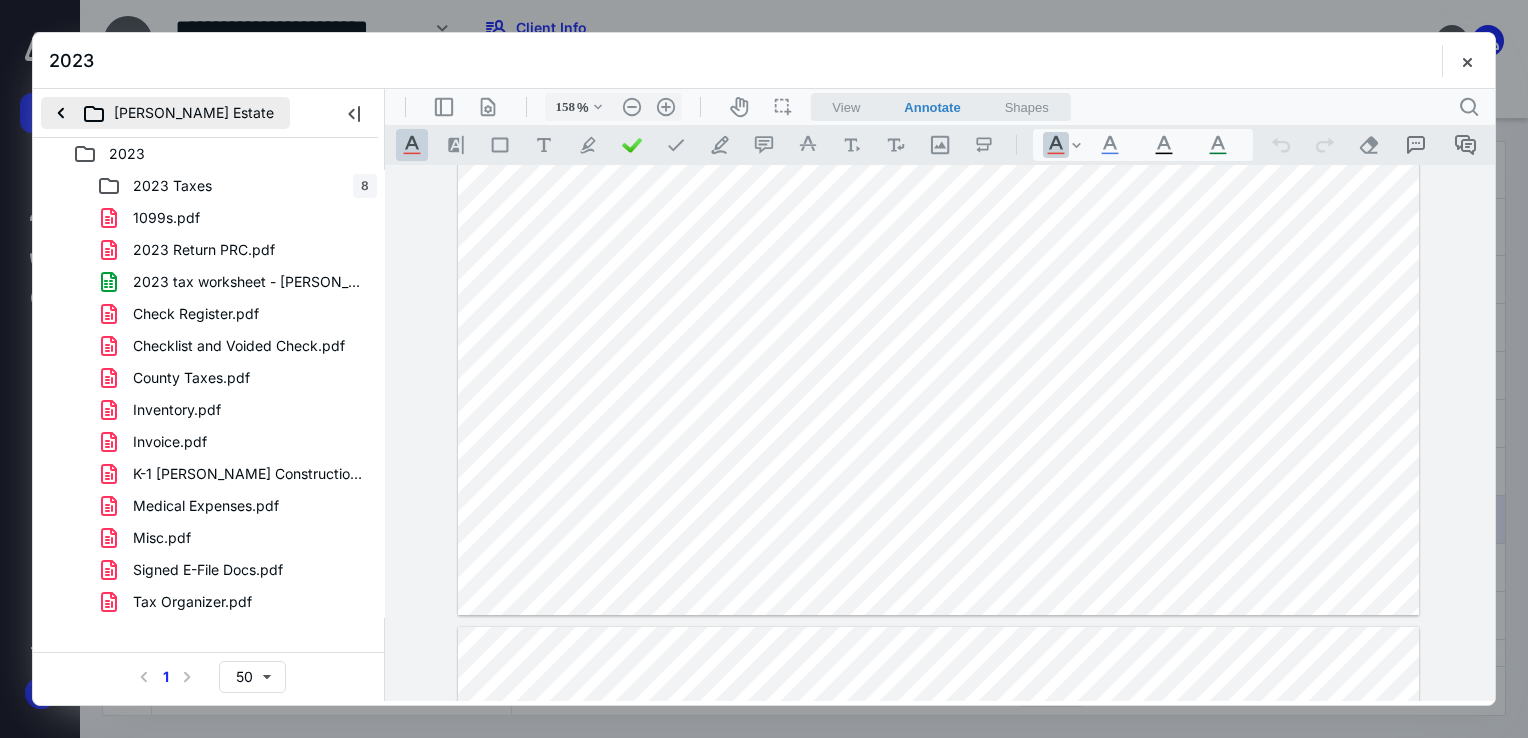 click on "[PERSON_NAME] Estate" at bounding box center [165, 113] 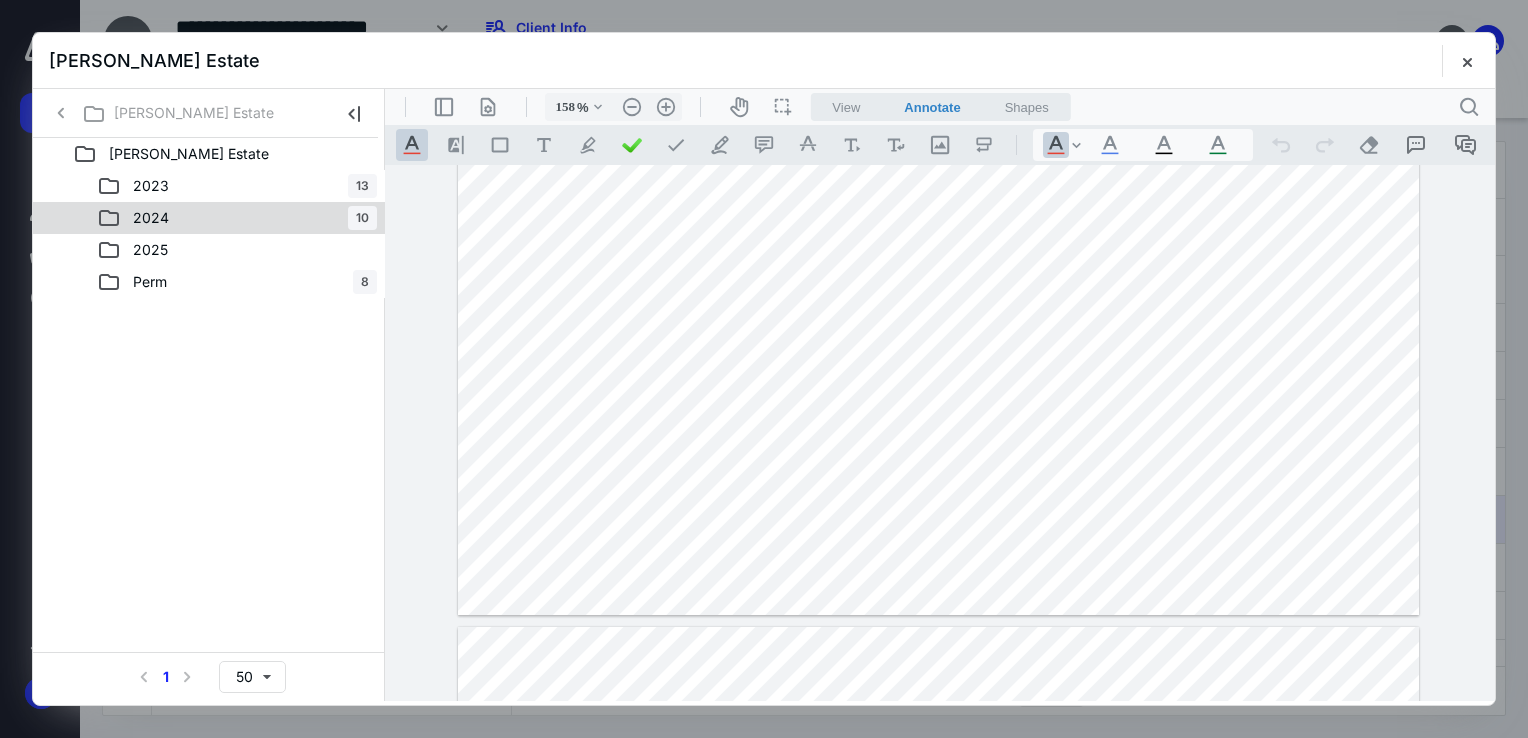 click on "2024" at bounding box center [151, 218] 